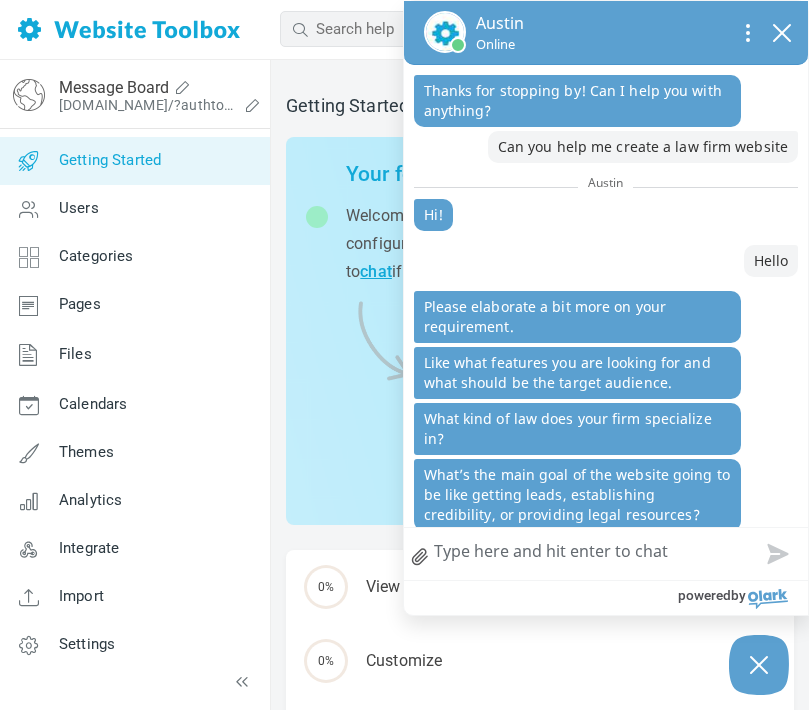 scroll, scrollTop: 435, scrollLeft: 0, axis: vertical 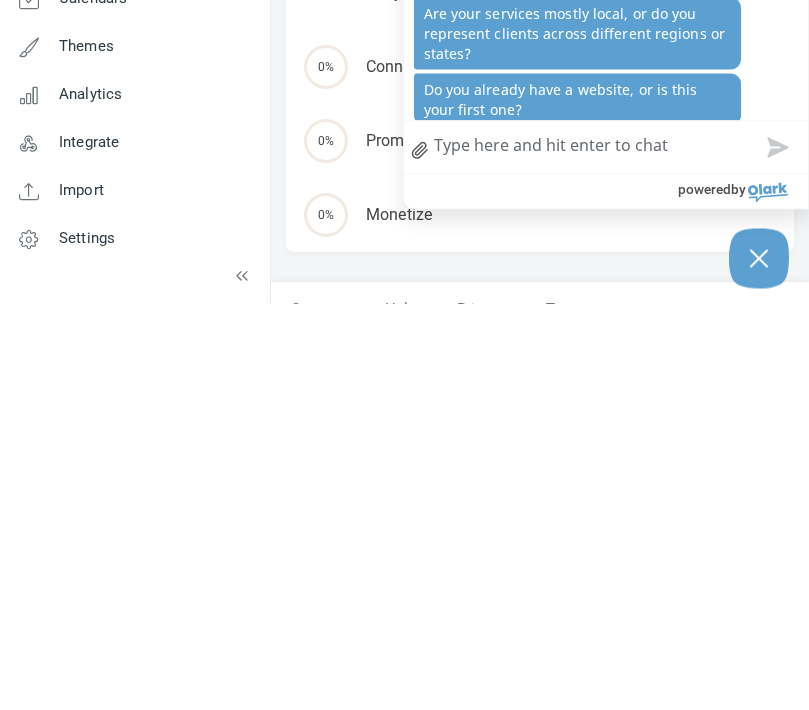 type on "T" 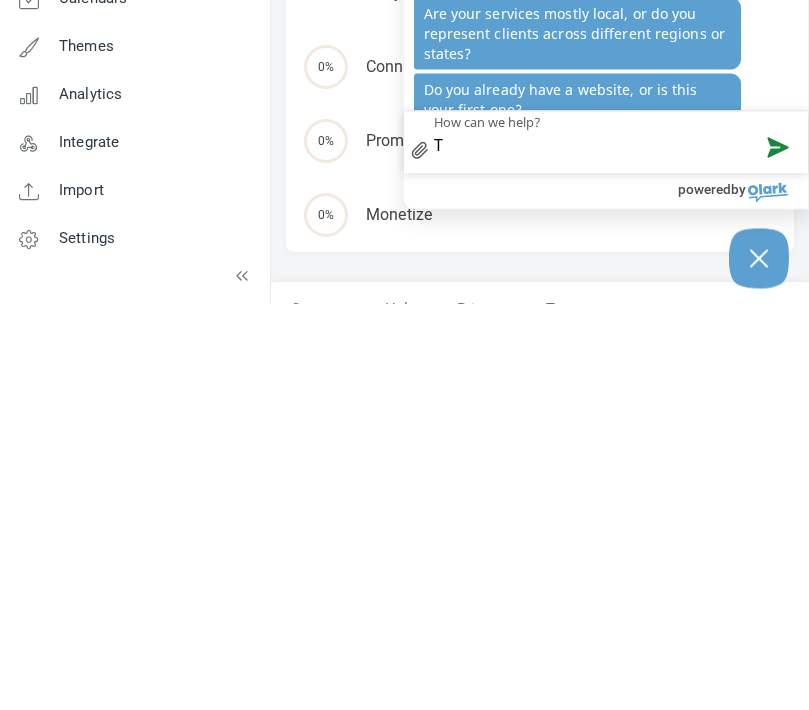 type 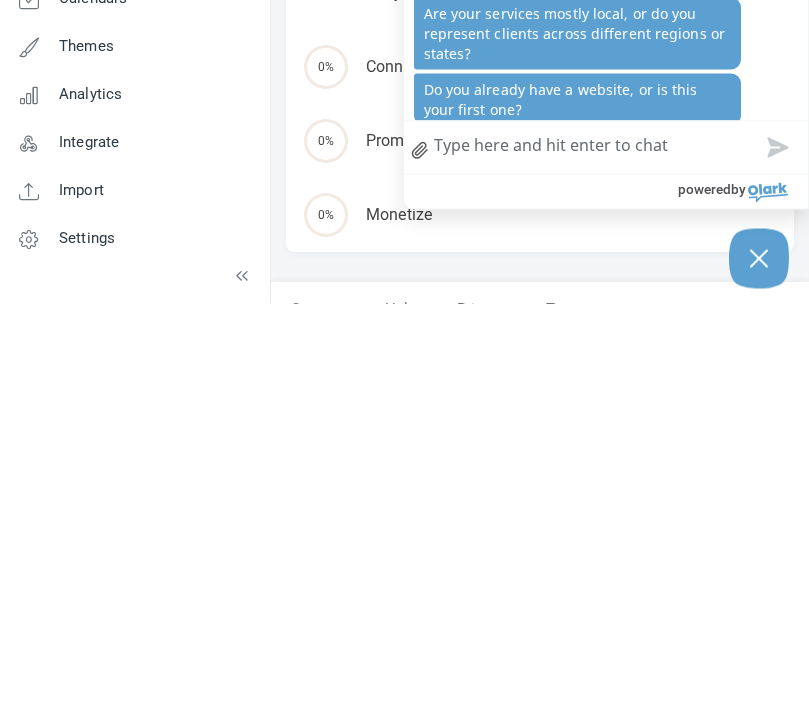 type on "I" 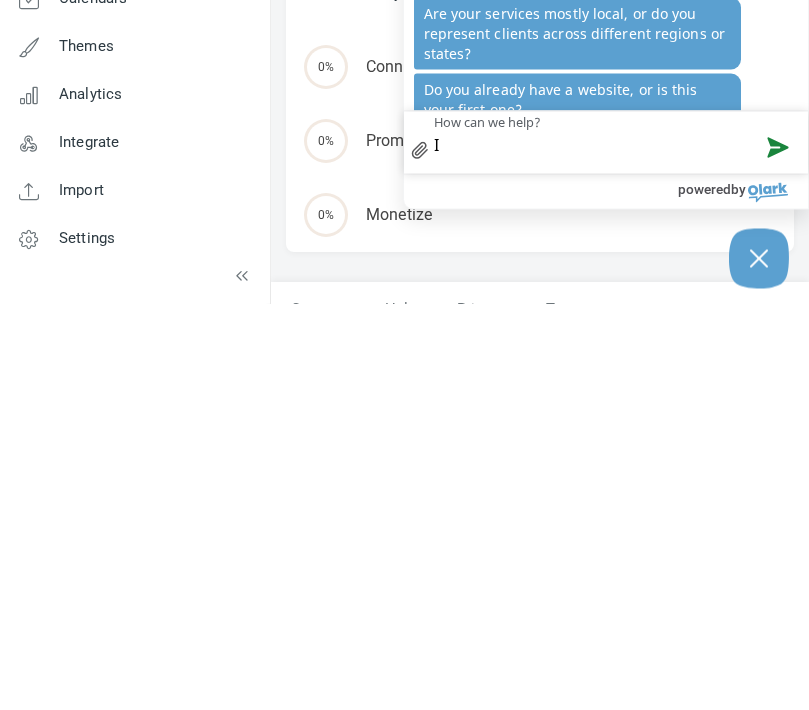 type on "I" 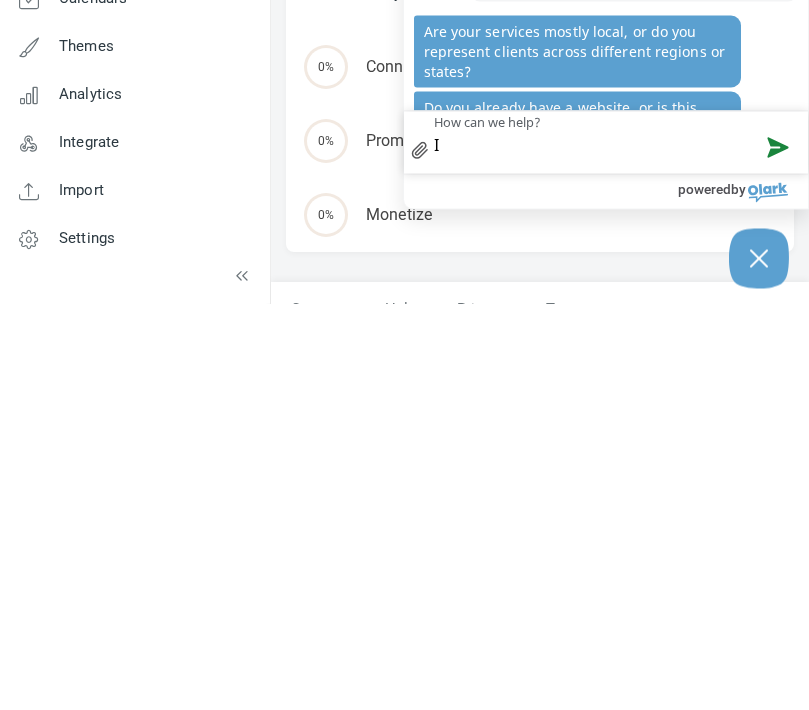 scroll, scrollTop: 211, scrollLeft: 0, axis: vertical 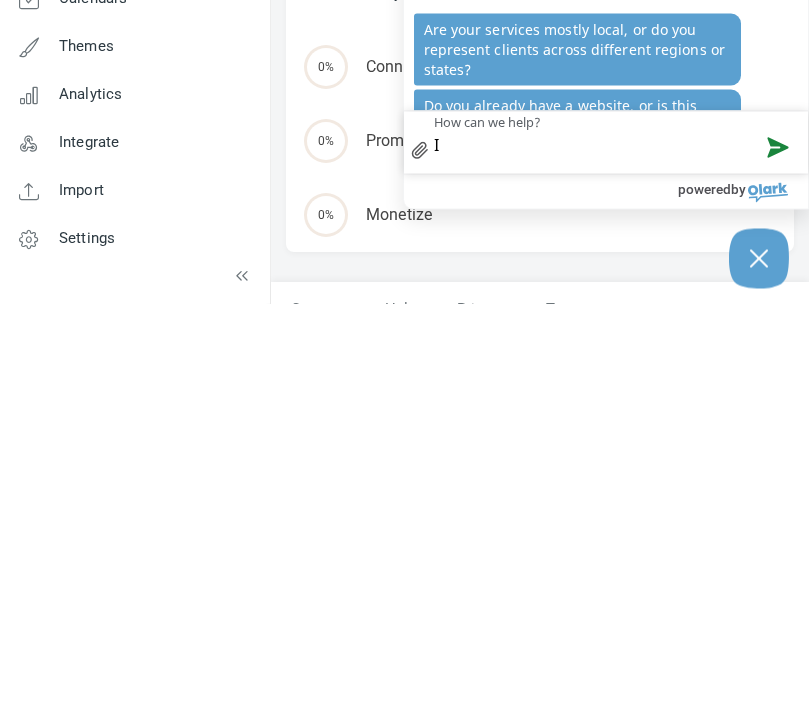 type on "I" 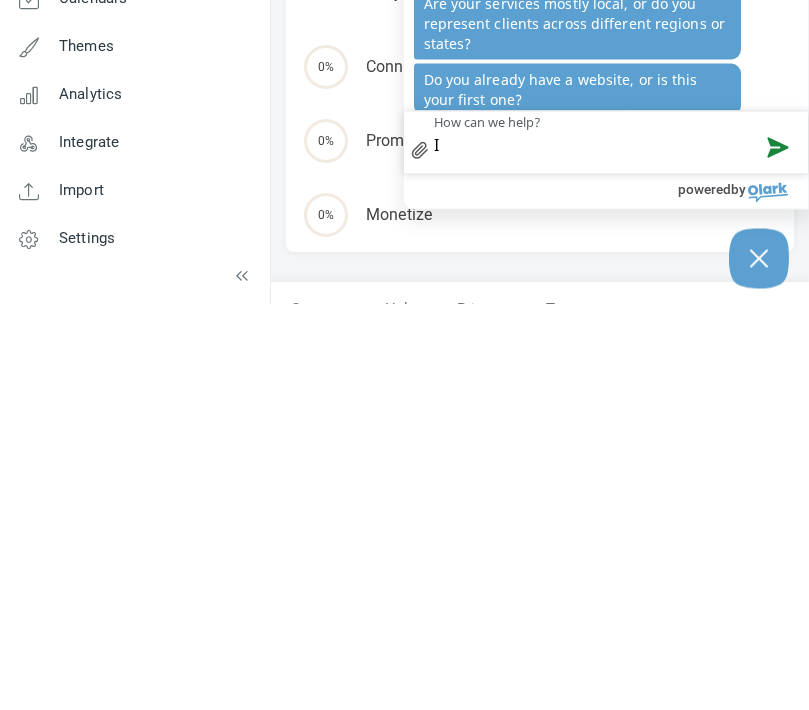type 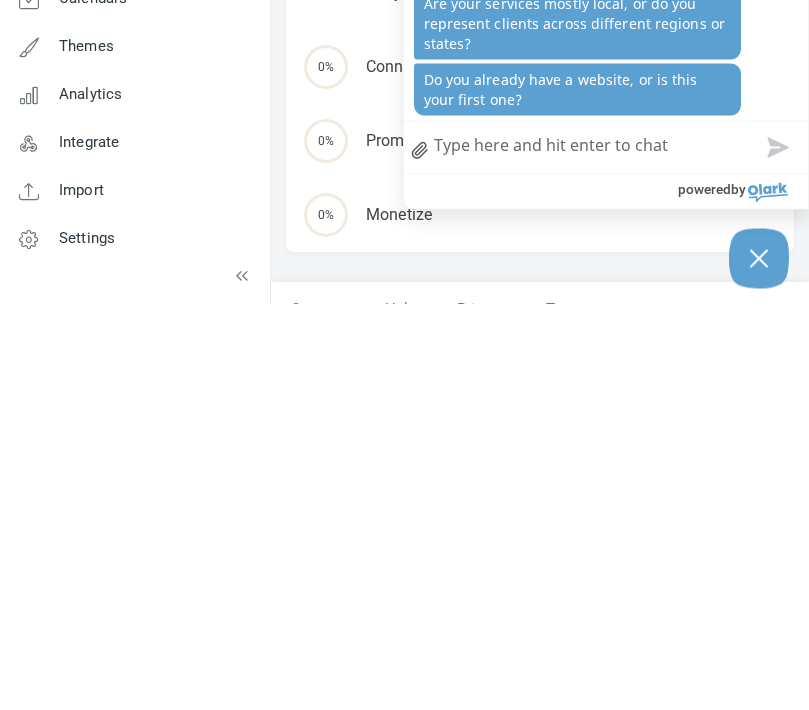 scroll, scrollTop: 227, scrollLeft: 0, axis: vertical 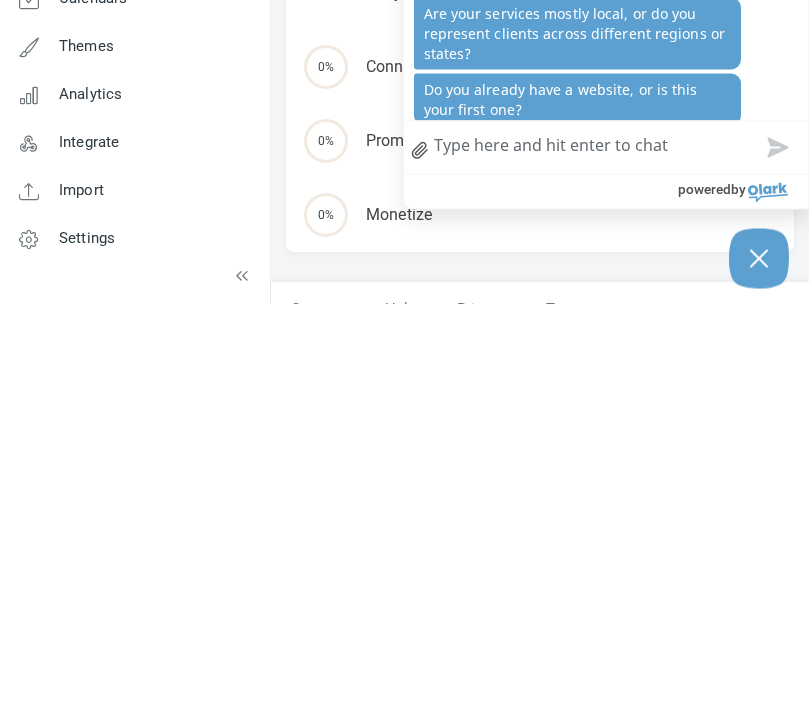 type on "R" 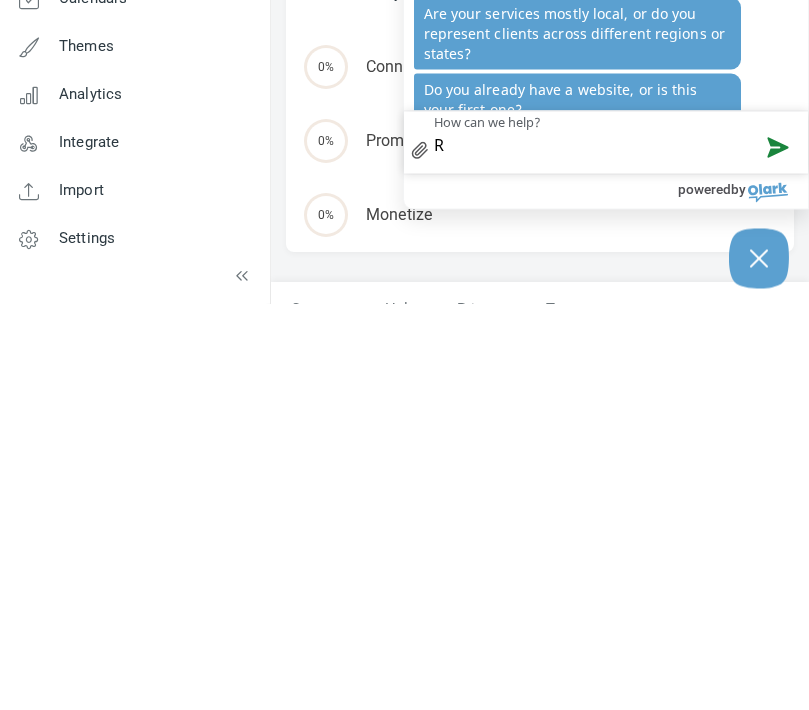 type on "Re" 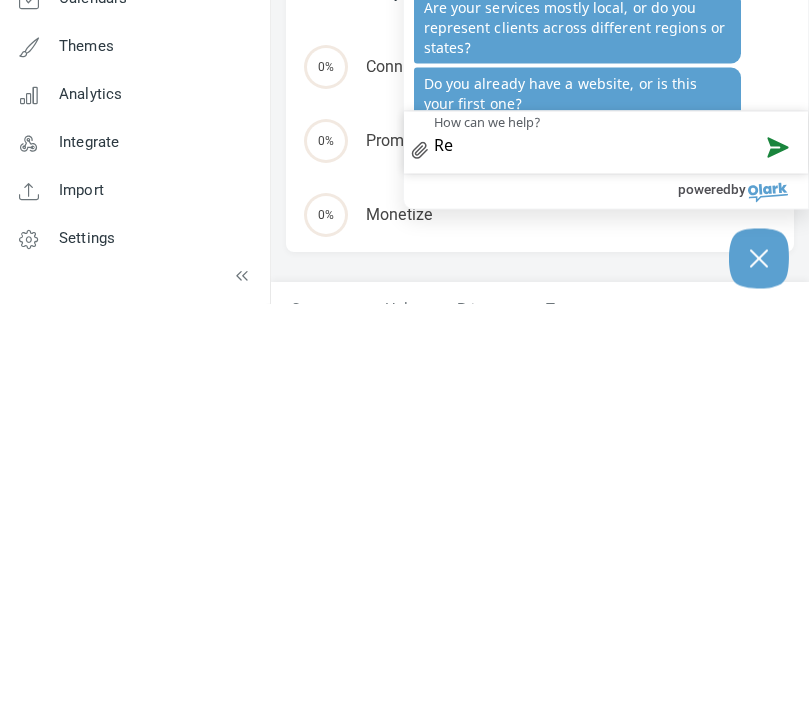 type on "Rep" 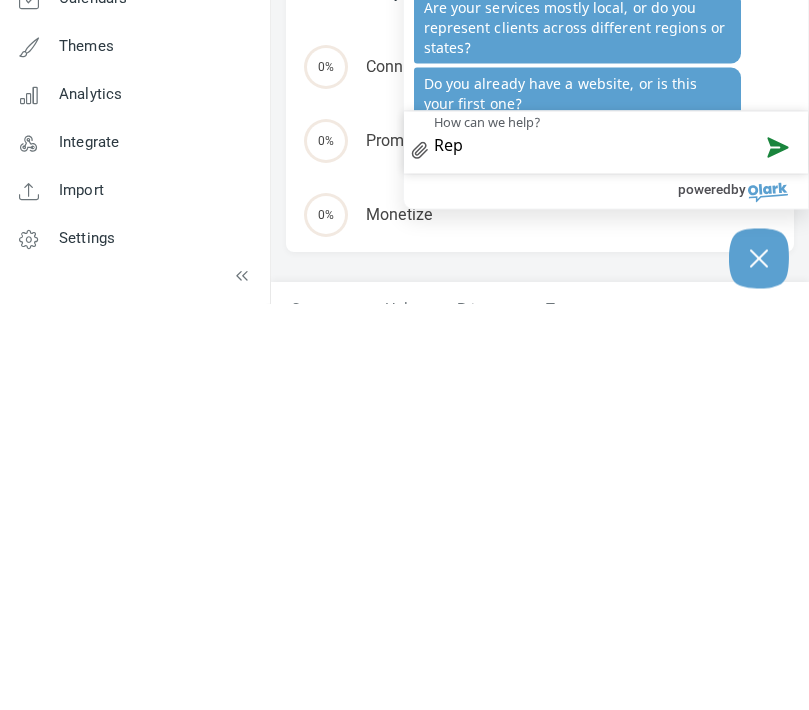 scroll, scrollTop: 237, scrollLeft: 0, axis: vertical 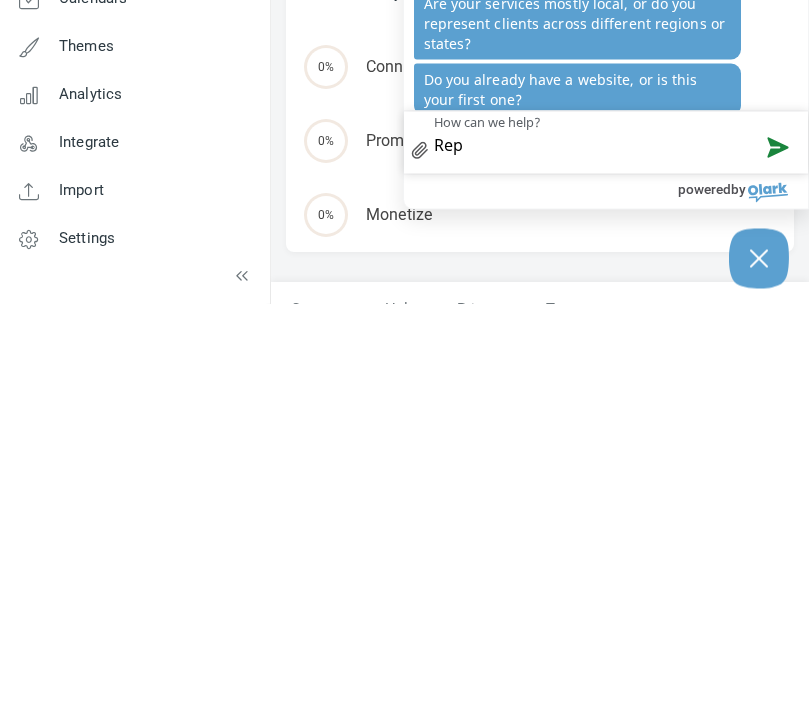 type on "Repr" 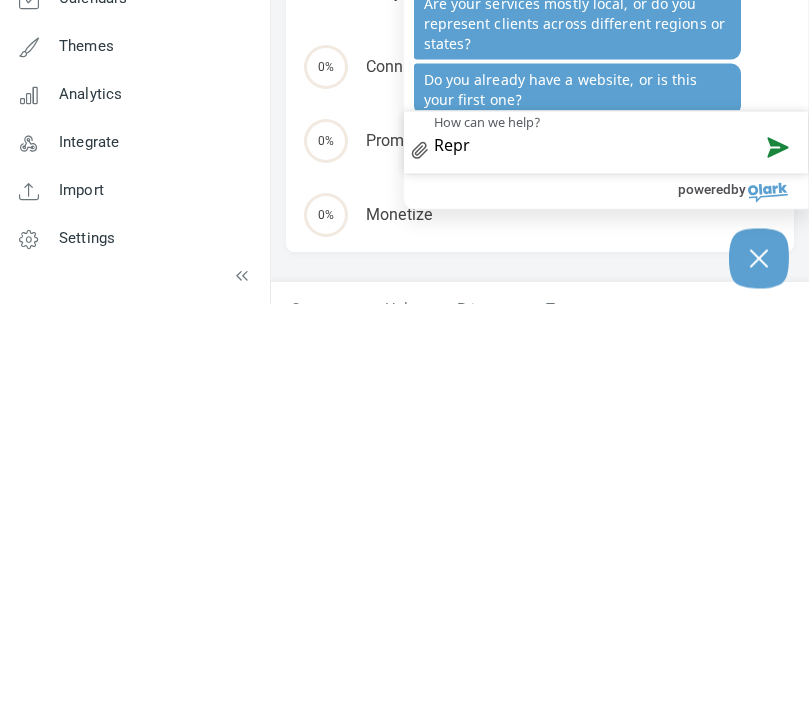 type on "Represents" 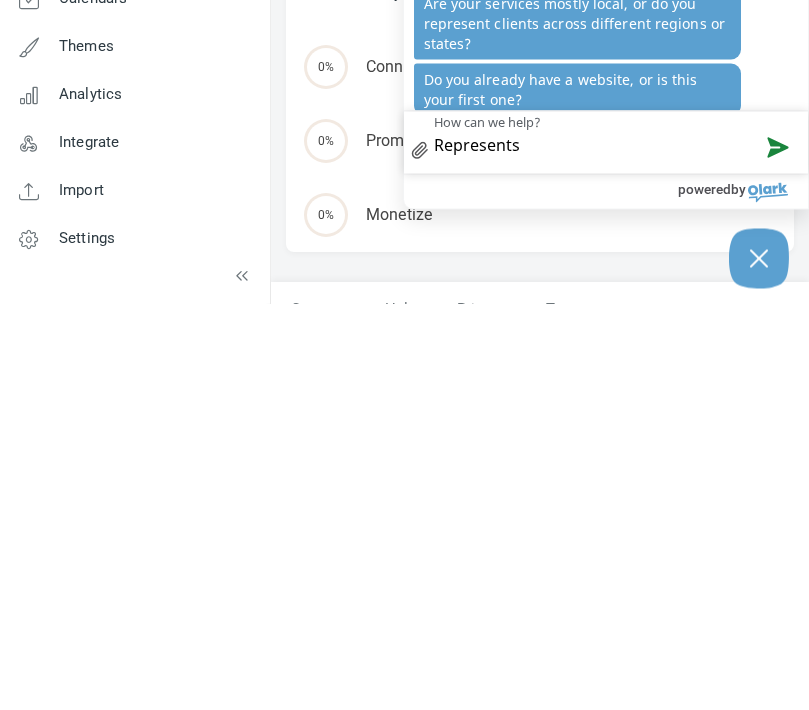 type on "Represents" 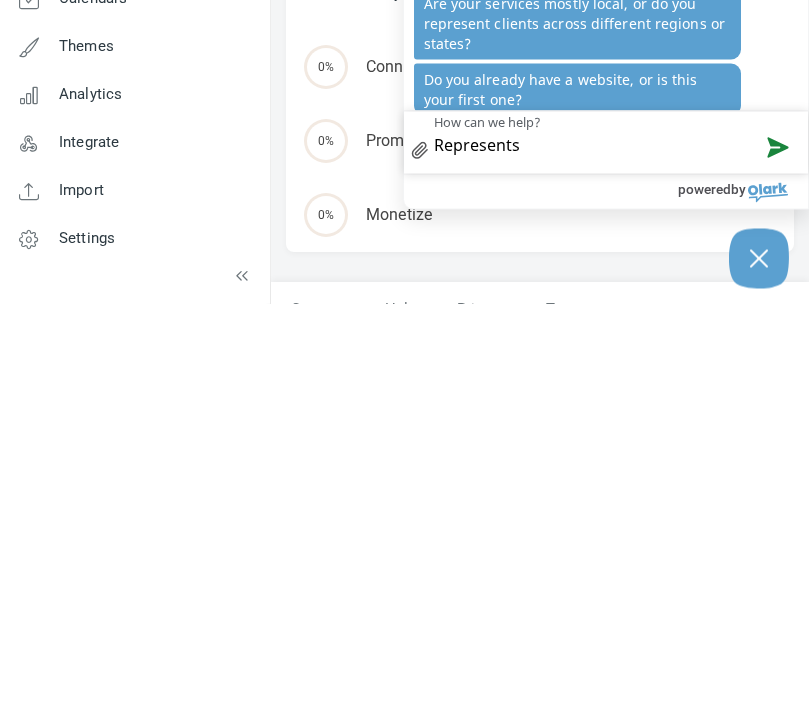 type on "Represents c" 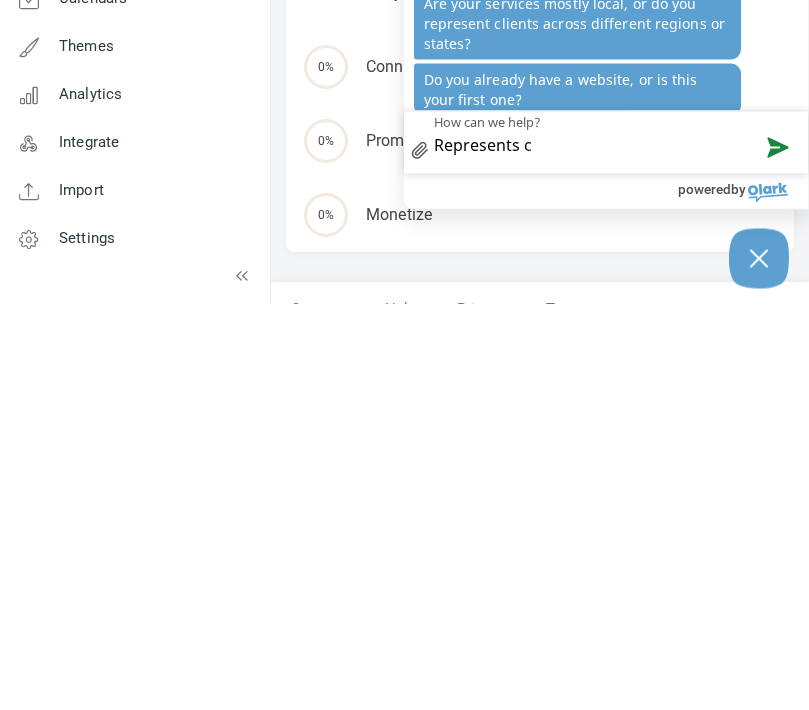 type on "Represents cl" 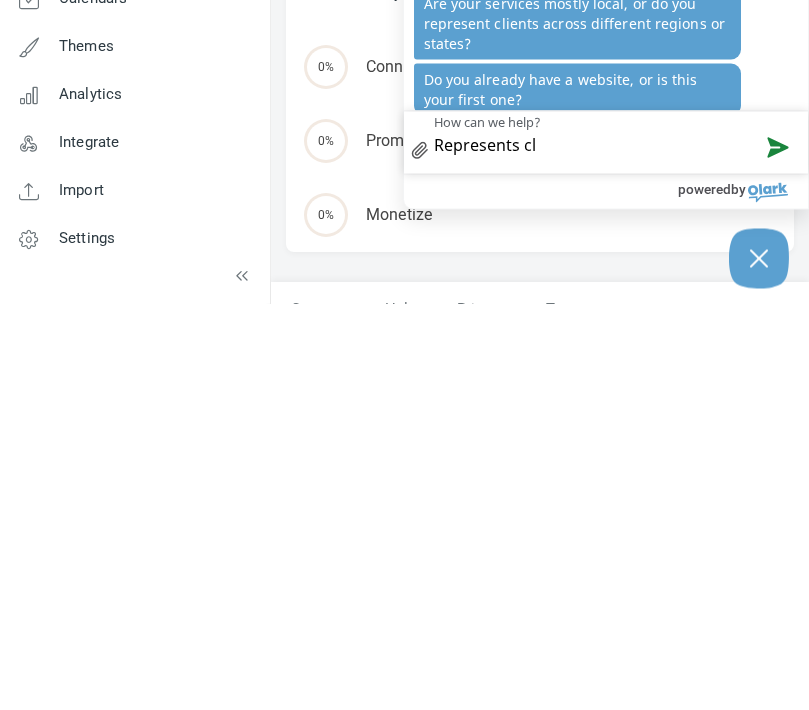 type on "Represents cli" 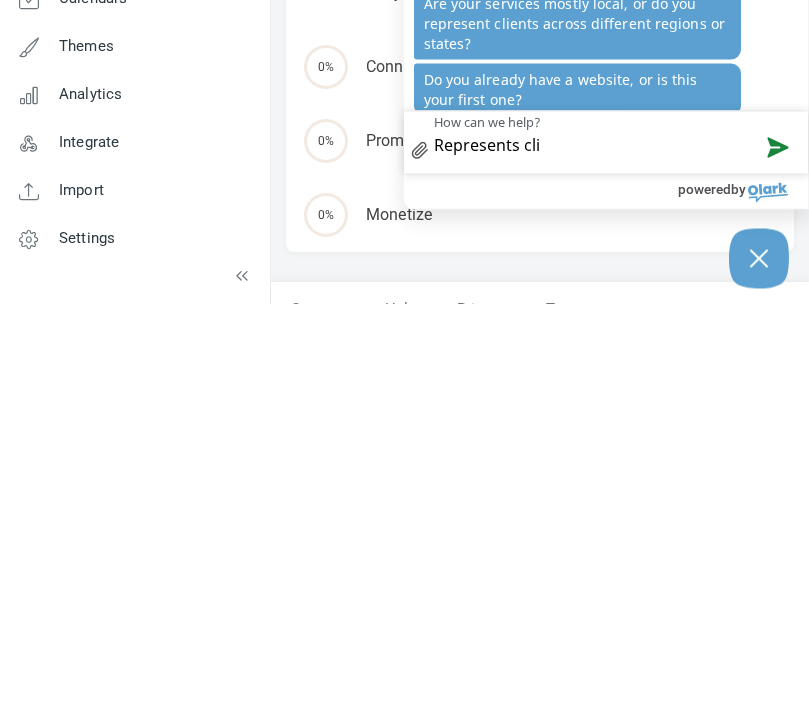 type on "Represents cli" 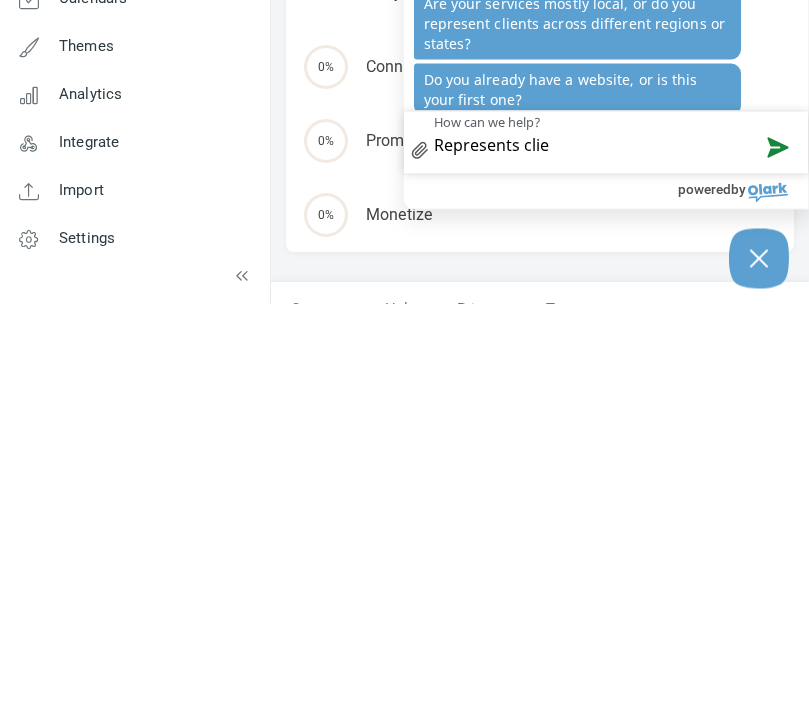 type on "Represents clie" 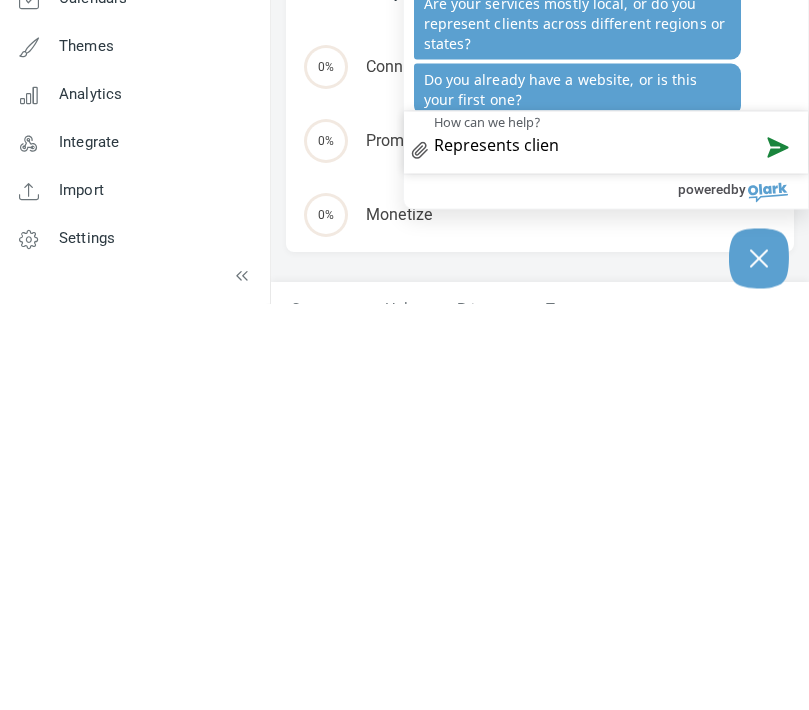 type on "Represents client" 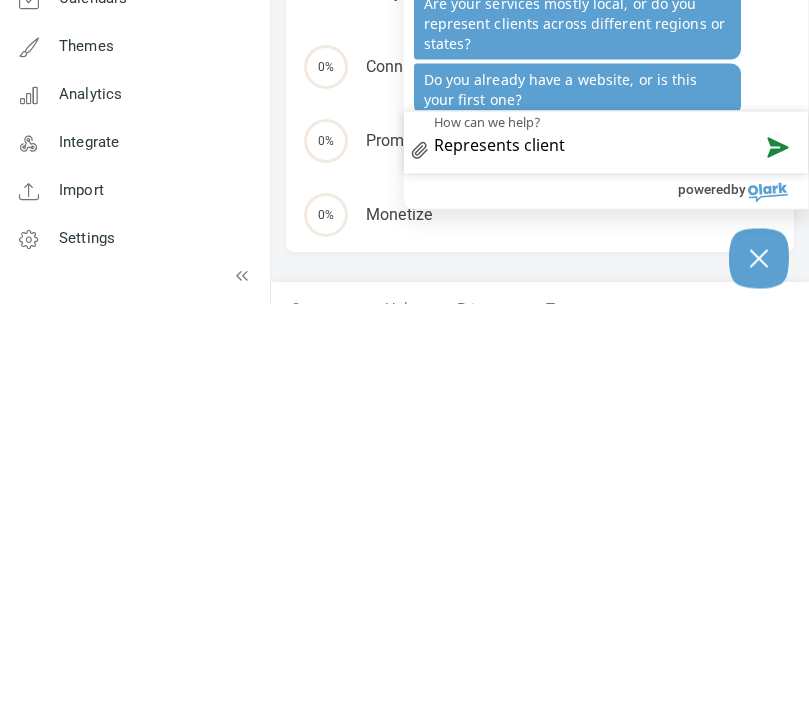 type on "Represents clients" 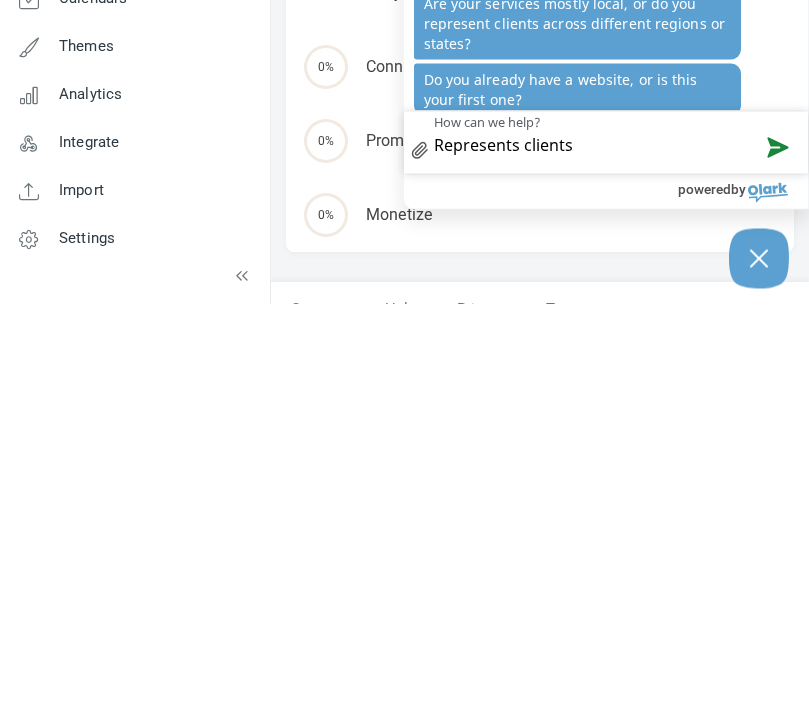 type on "Represents clients" 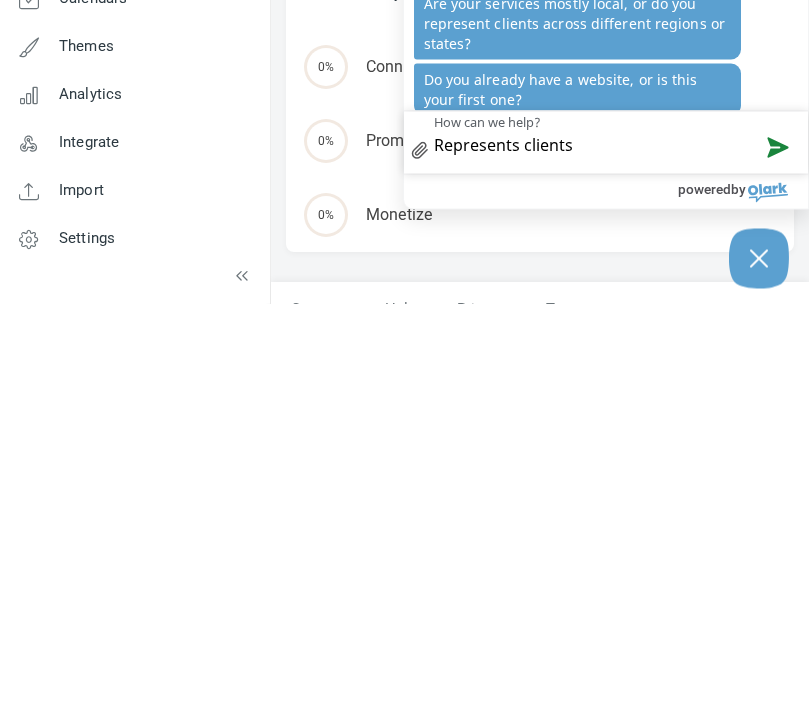 type on "Represents clients" 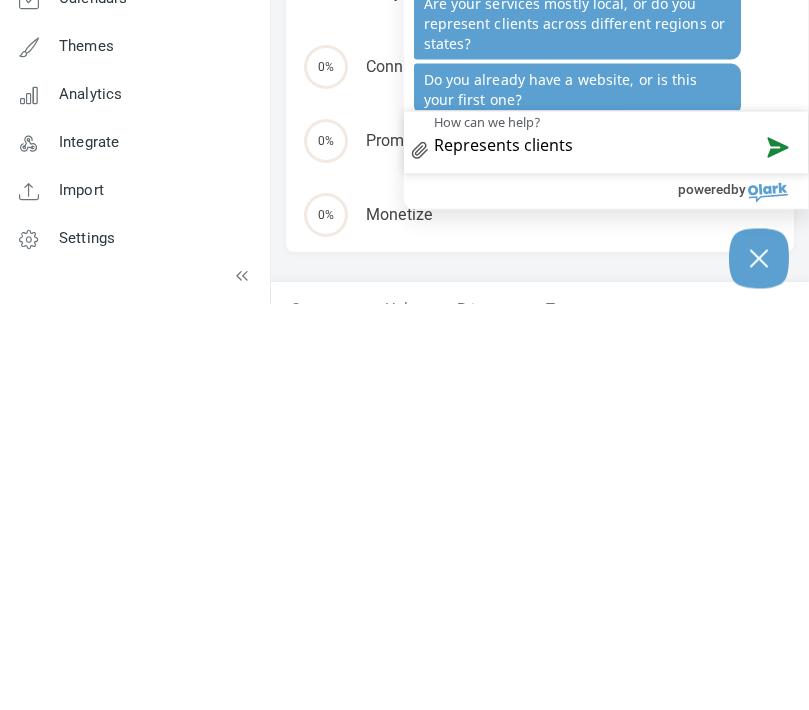 type on "Represents clients a" 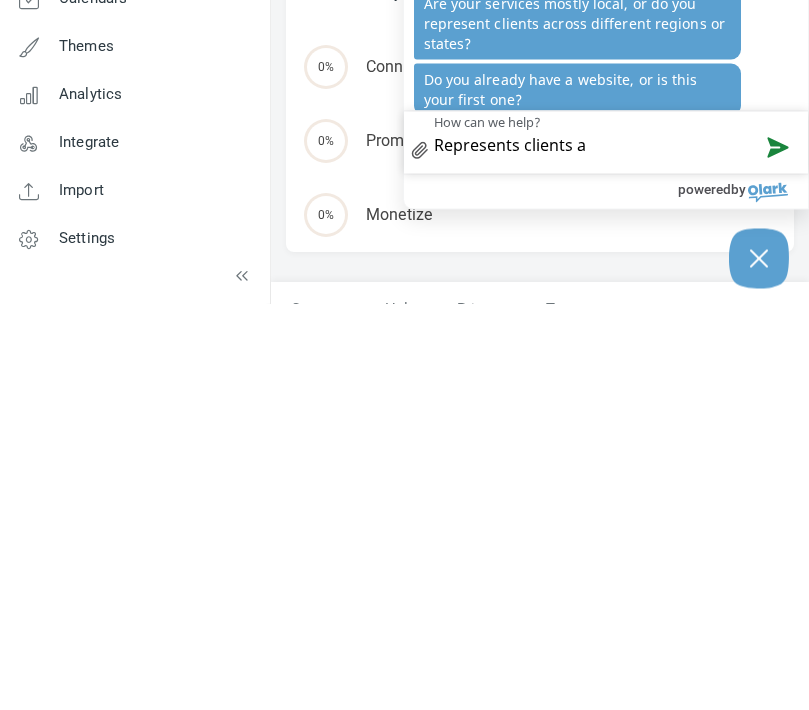 type on "Represents clients ac" 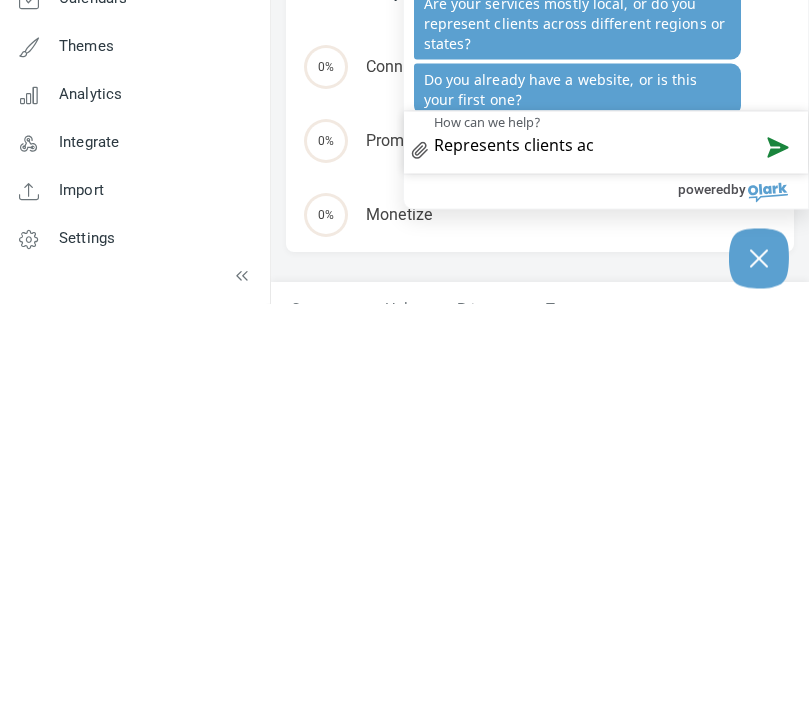 type on "Represents clients across" 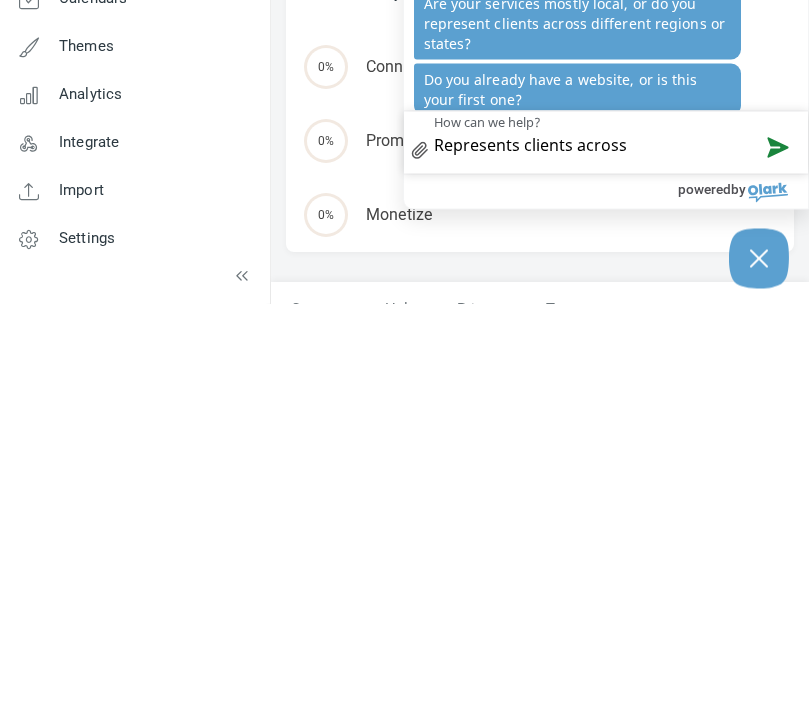 type on "Represents clients across" 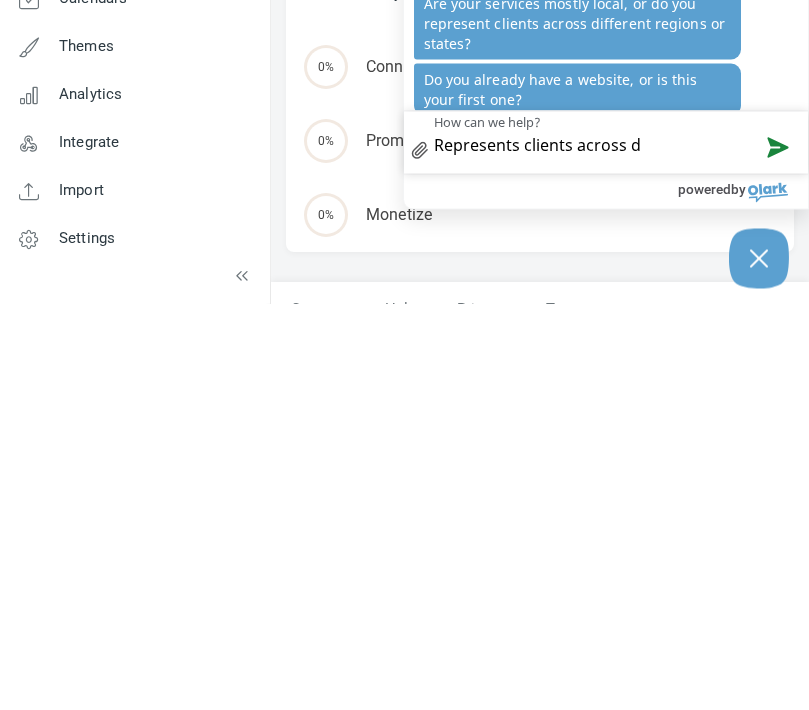 type on "Represents clients across di" 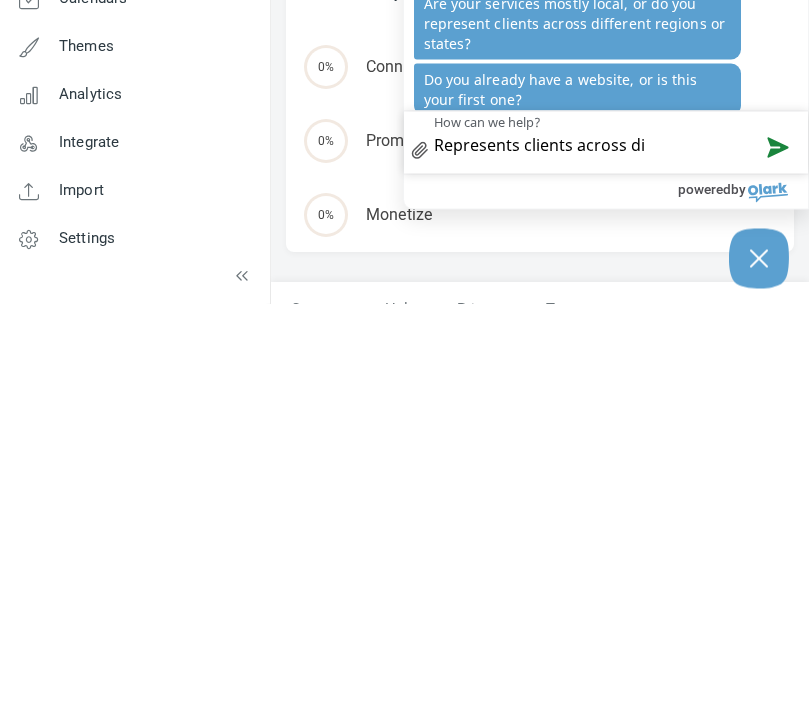 type on "Represents clients across different" 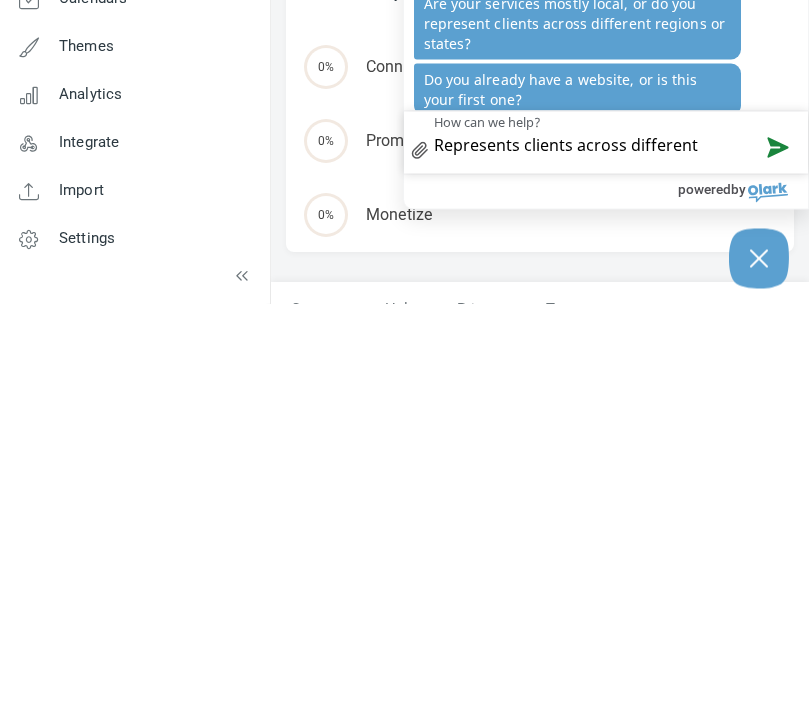type on "Represents clients across different" 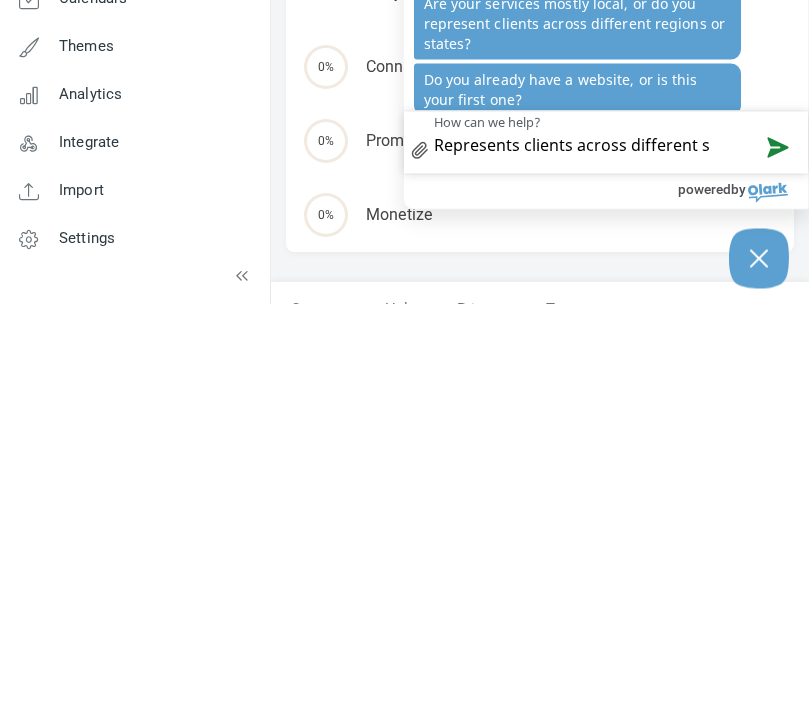 type on "Represents clients across different s" 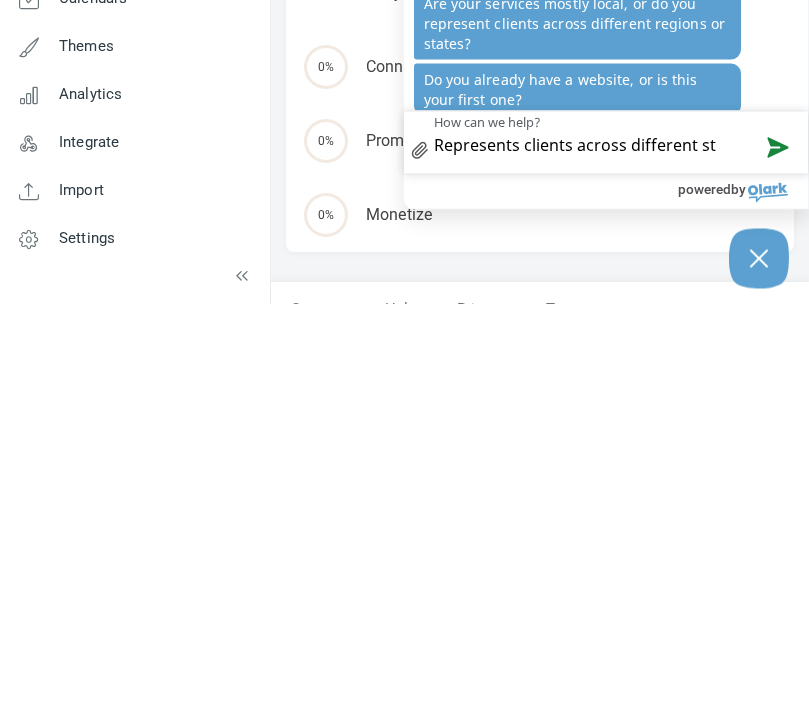 type on "Represents clients across different st" 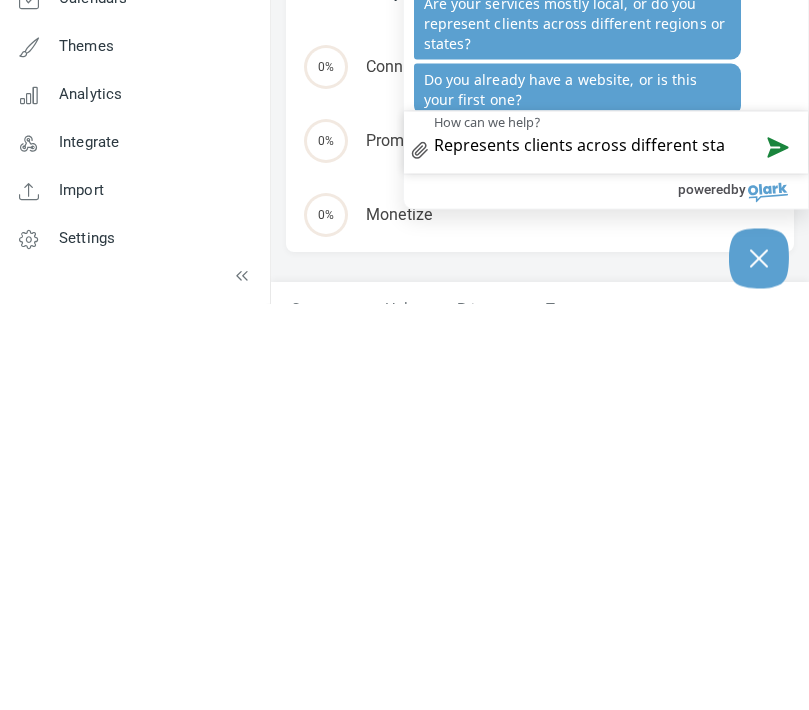 type on "Represents clients across different stat" 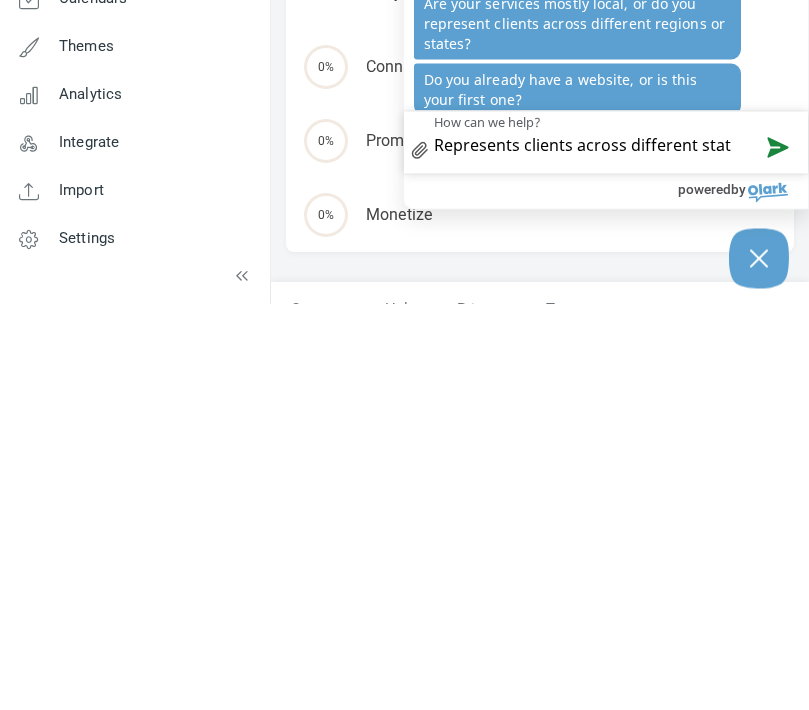 type on "Represents clients across different state" 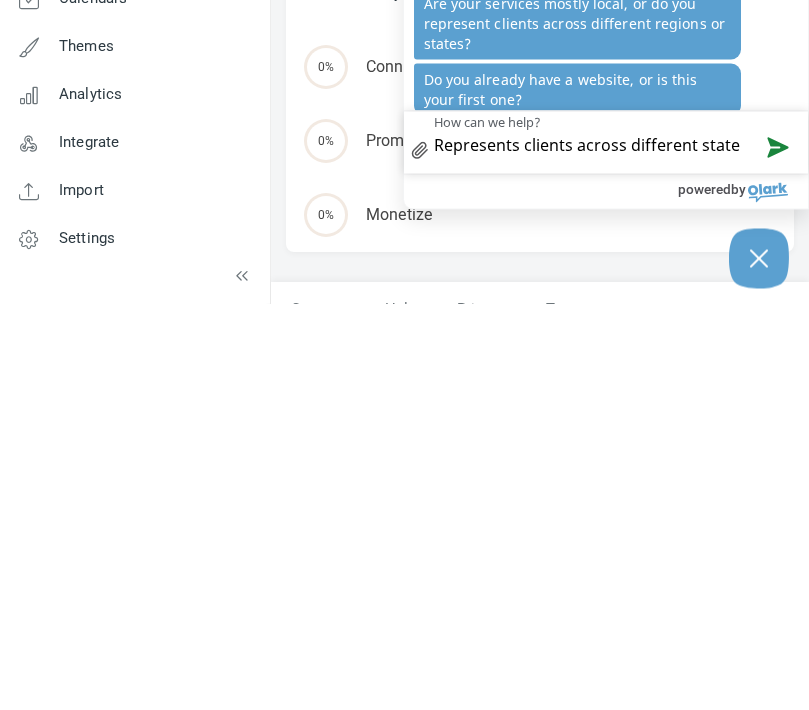 type on "Represents clients across different state" 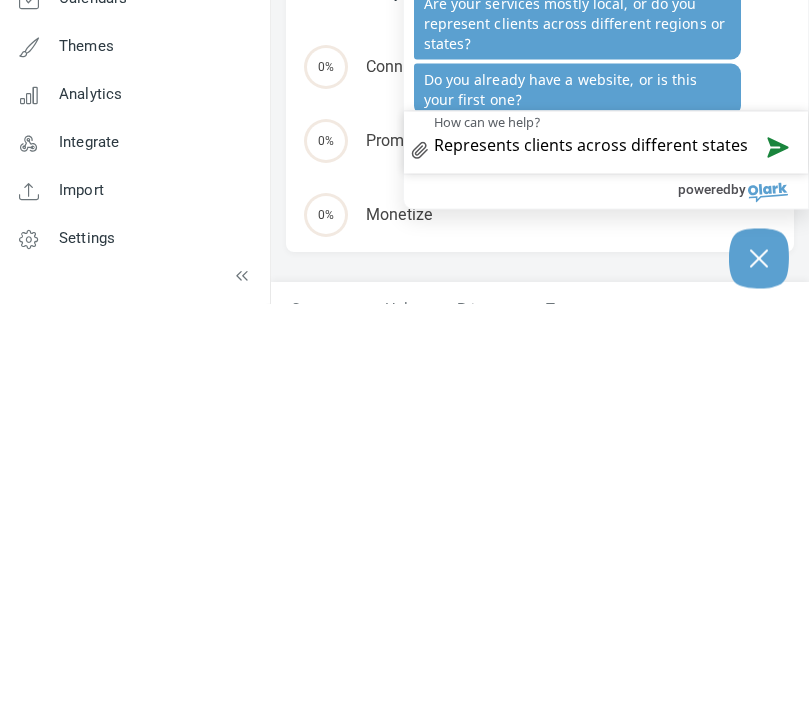 type on "Represents clients across different states" 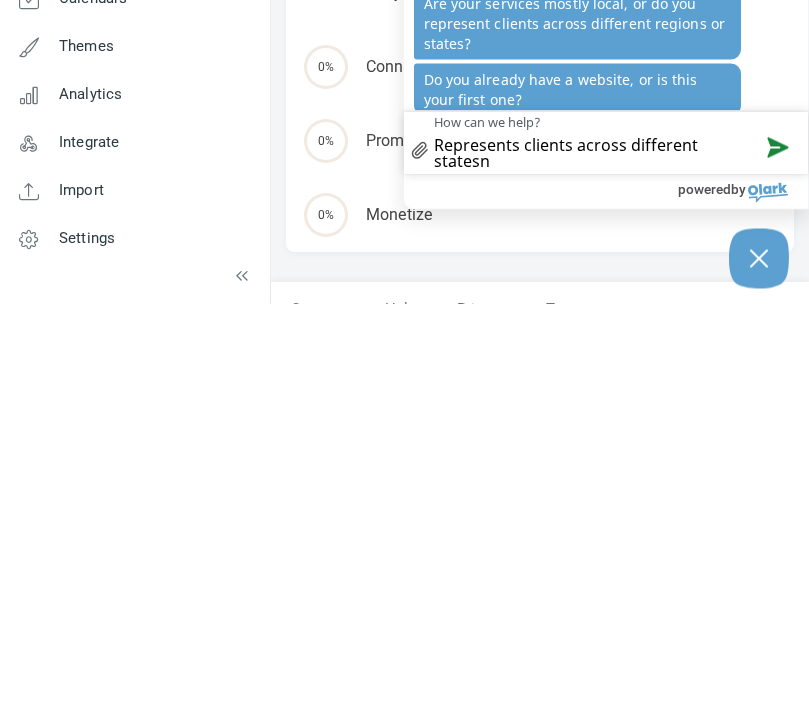 type on "Represents clients across different statesn" 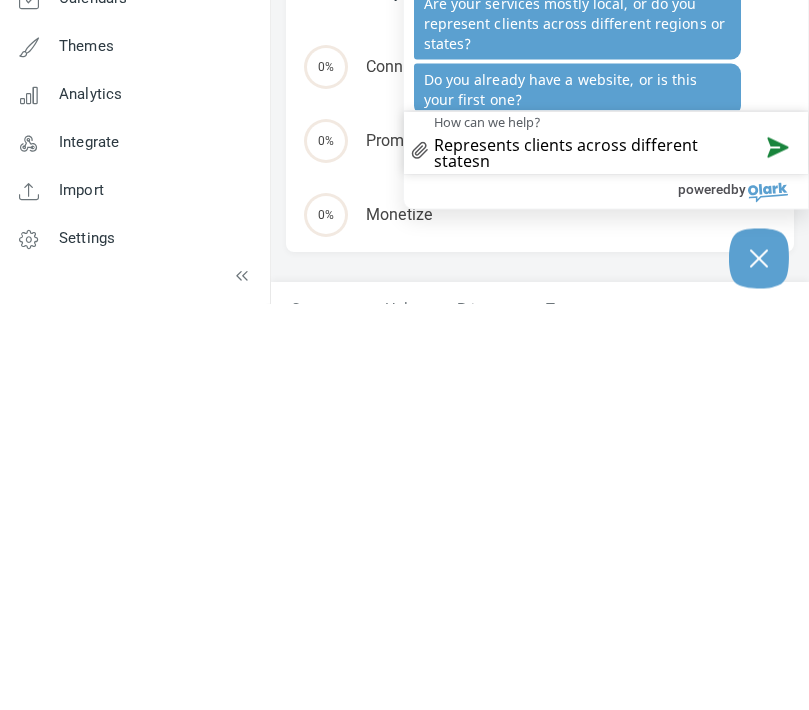 type on "Represents clients across different statesna" 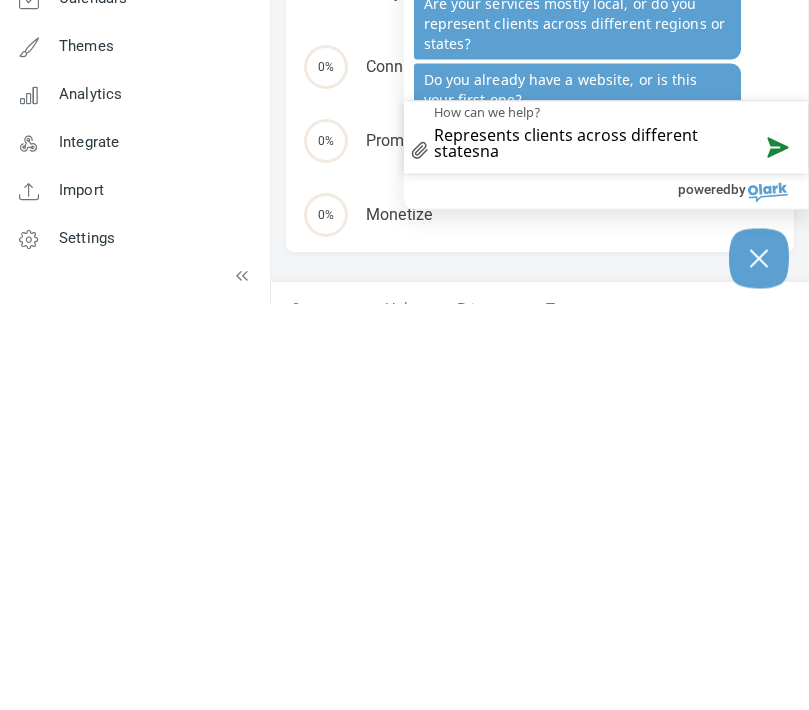 type on "Represents clients across different statesnan" 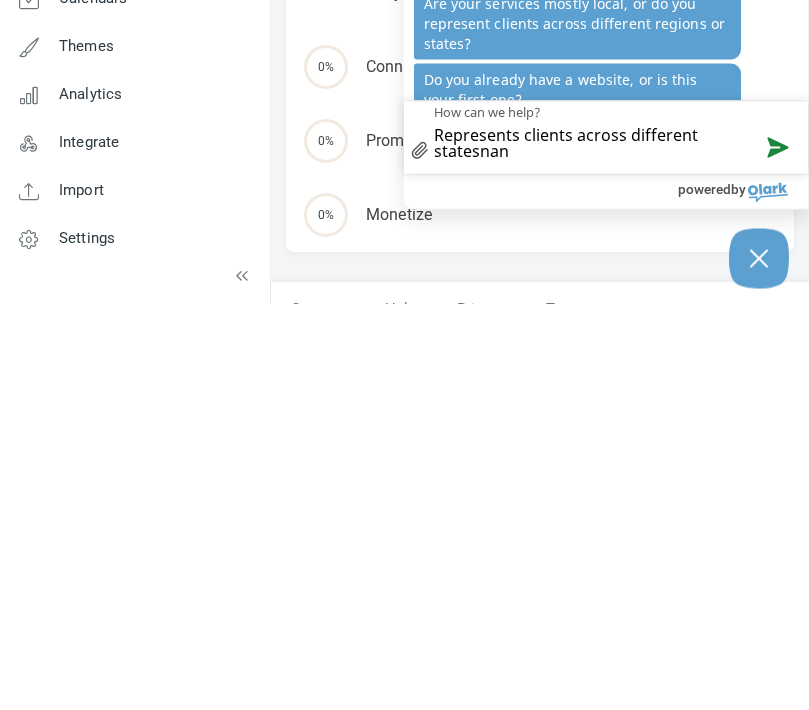 scroll, scrollTop: 247, scrollLeft: 0, axis: vertical 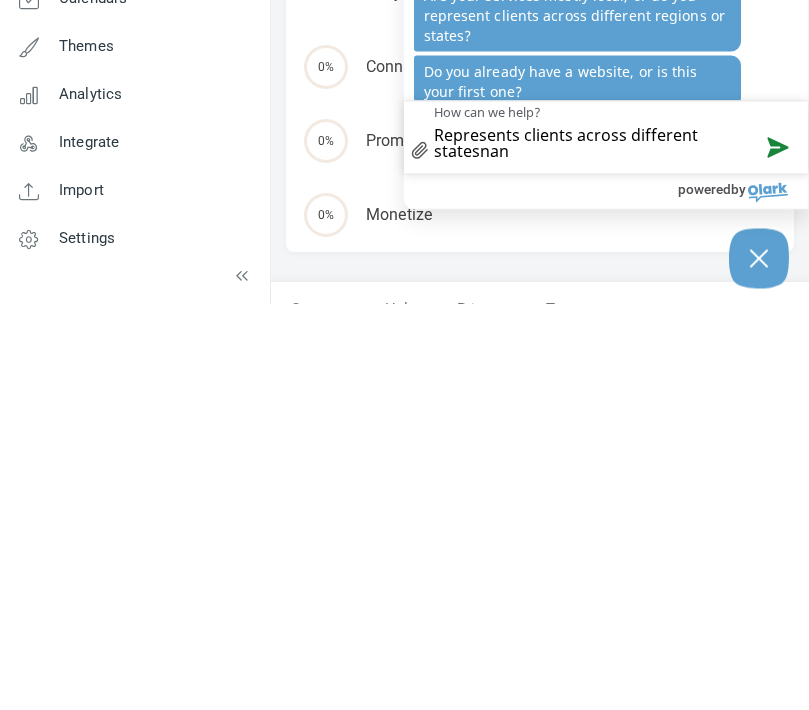type on "Represents clients across different statesnand" 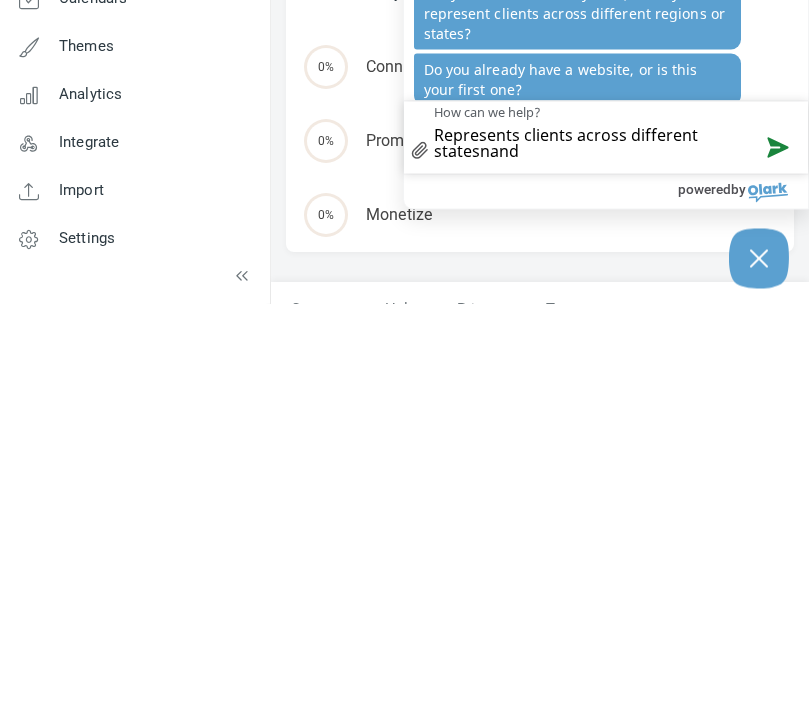 type on "Represents clients across different states and" 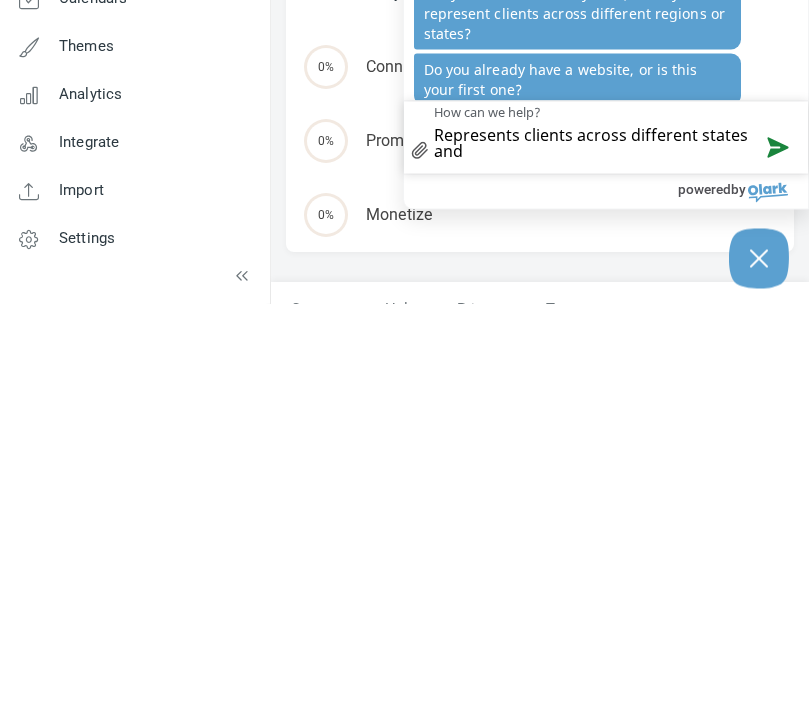 type on "Represents clients across different states and" 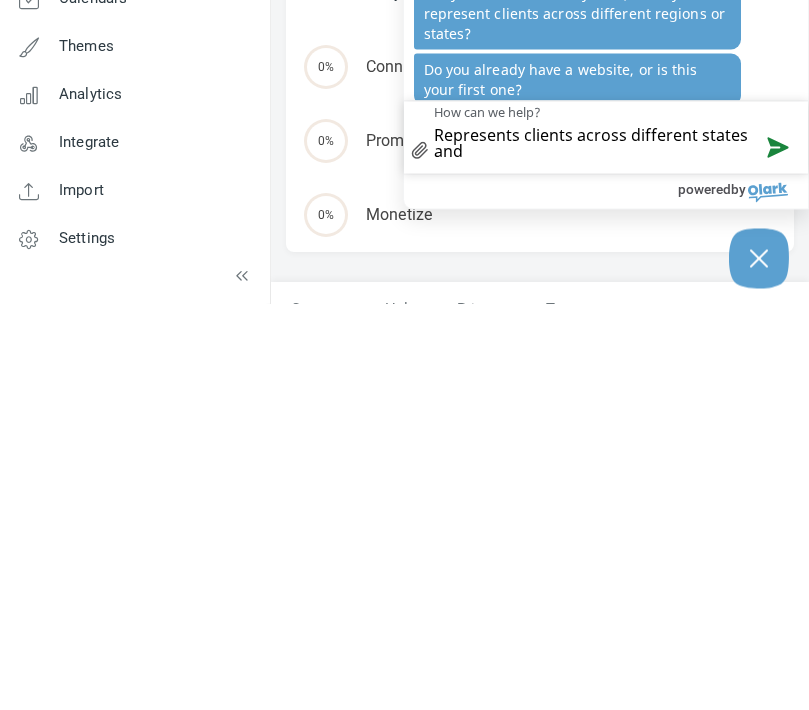 type on "Represents clients across different states and c" 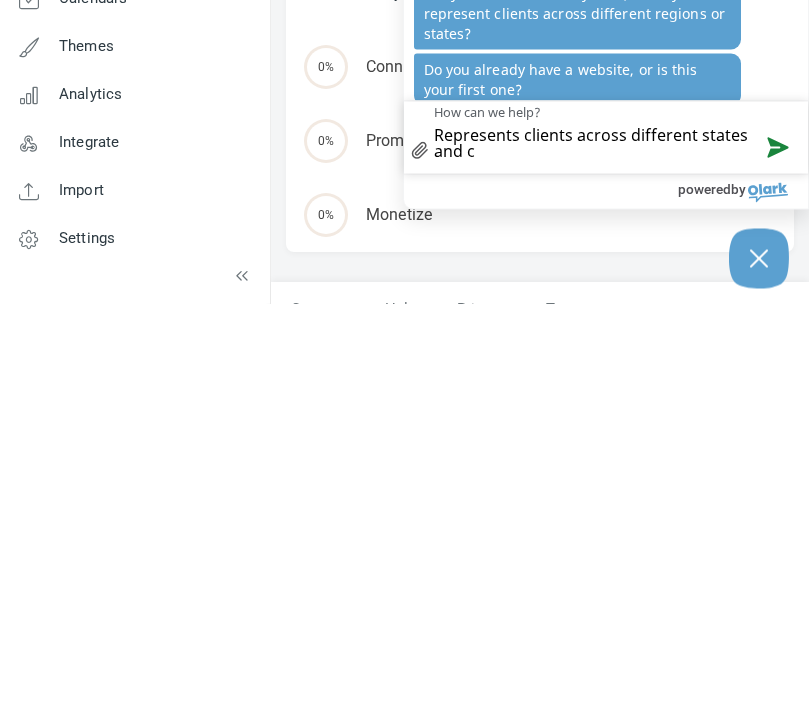 type on "Represents clients across different states and c" 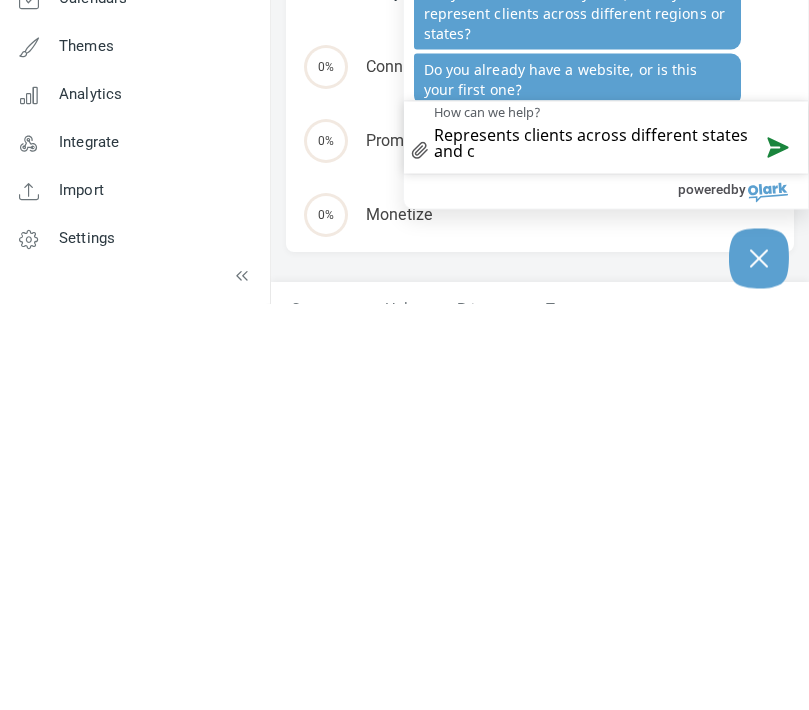 type on "Represents clients across different states and co" 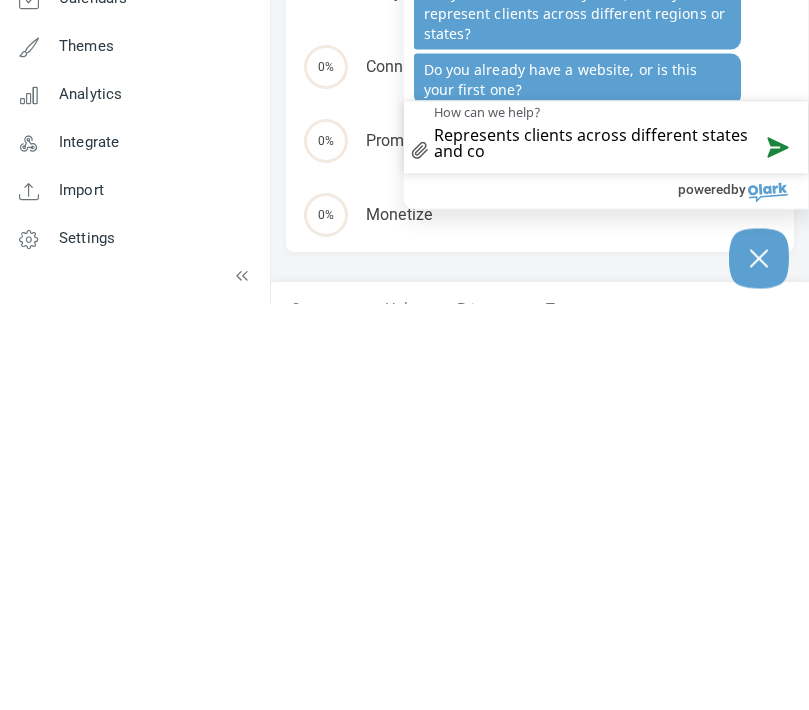 type on "Represents clients across different states and co" 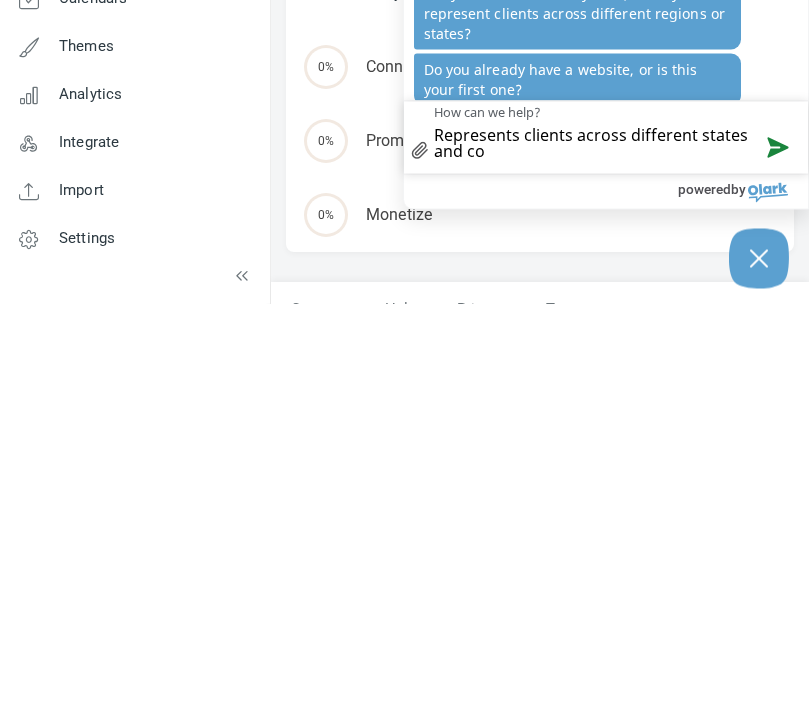 type on "Represents clients across different states and cou" 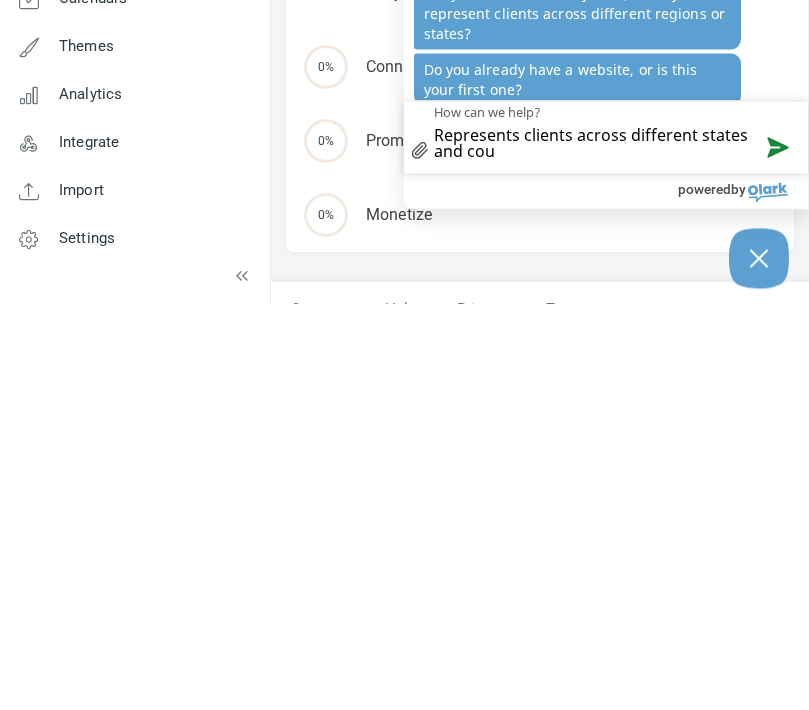 type on "Represents clients across different states and cou" 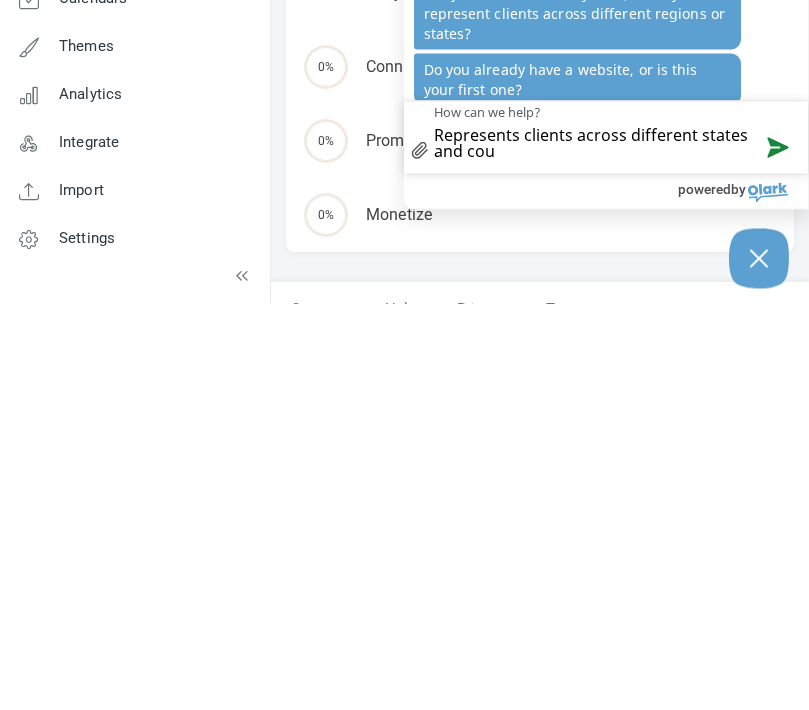 type on "Represents clients across different states and coun" 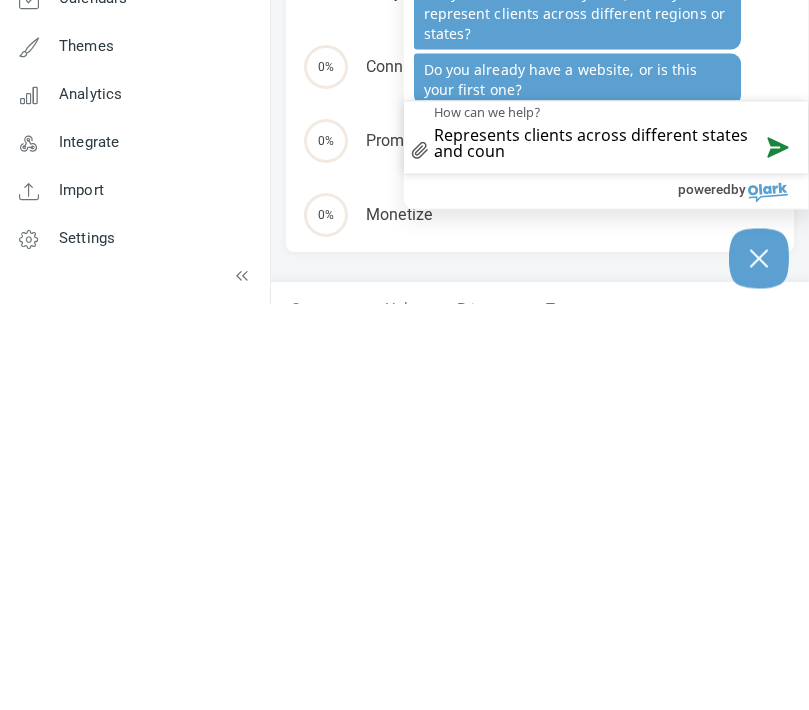 type on "Represents clients across different states and coun" 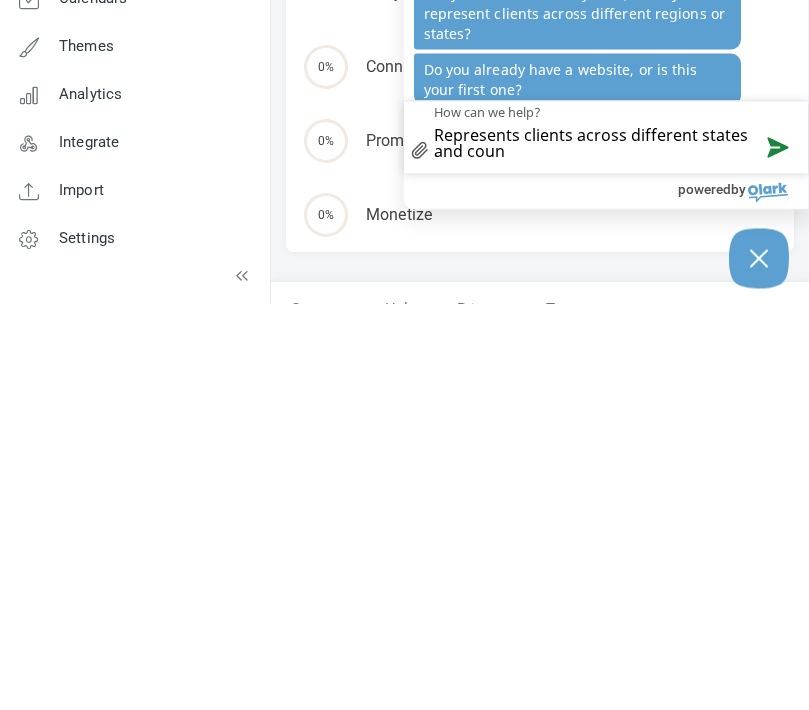 type on "Represents clients across different states and count" 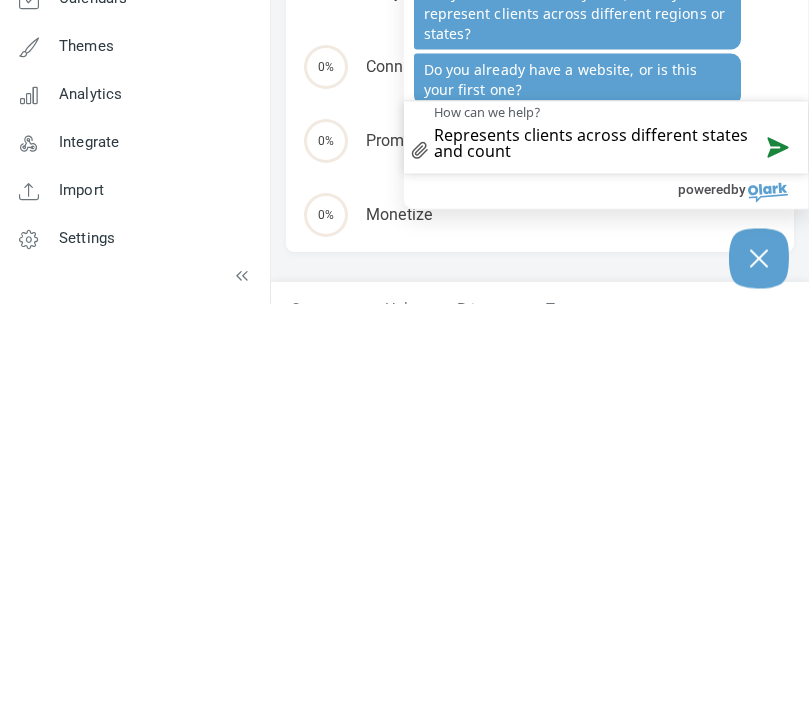 type on "Represents clients across different states and count" 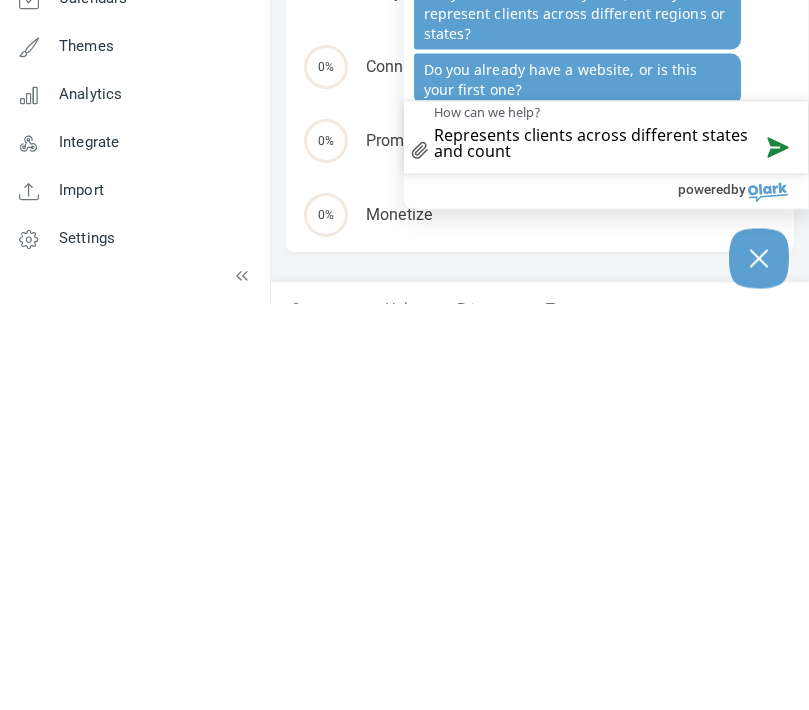 type on "Represents clients across different states and countr" 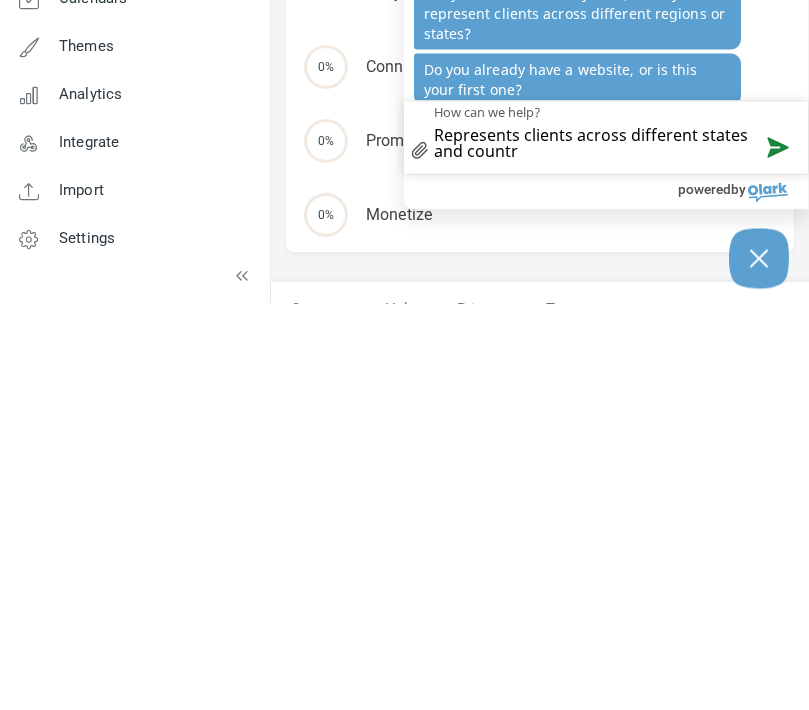 type on "Represents clients across different states and country" 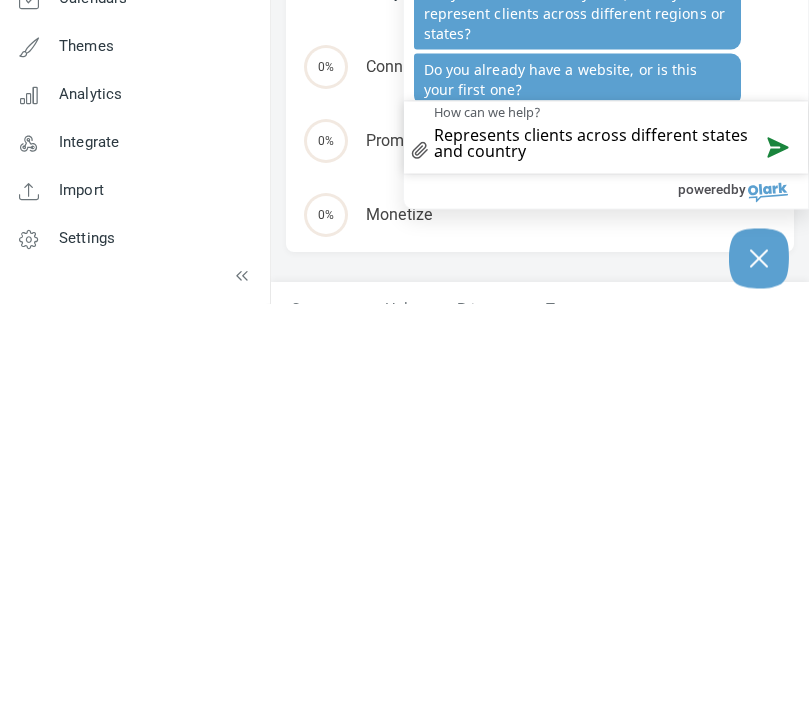 type on "Represents clients across different states and countr" 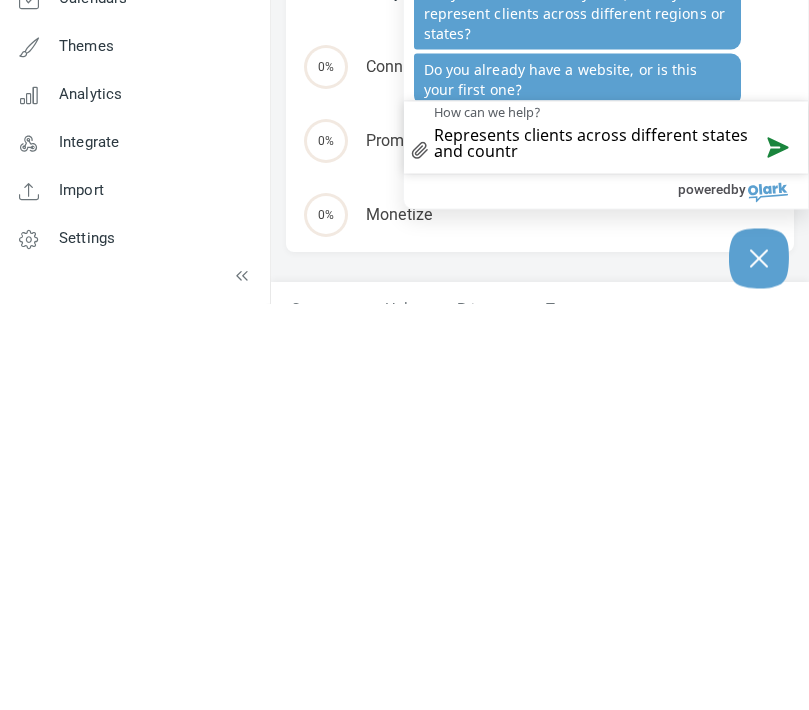 type on "Represents clients across different states and country" 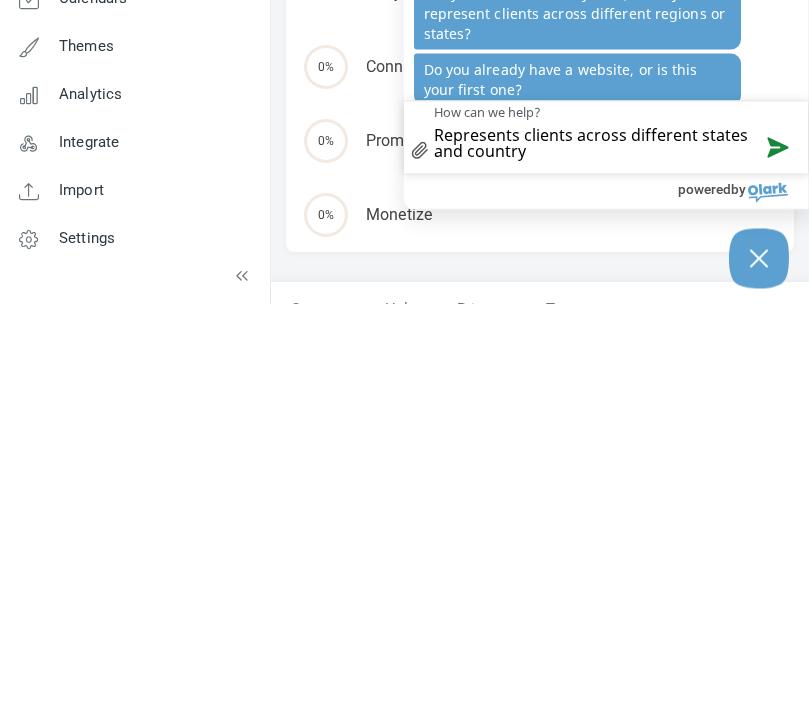 type on "Represents clients across different states and country" 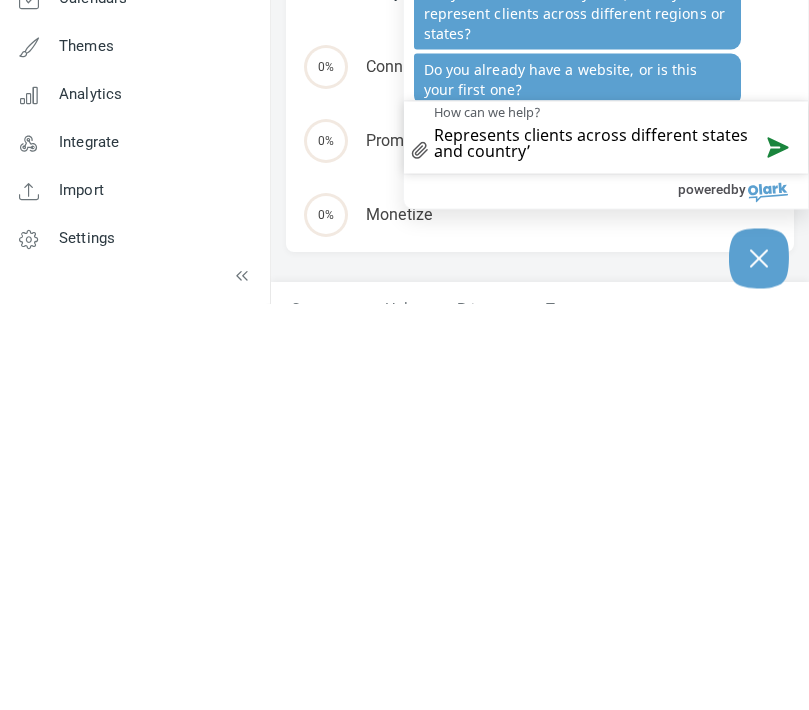 type on "Represents clients across different states and country’s" 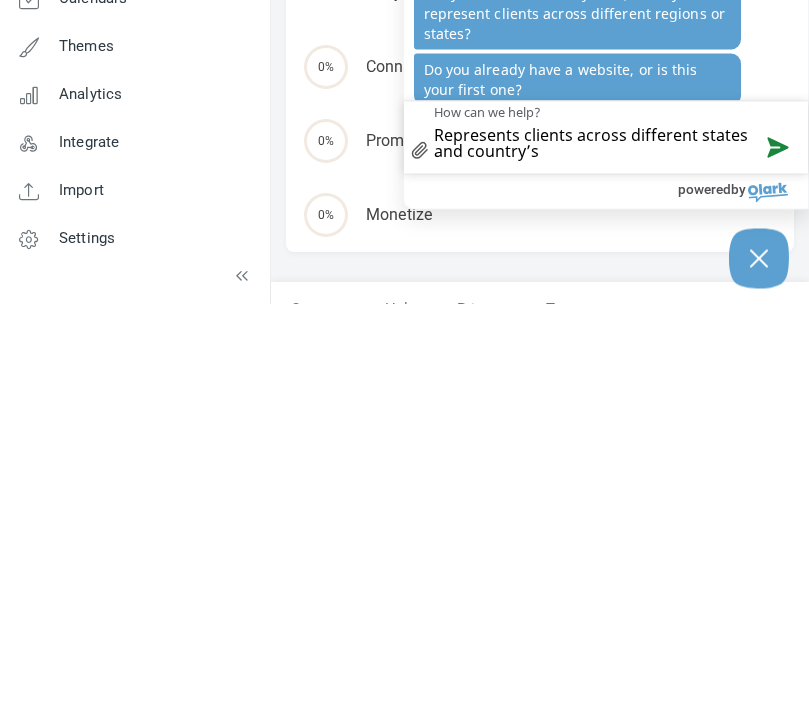 type 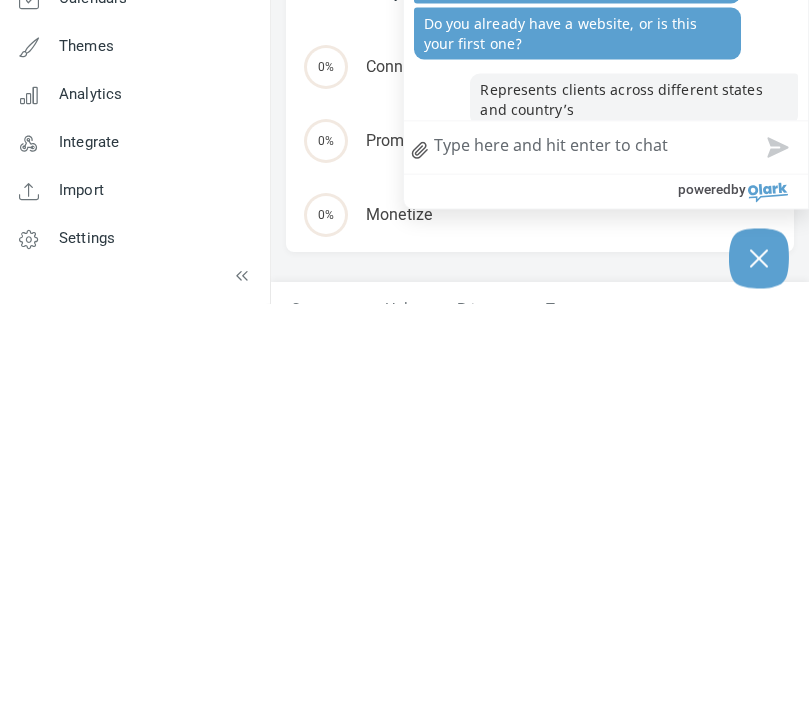 type on "T" 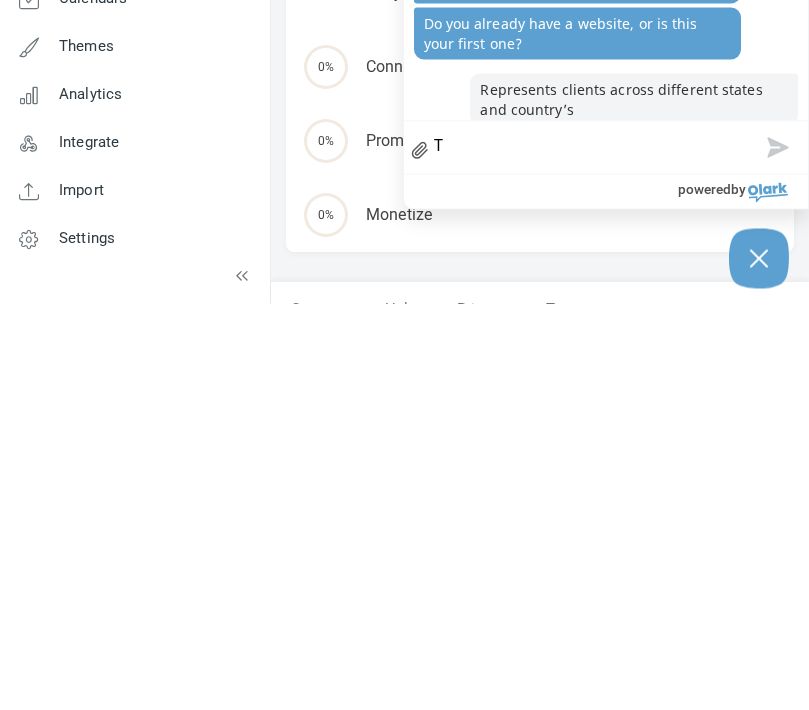 type on "Th" 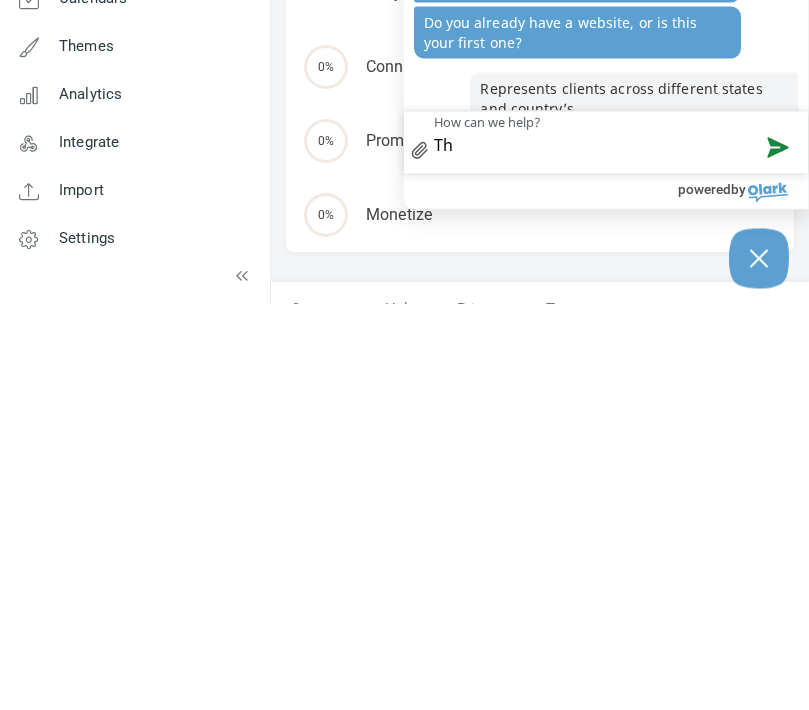 type on "Thi" 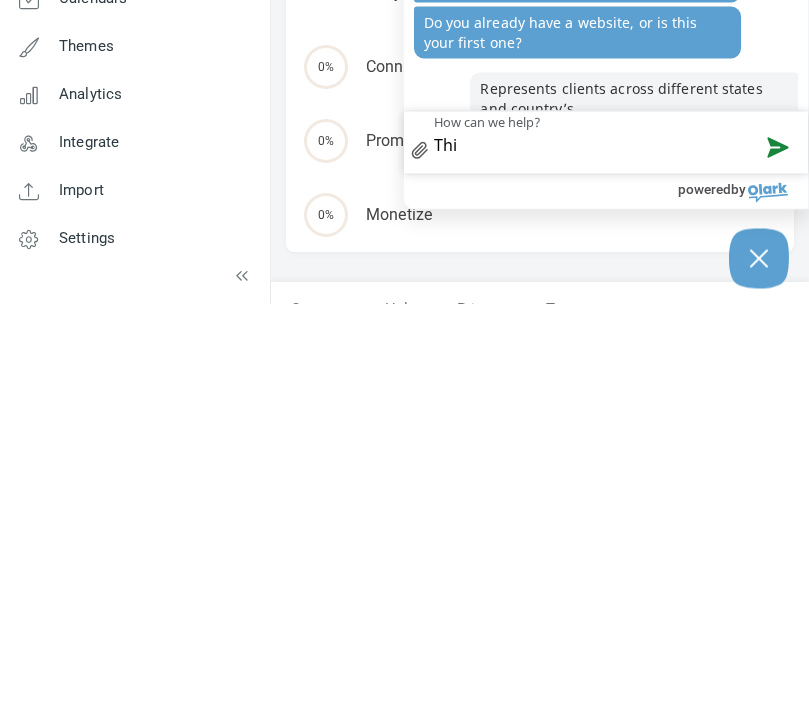 scroll, scrollTop: 303, scrollLeft: 0, axis: vertical 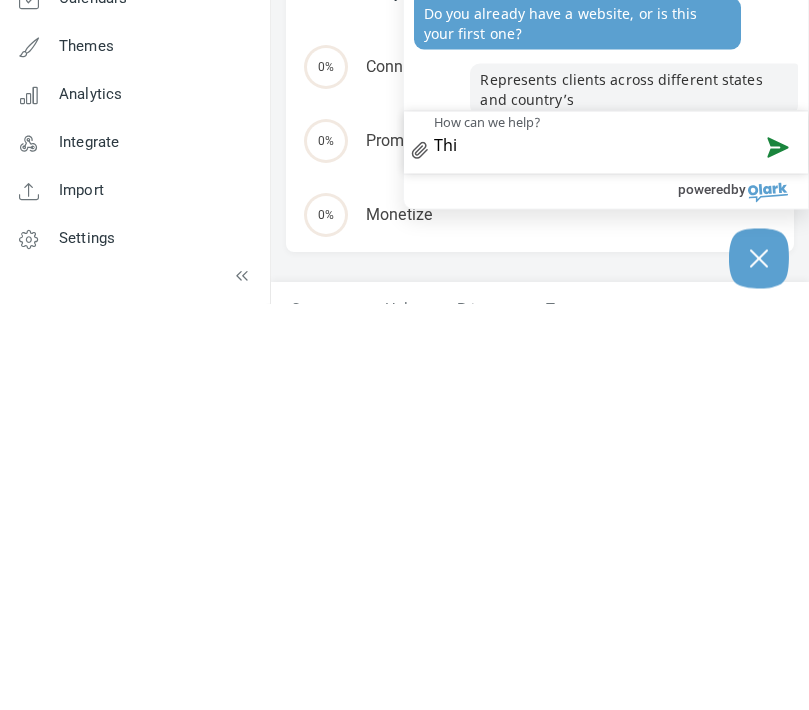 type on "This" 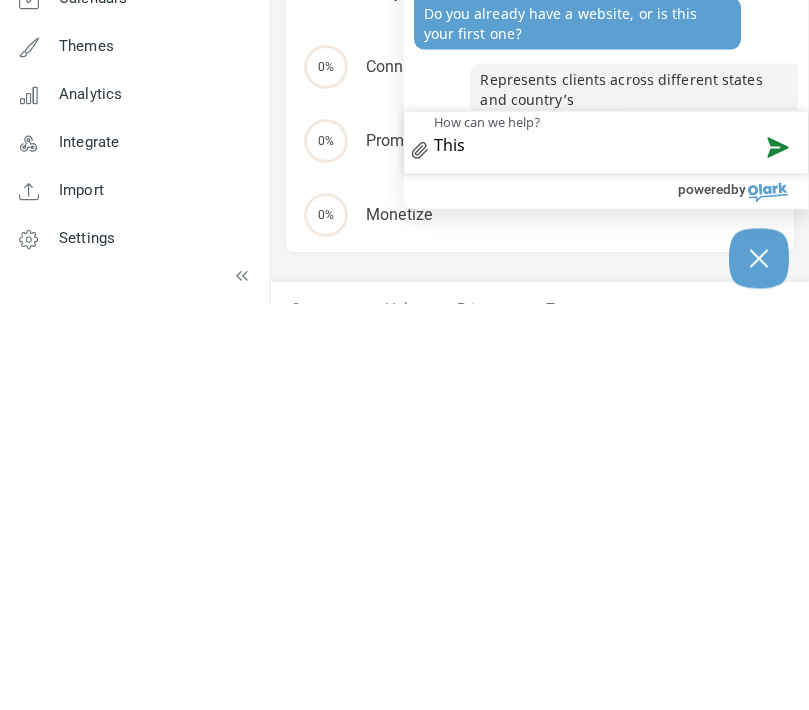 type on "This" 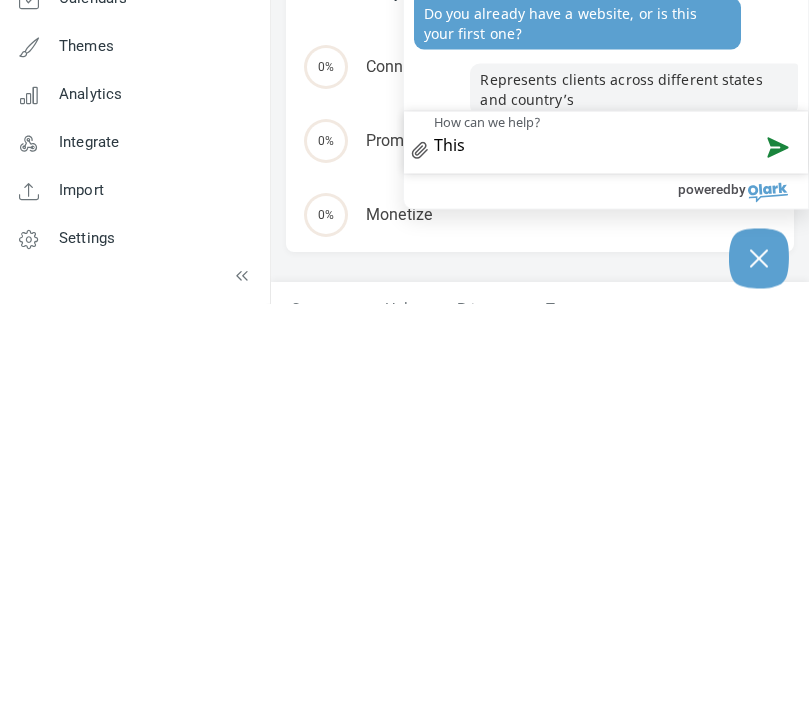 type on "This m" 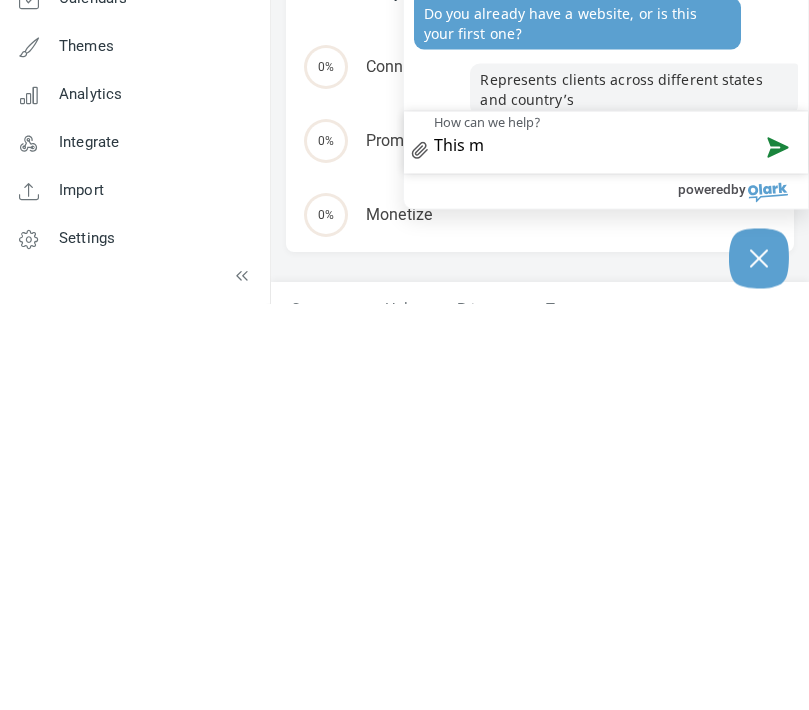 type on "This my" 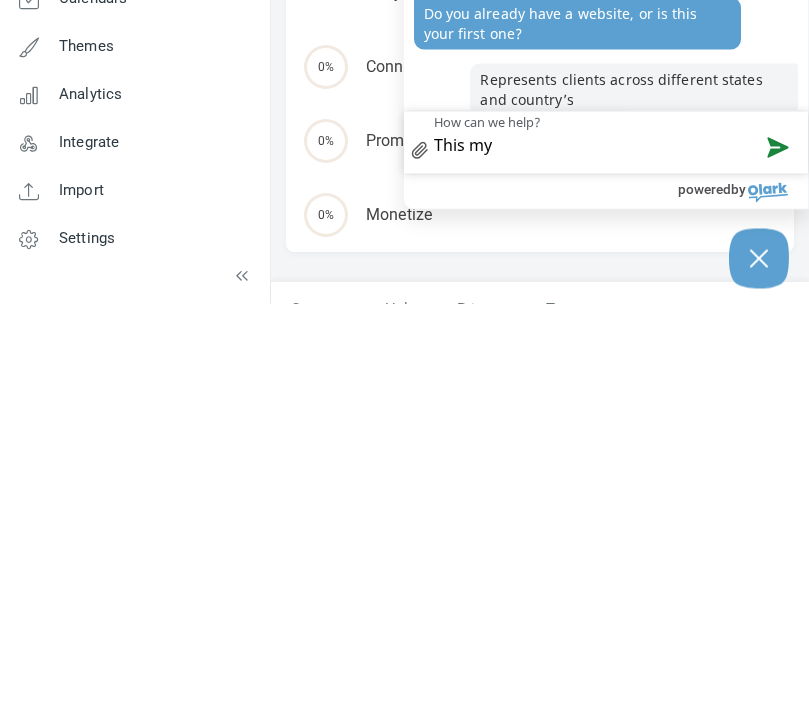 type on "This my" 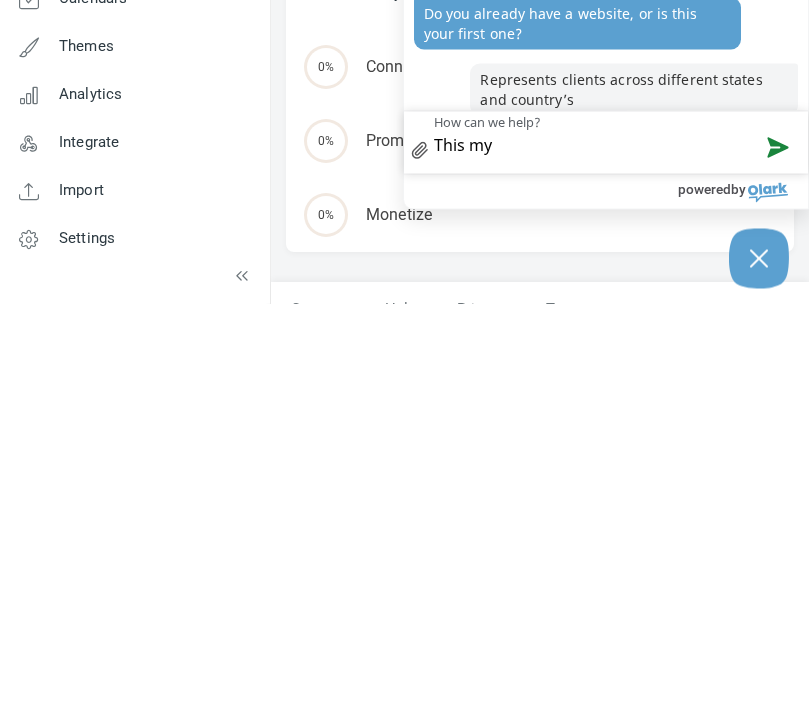 type on "This my" 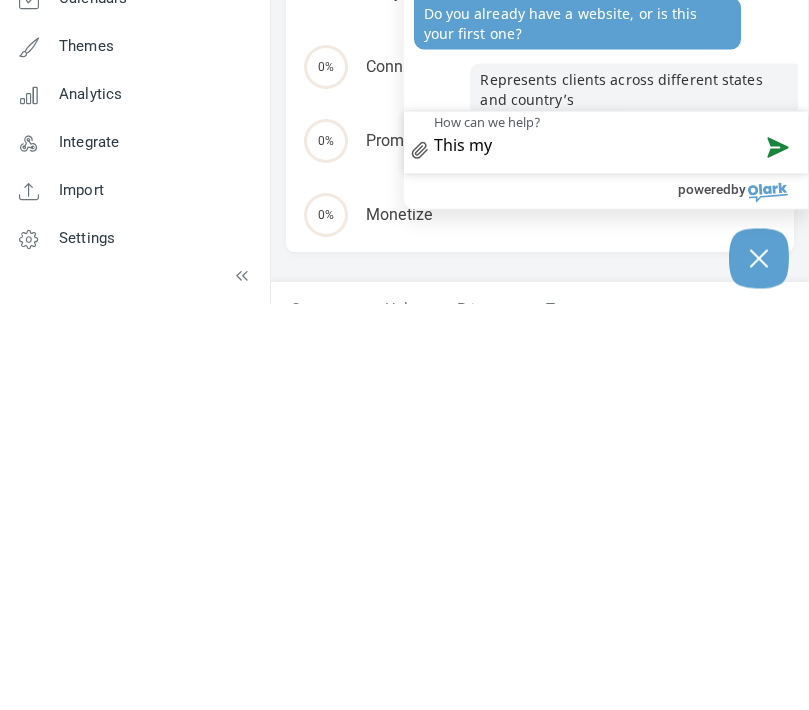 type on "This my f" 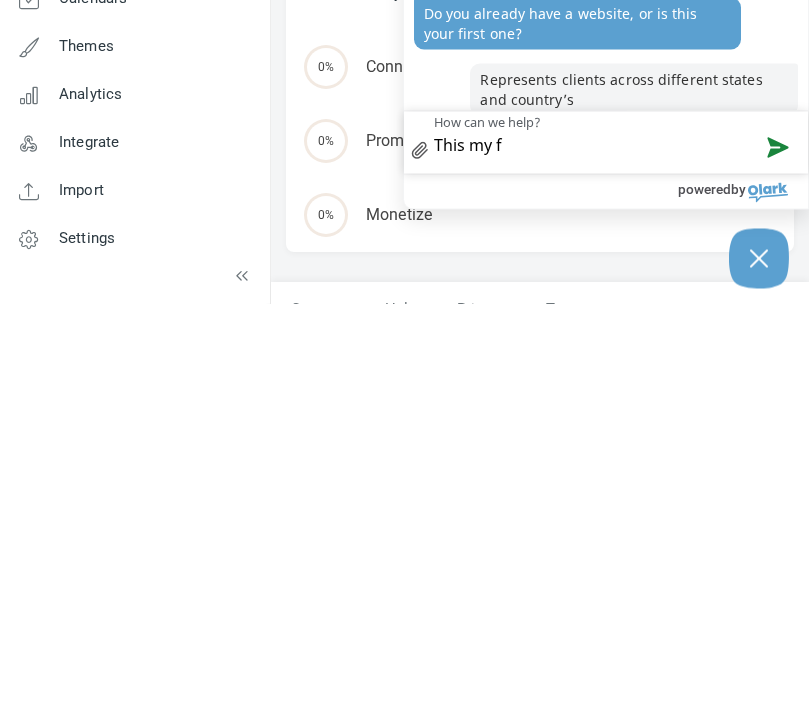 type on "This my f" 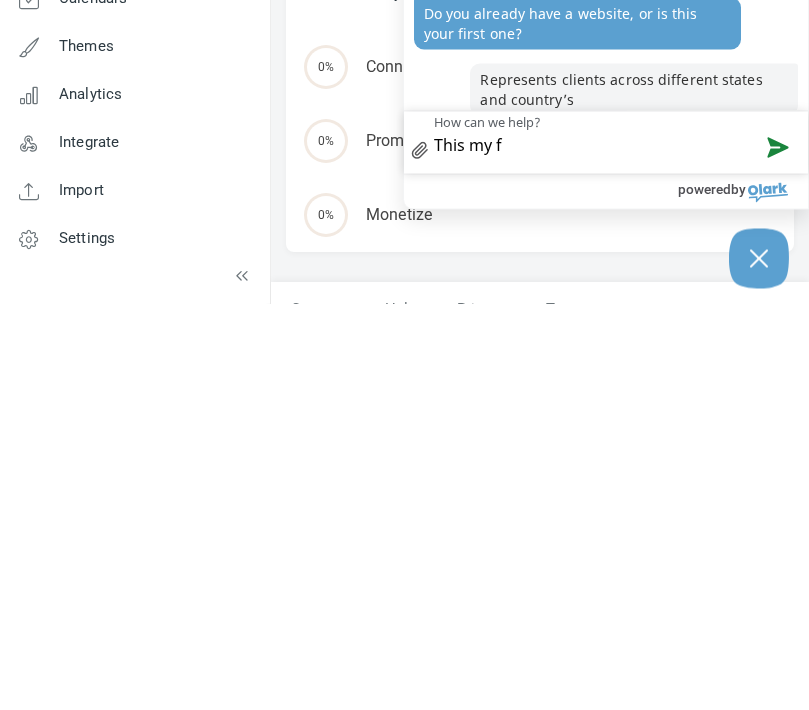 type on "This my fi" 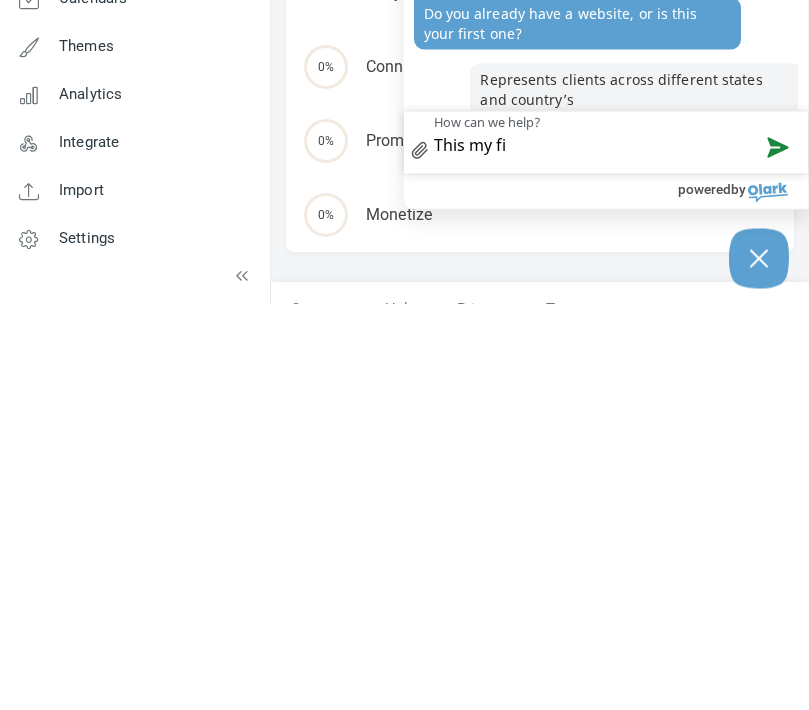 type on "This my fir" 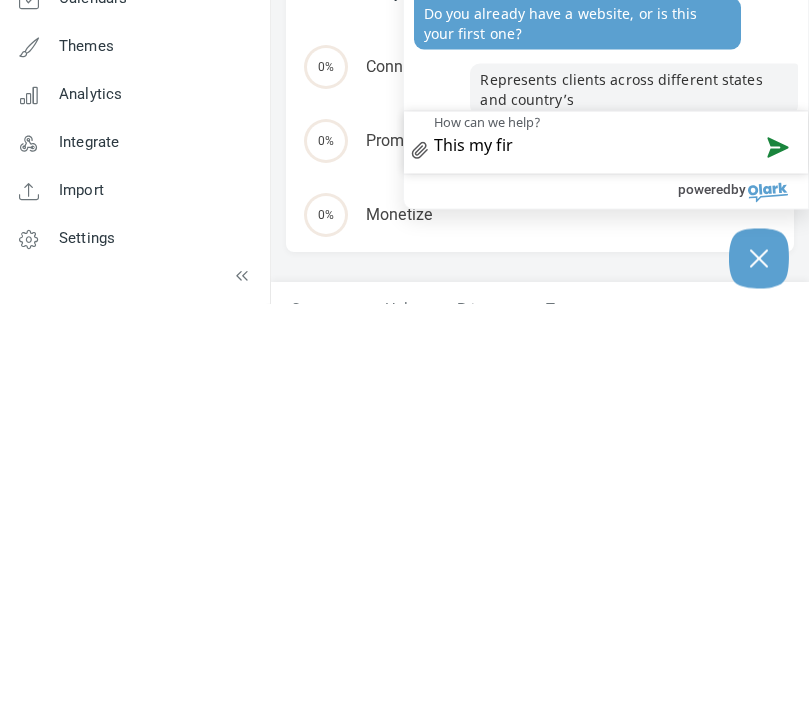 type on "This my first" 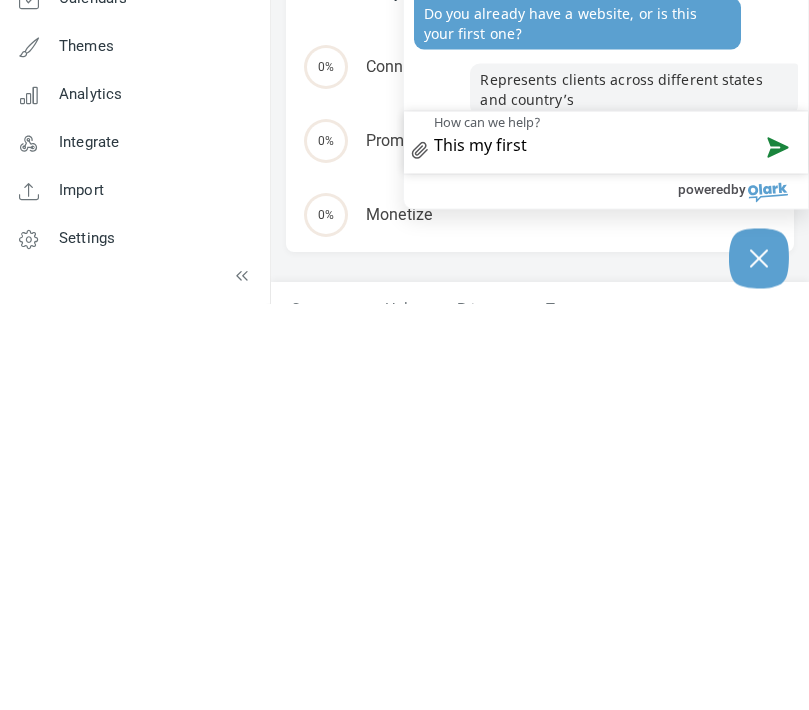 type on "This my first" 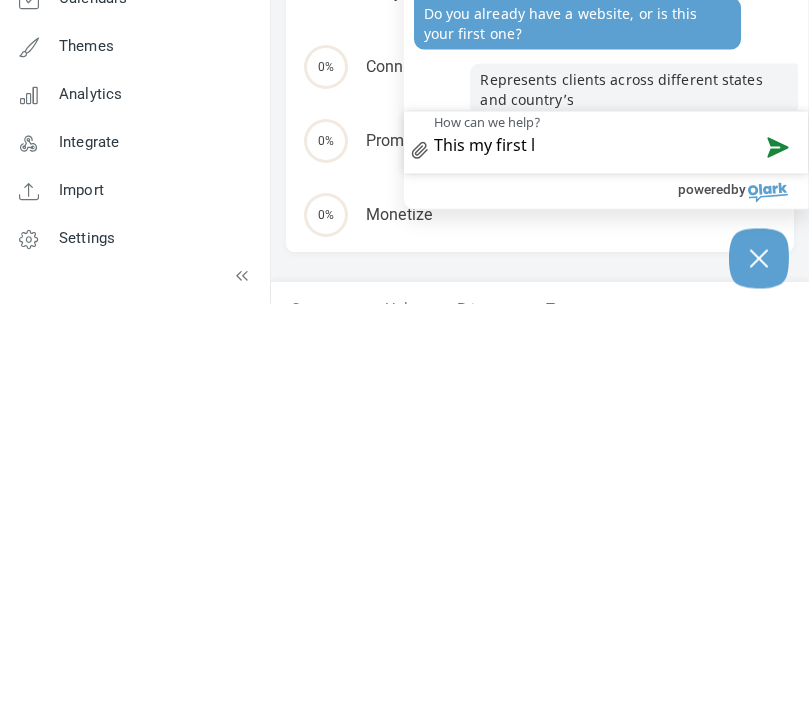 type on "This my first l" 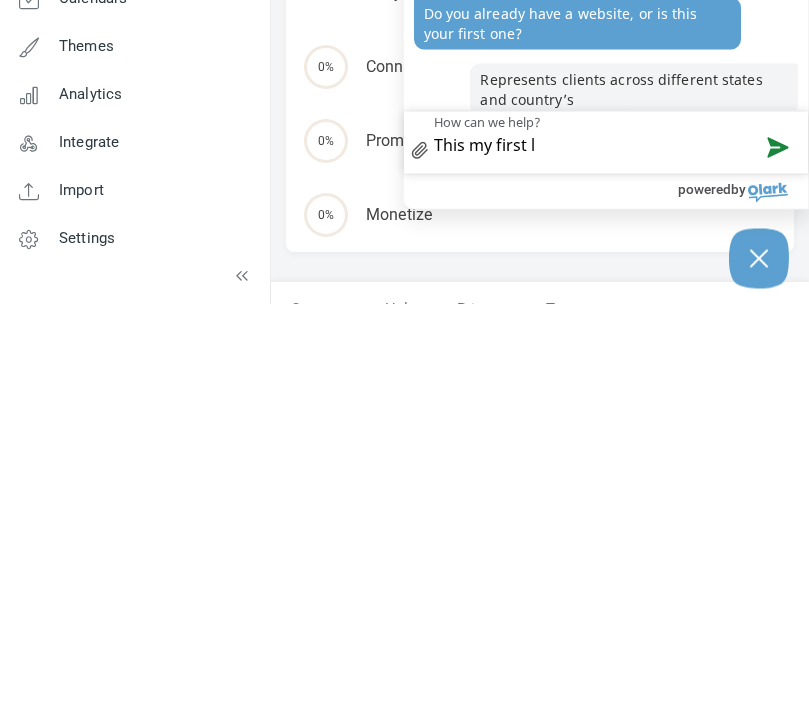 type on "This my first la" 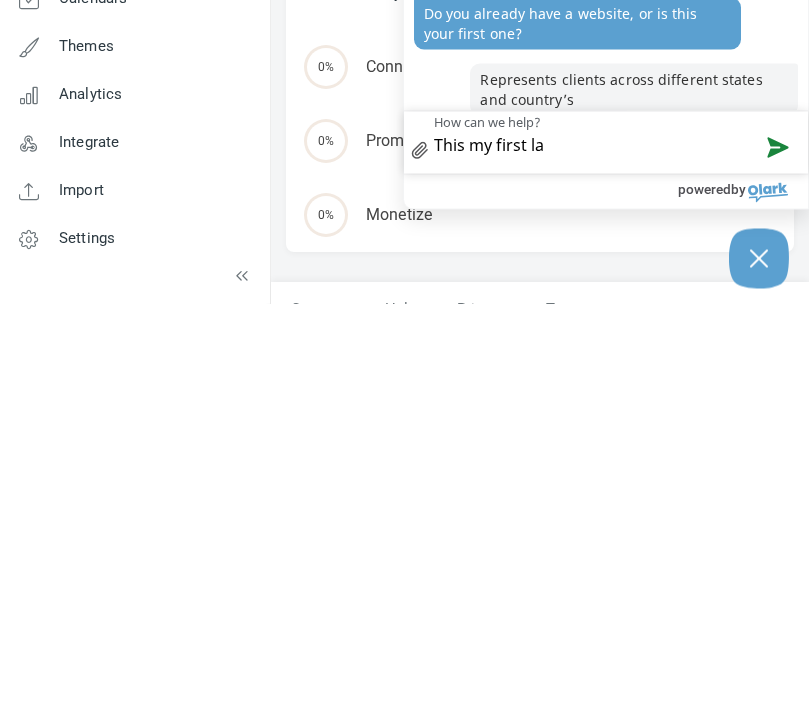type on "This my first la" 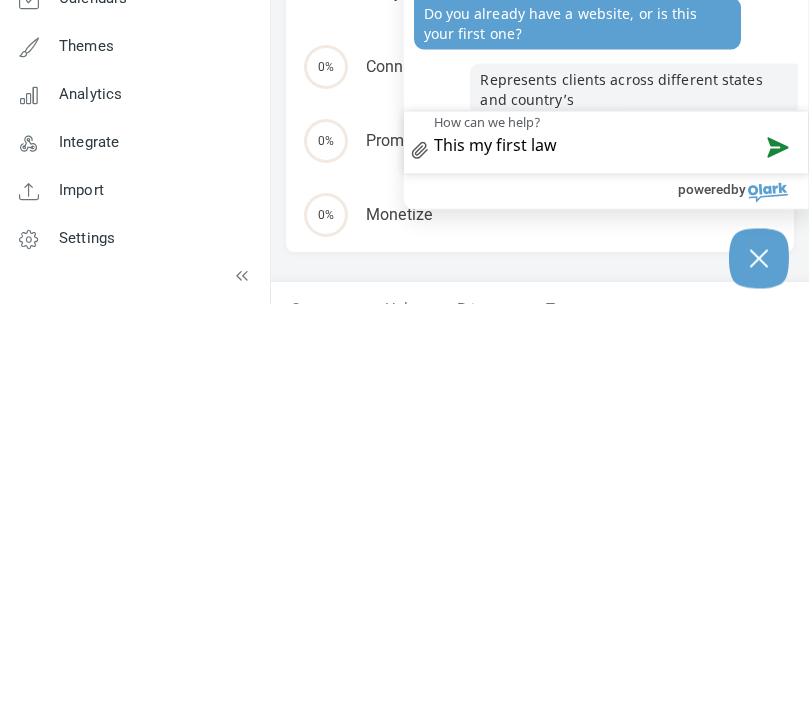 type on "This my first law" 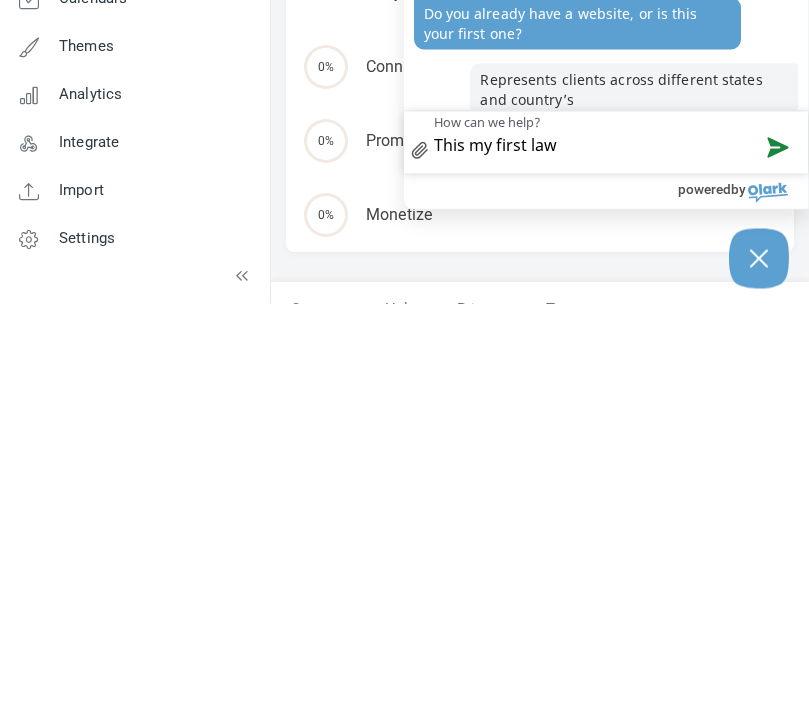 type on "This my first lawf" 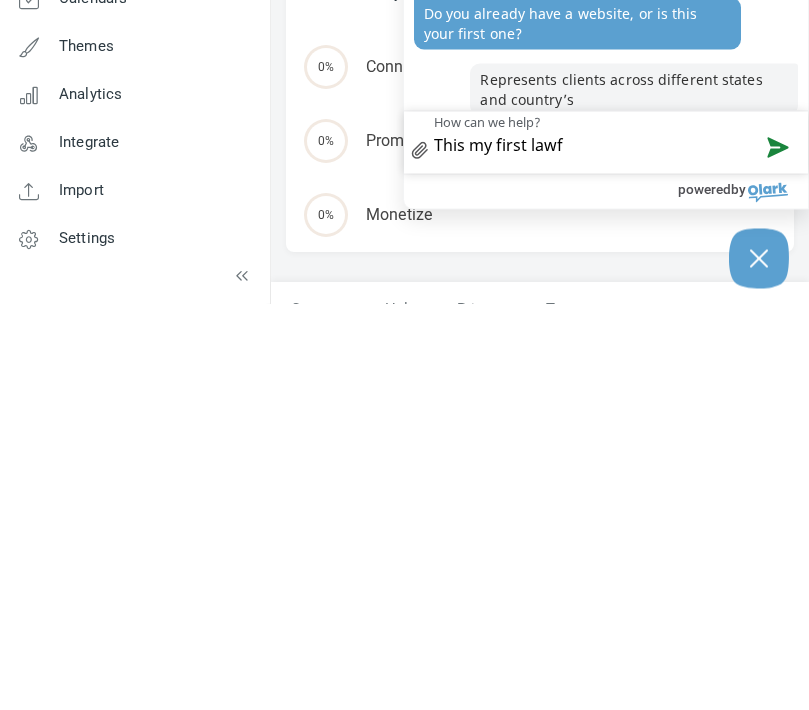 type on "This my first lawfi" 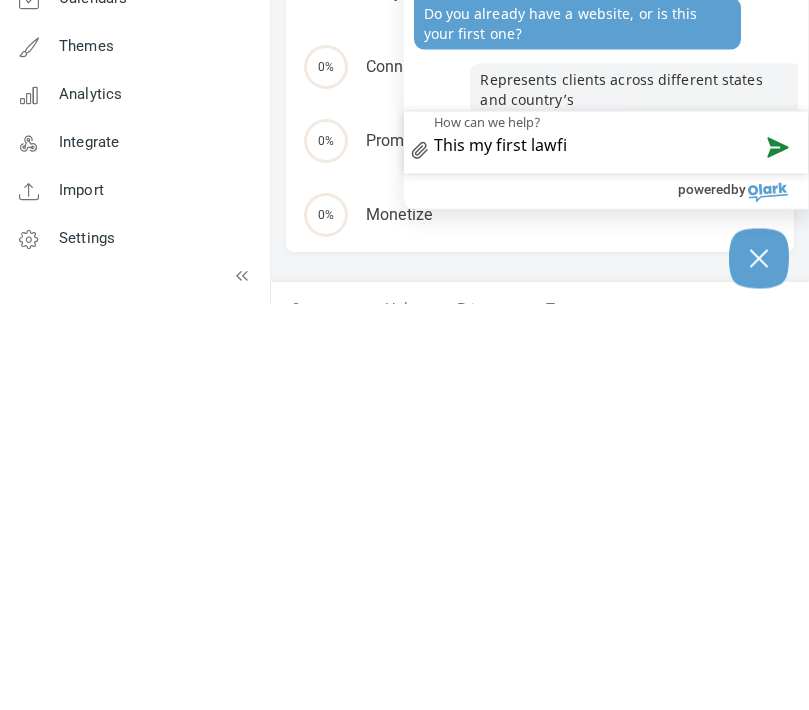 type on "This my first lawfir" 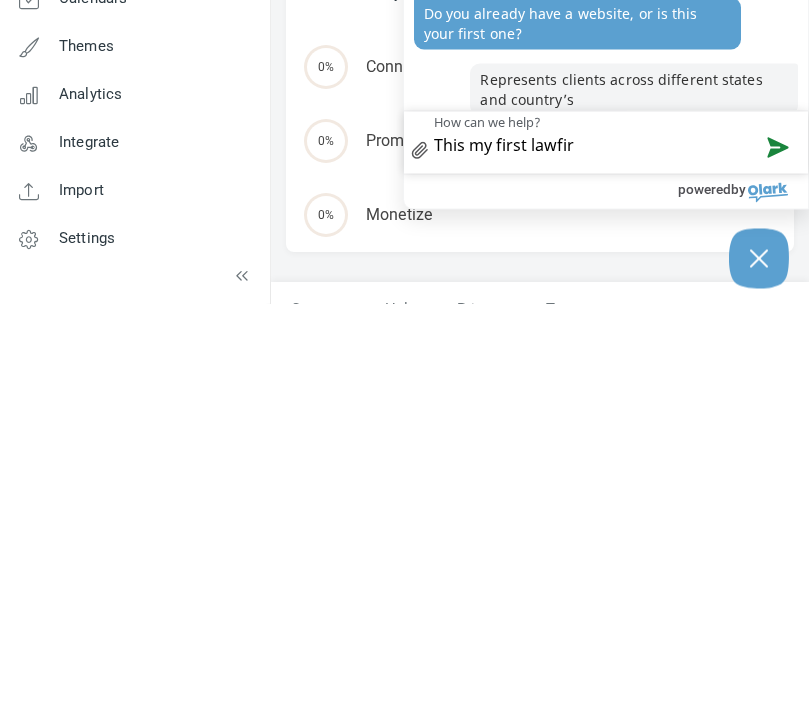 type on "This my first lawfirm" 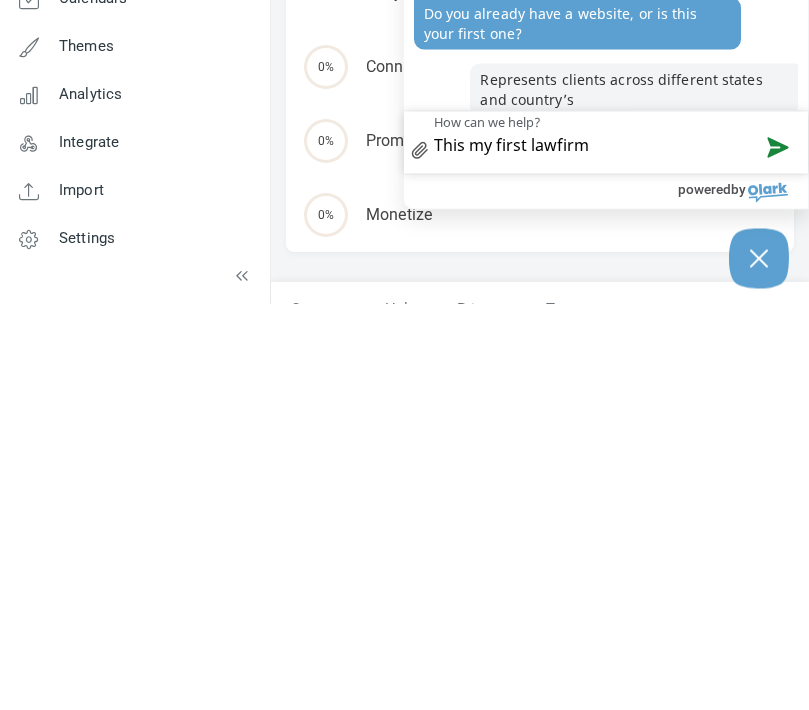 type on "This my first law firm" 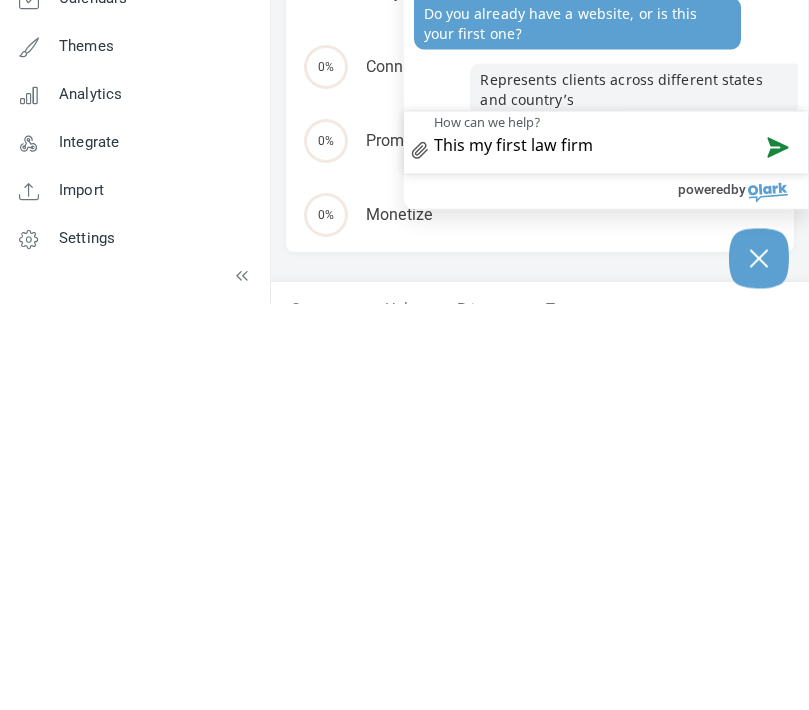 type on "This my first law firm" 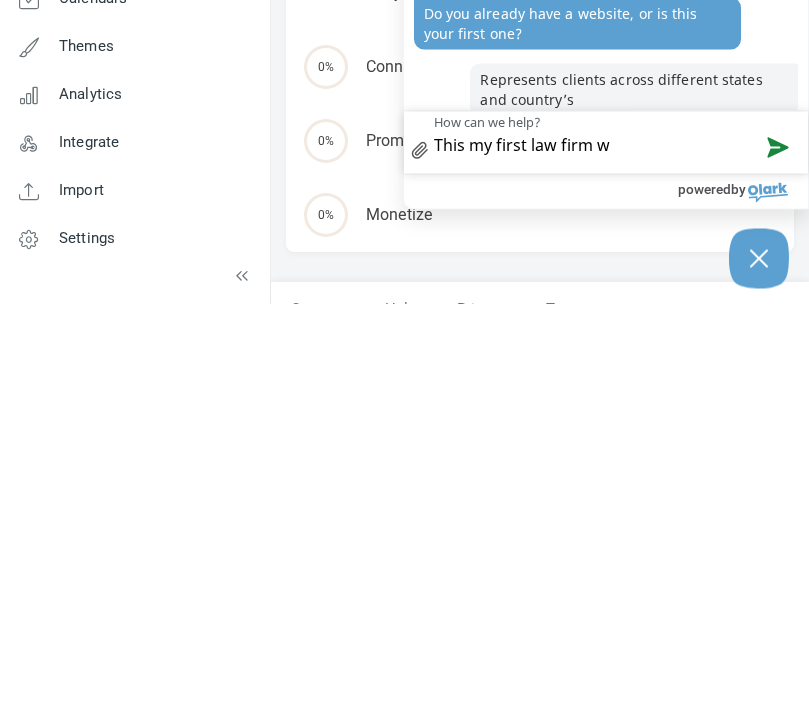 type on "This my first law firm w" 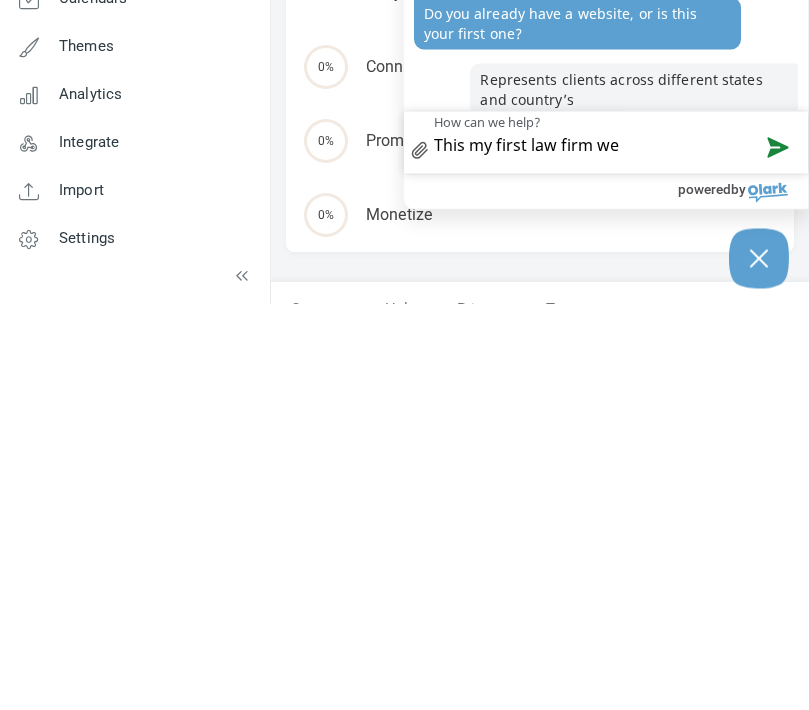 type on "This my first law firm web" 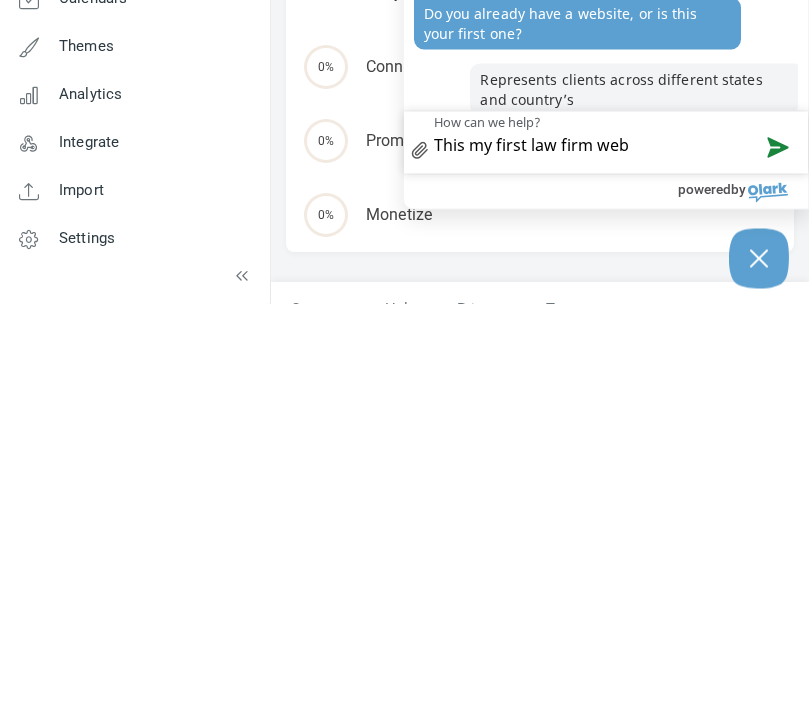 type on "This my first law firm webs" 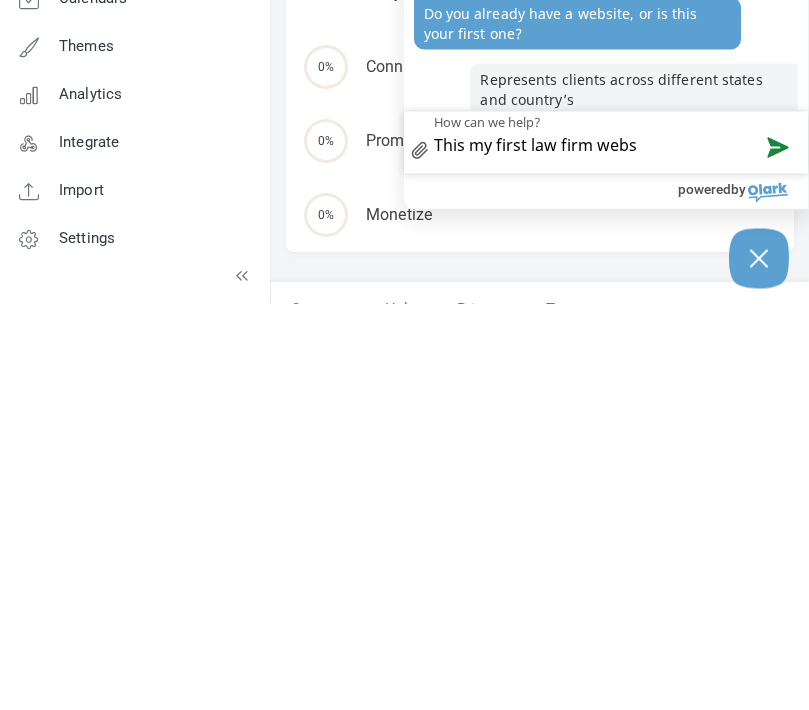 type on "This my first law firm webs" 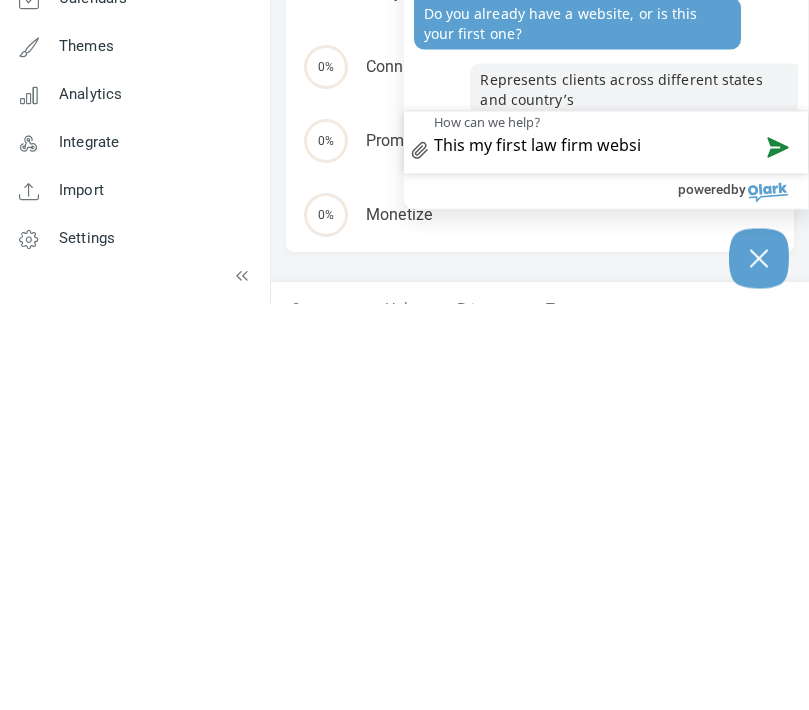 type on "This my first law firm website" 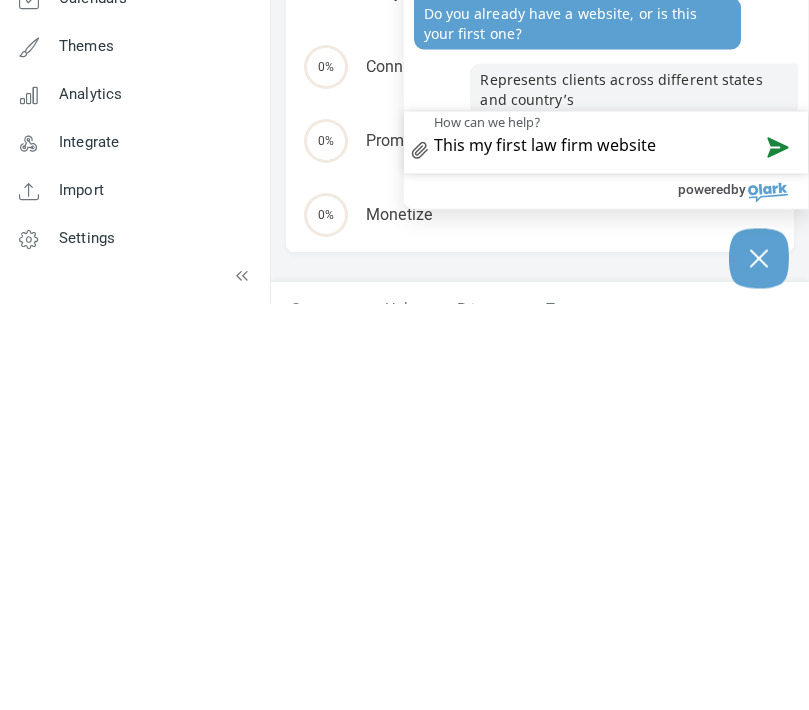 type on "This my first law firm website" 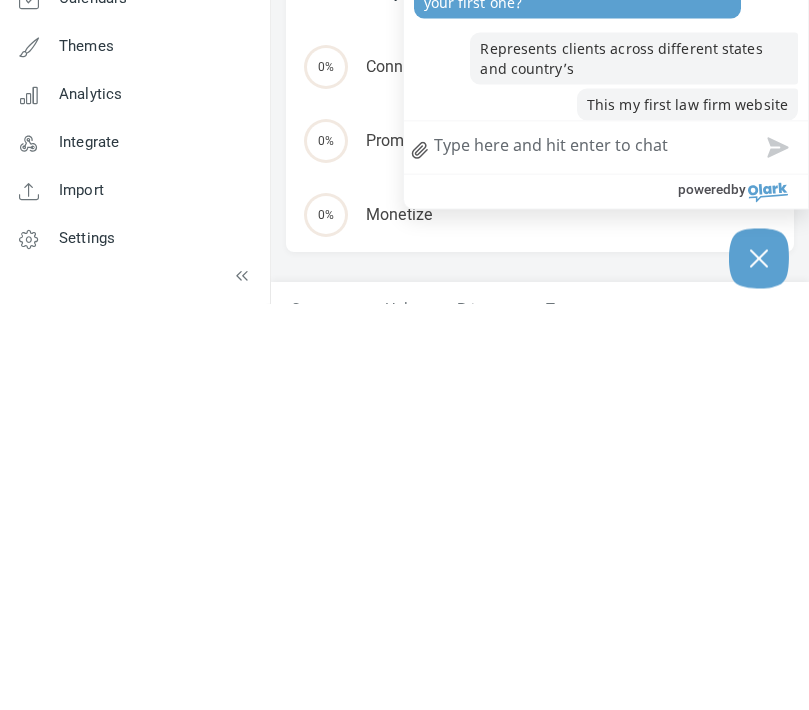 scroll, scrollTop: 329, scrollLeft: 0, axis: vertical 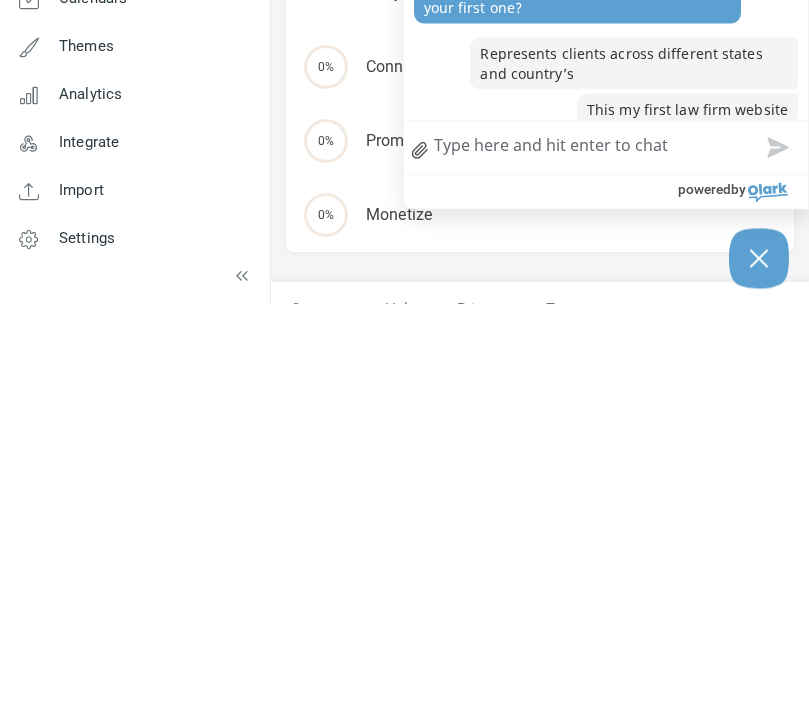 click on "Getting Started
Your forum has been created!
Welcome to Website Toolbox! Follow this guide to quickly configure your forum just the way you want it.
We’re here to  chat  if you need any help along the way.
Let's get started!
0%
View your forum
0%
Customize
Customize your theme
Create additional categories
Review your settings
0%
Connect
Use your own domain name
Link or embed your forum" at bounding box center [540, -70] 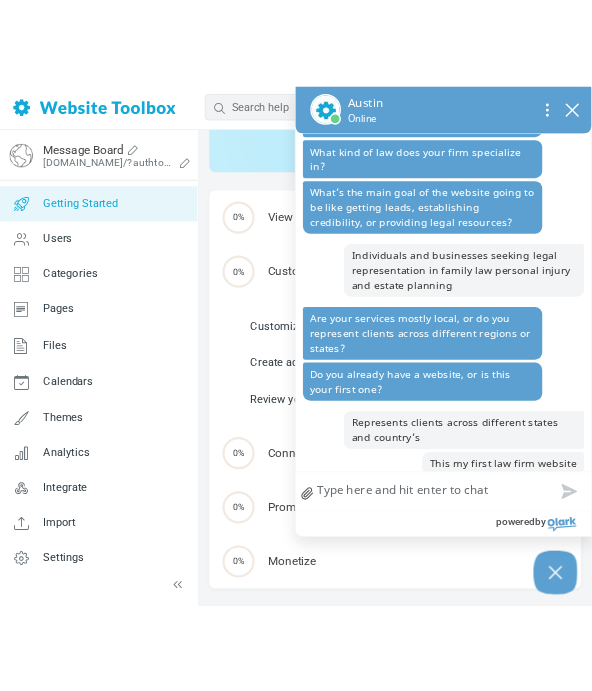 scroll, scrollTop: 357, scrollLeft: 0, axis: vertical 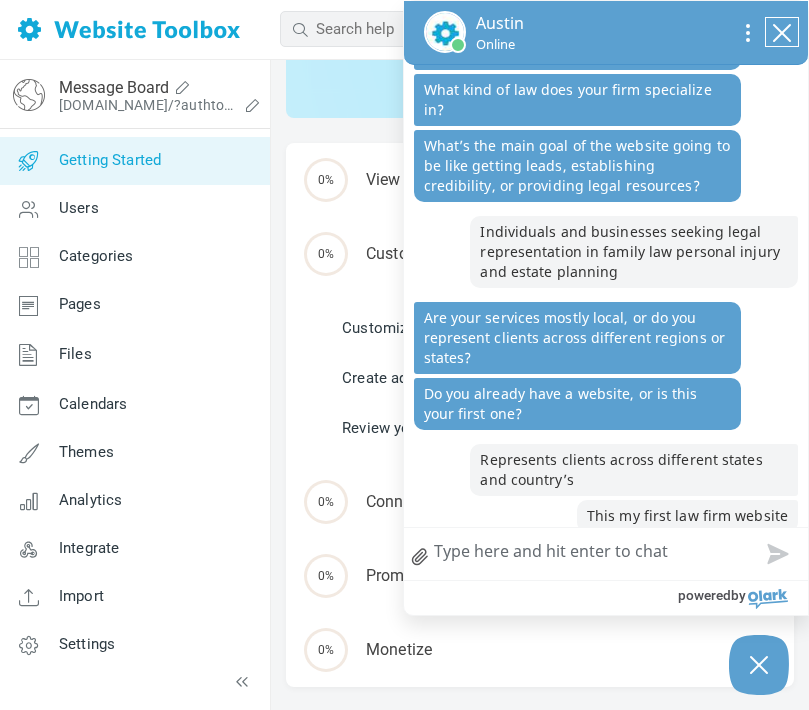 click at bounding box center [782, 32] 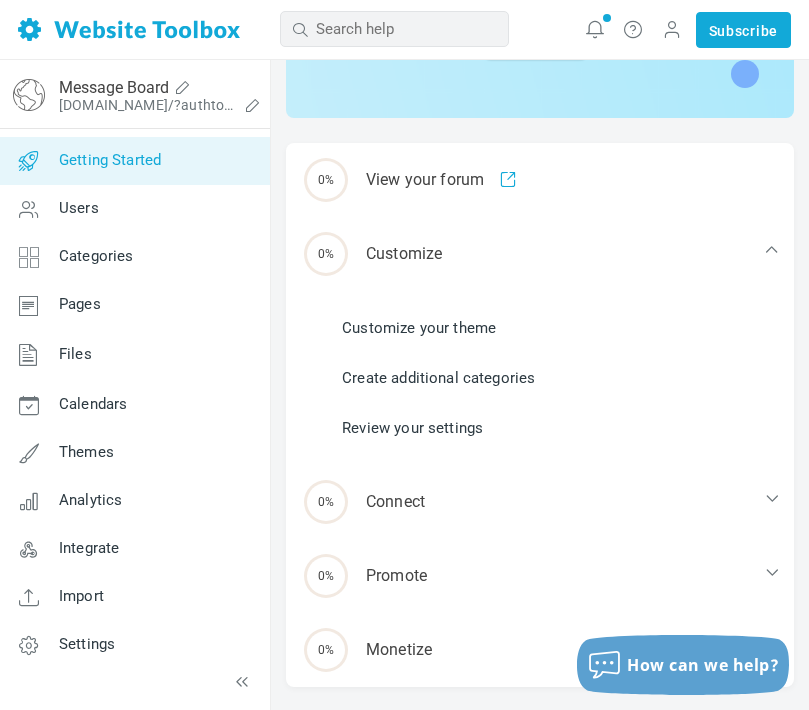 scroll, scrollTop: 224, scrollLeft: 0, axis: vertical 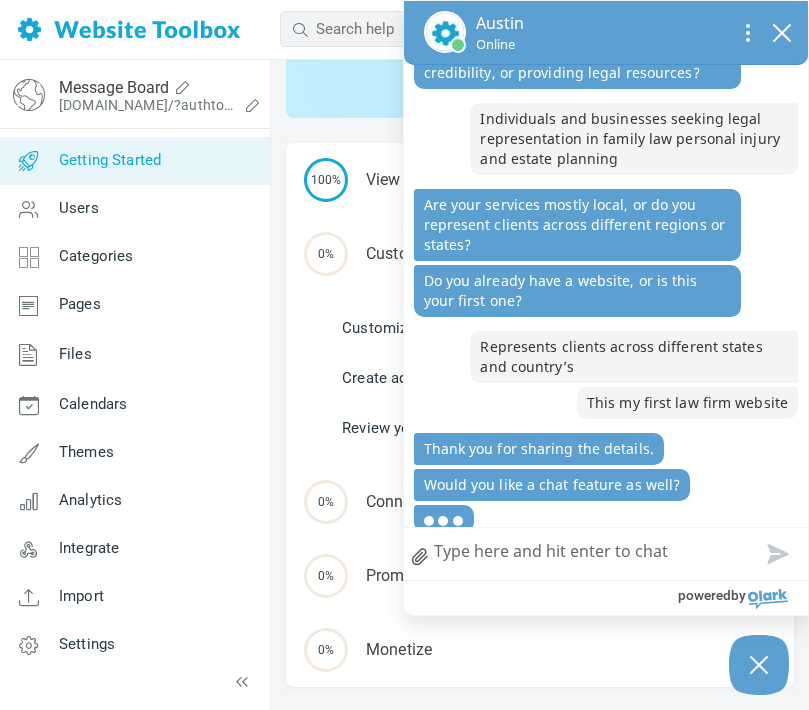 click on "How can we help?" at bounding box center (606, 554) 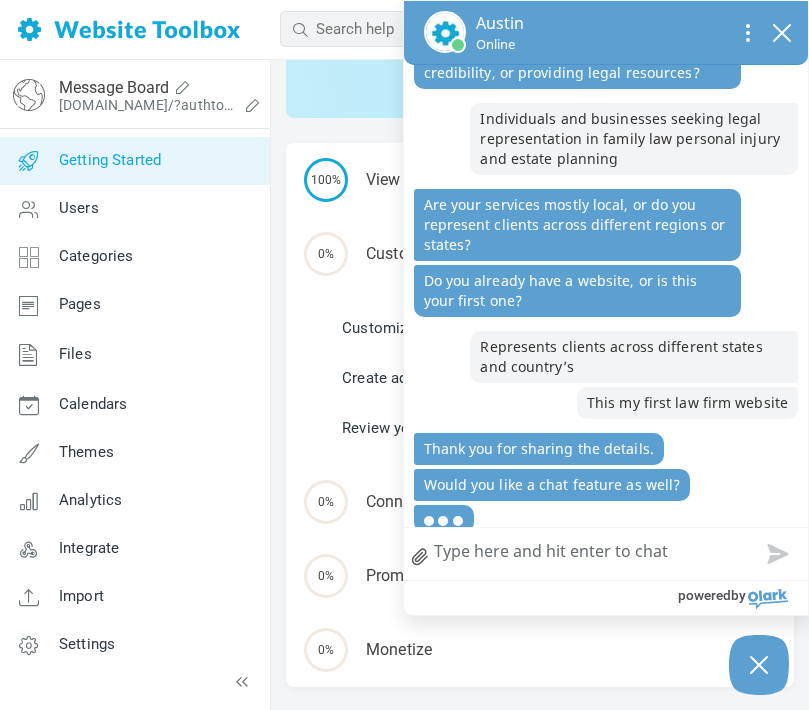 scroll, scrollTop: 406, scrollLeft: 0, axis: vertical 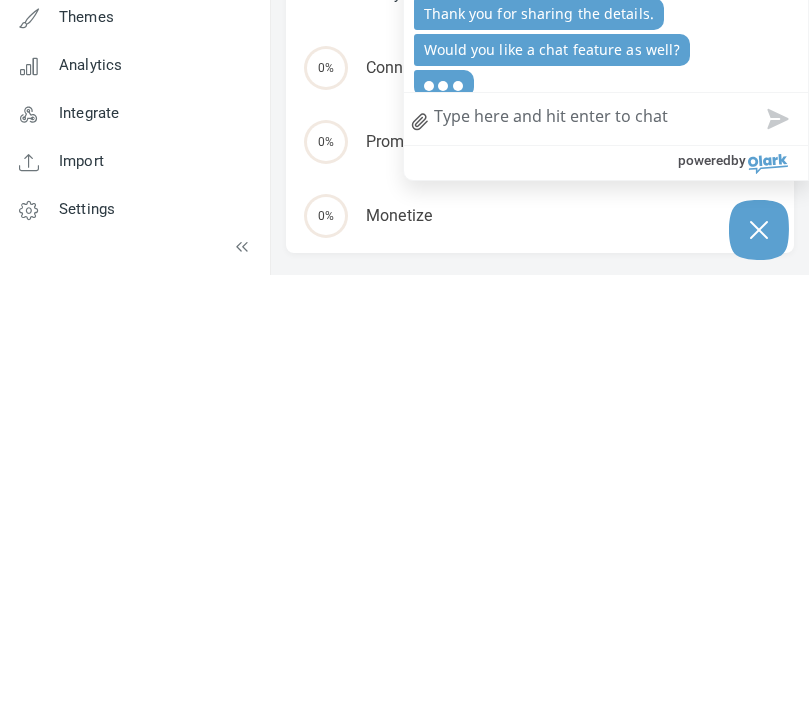 type on "Y" 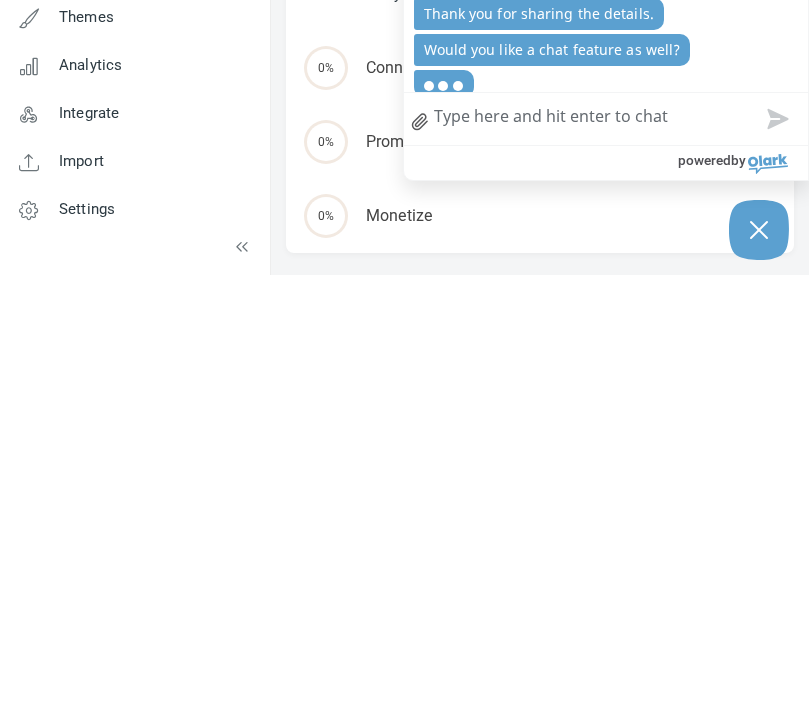 type on "Y" 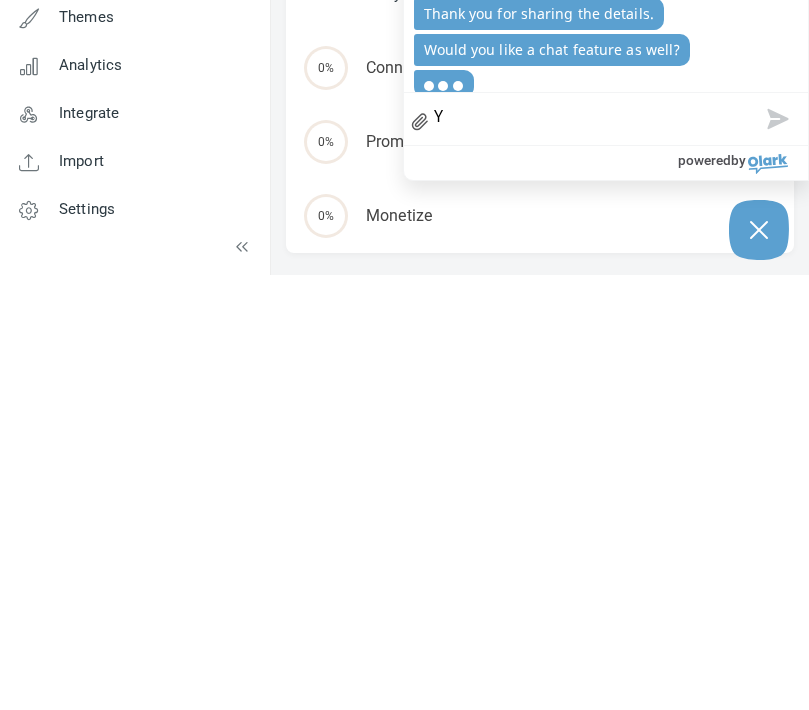 type on "Ye" 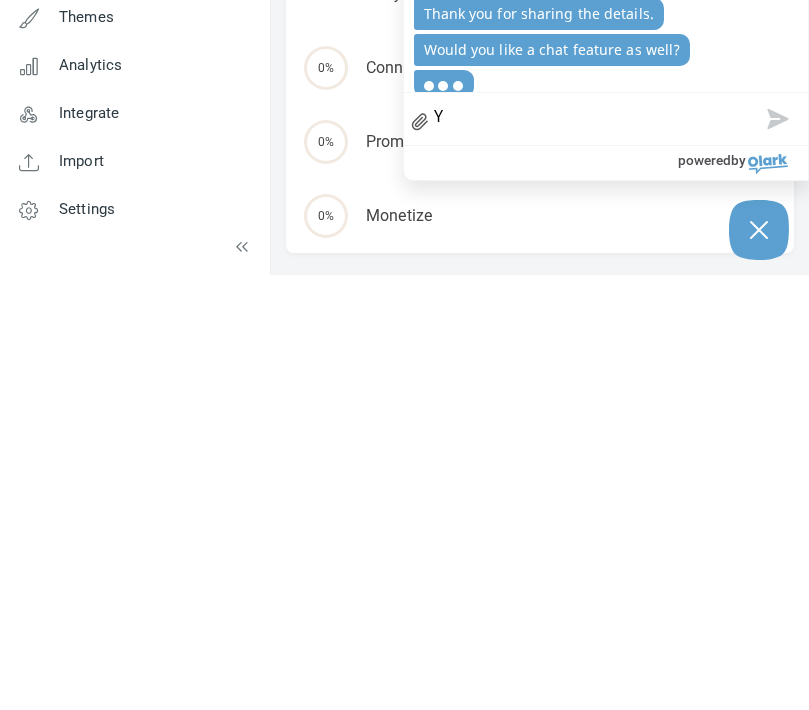 type on "Ye" 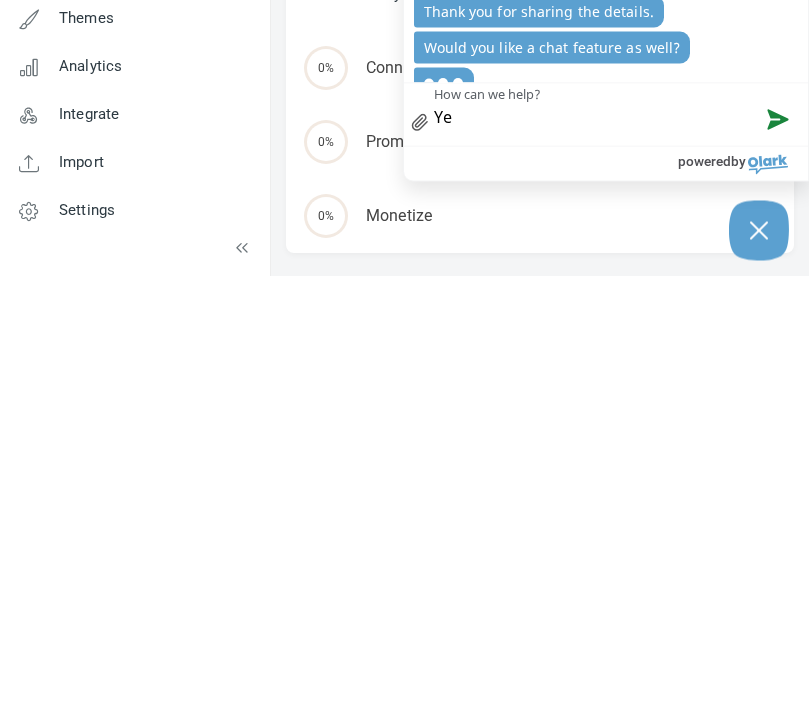 type on "Yes" 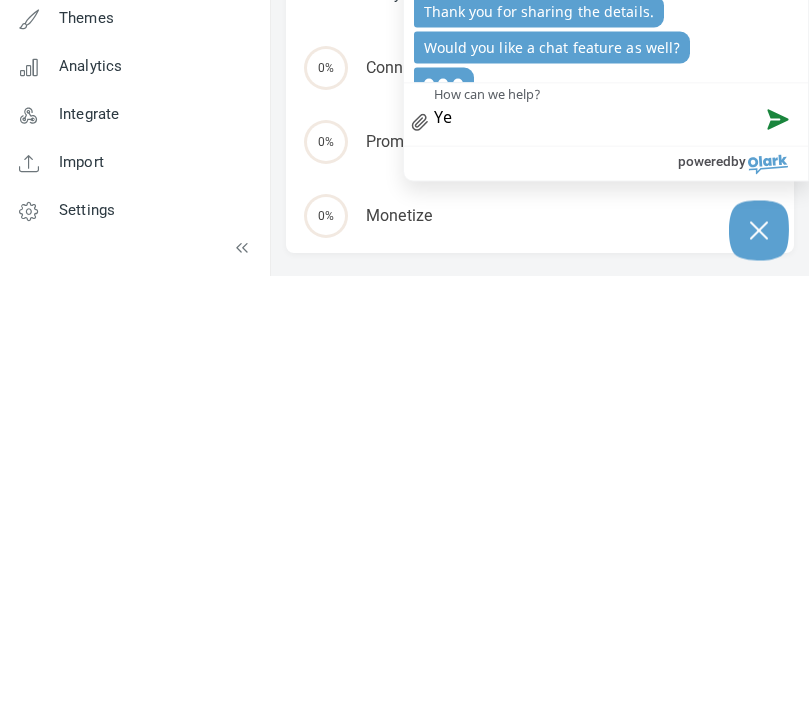 type on "Yes" 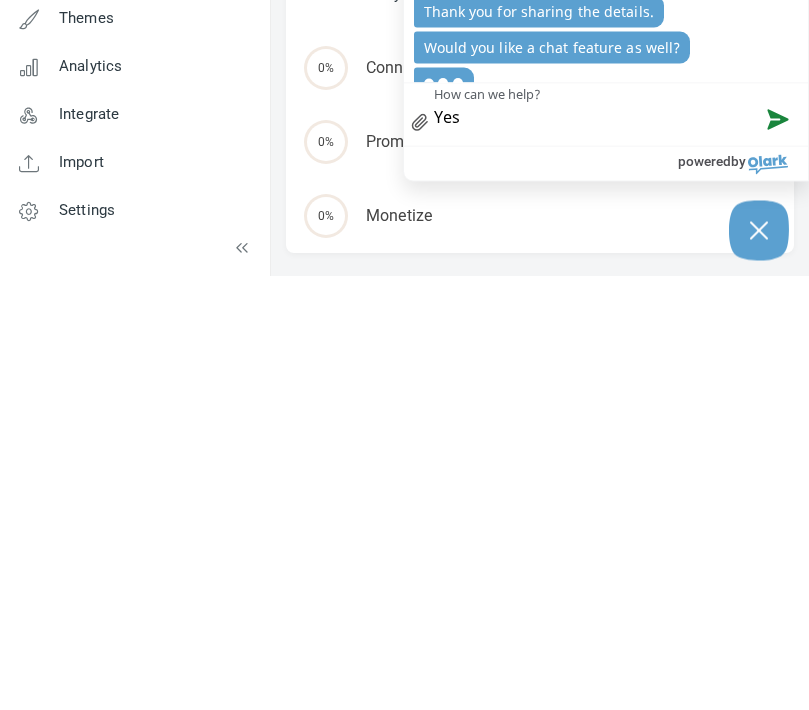 scroll, scrollTop: 452, scrollLeft: 0, axis: vertical 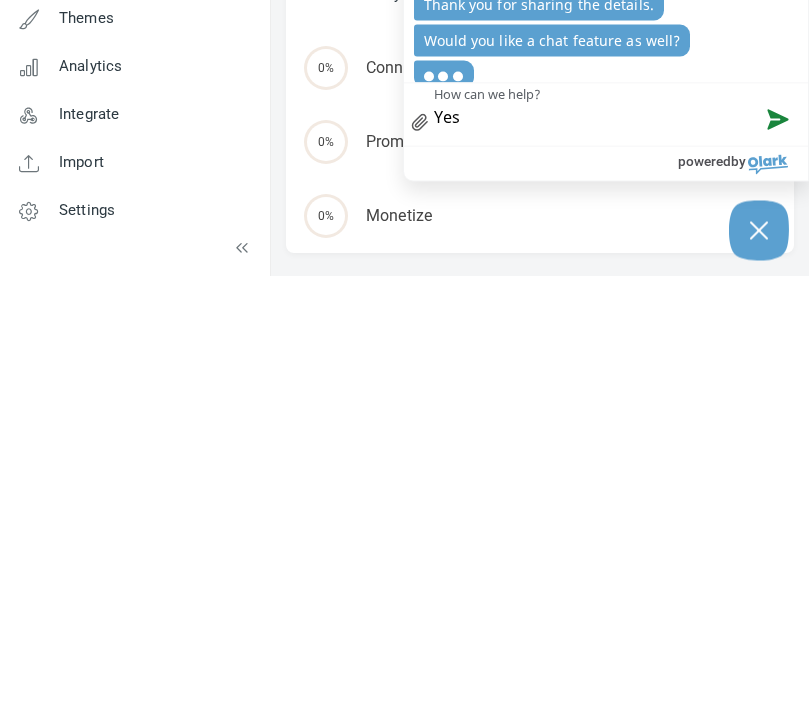type on "Yes" 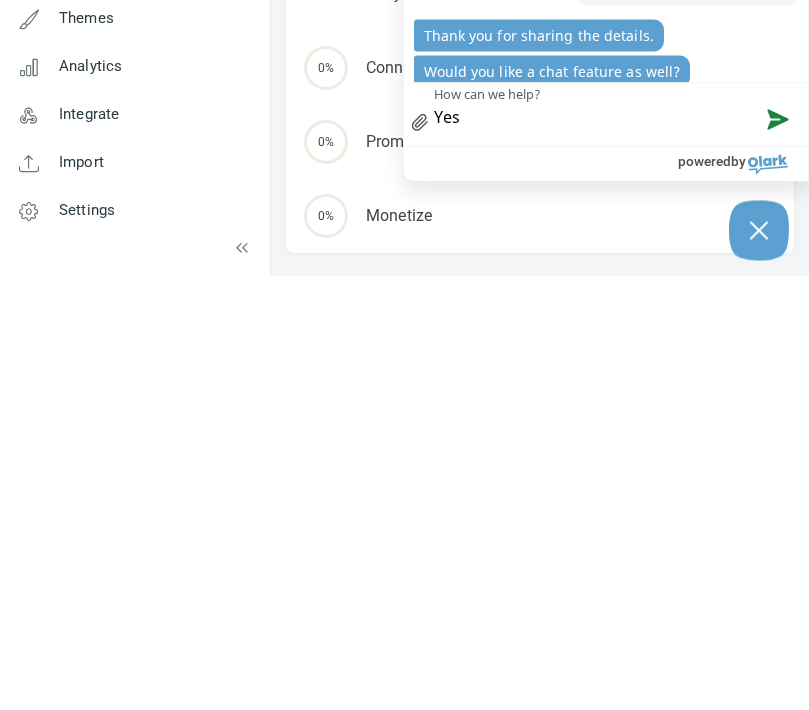 type on "Yes i" 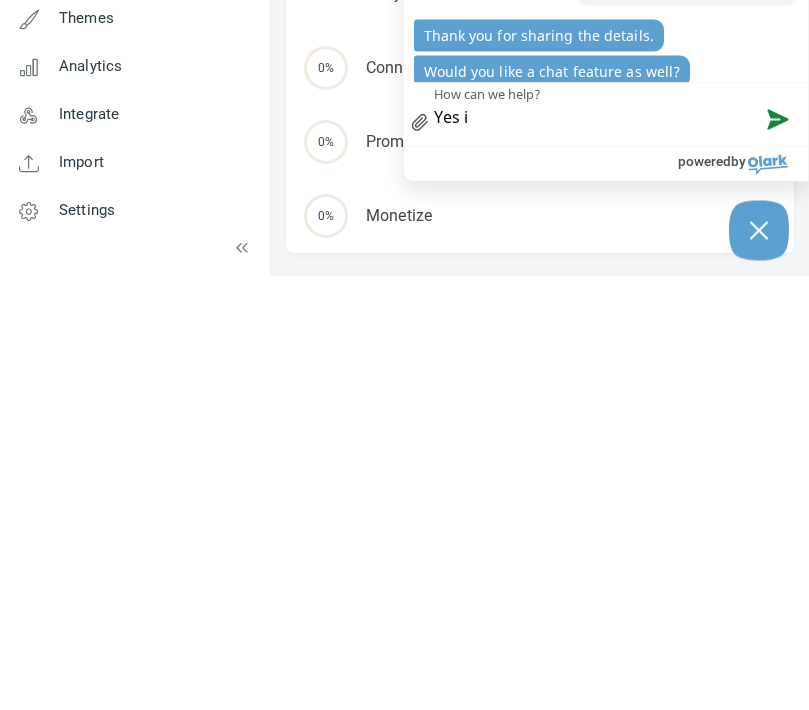 scroll, scrollTop: 497, scrollLeft: 0, axis: vertical 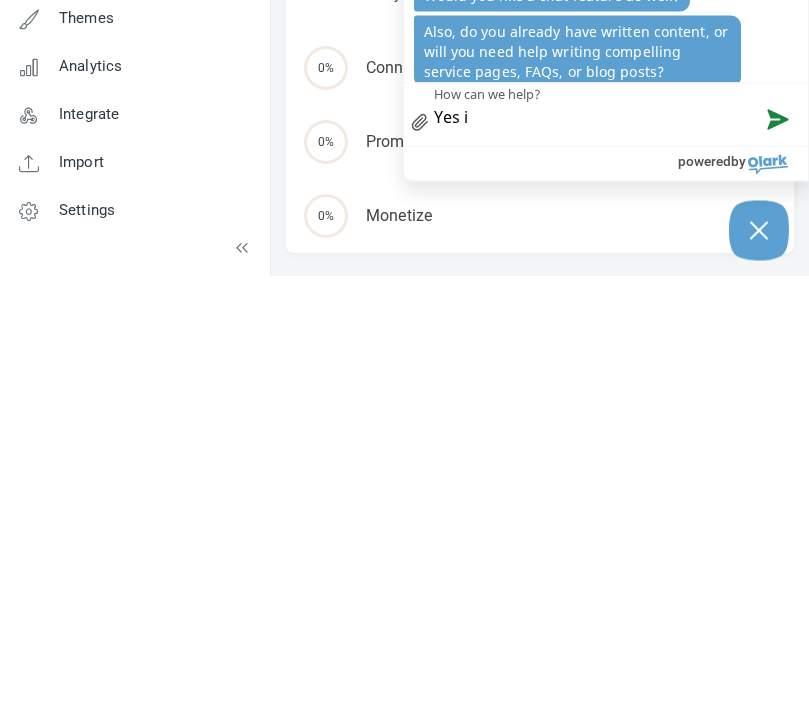 type on "Yes I" 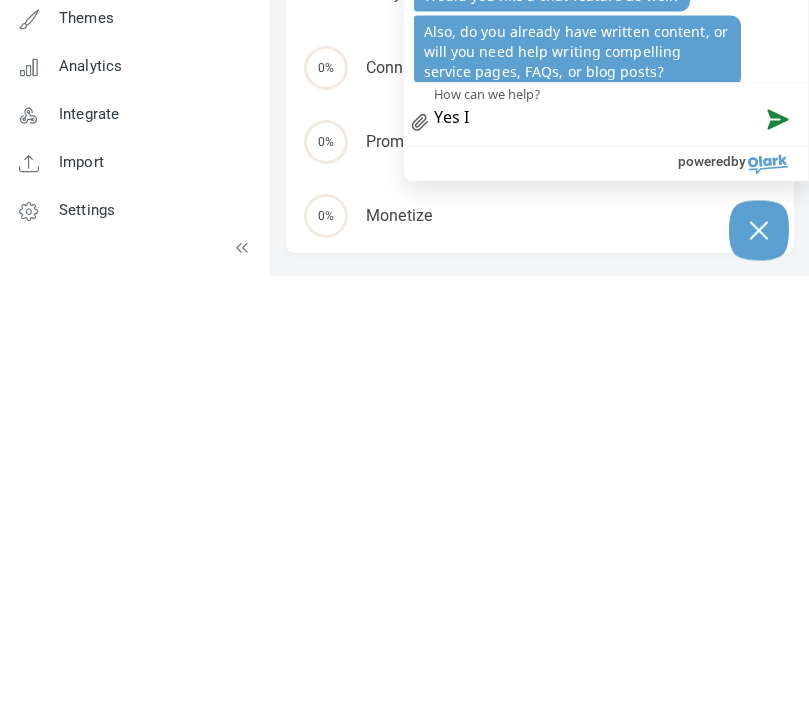 type on "Yes I" 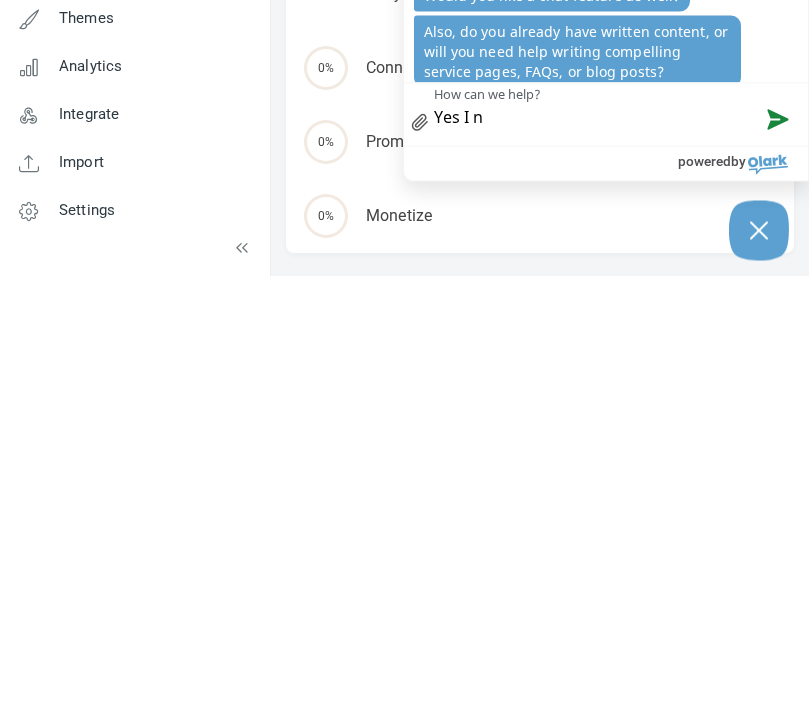 type on "Yes I n" 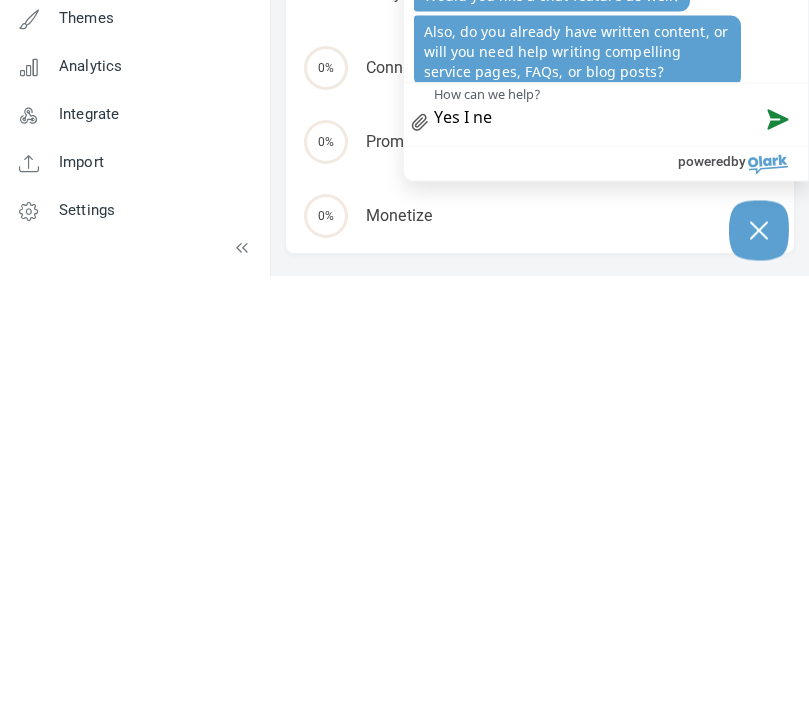 type on "Yes I nee" 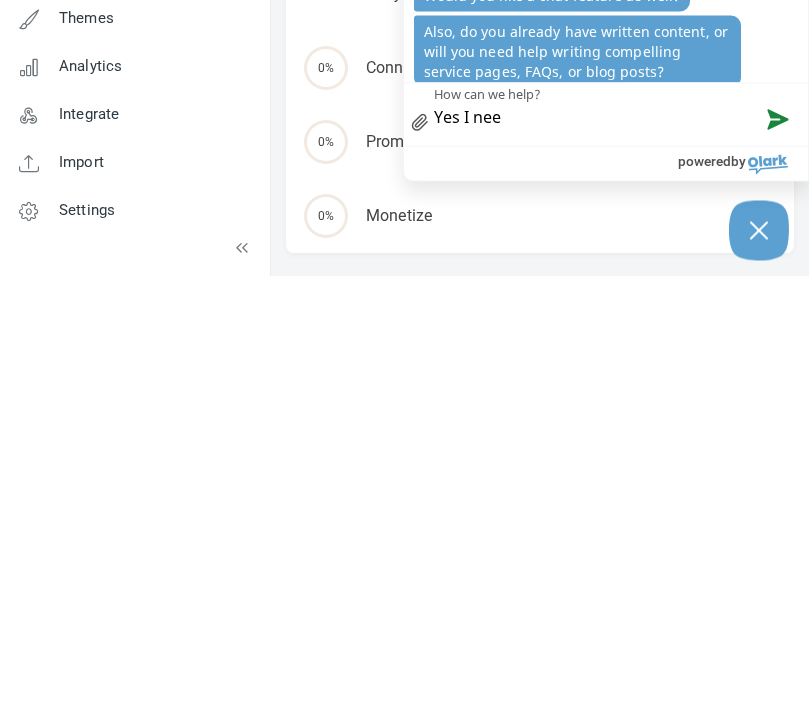 type on "Yes I need" 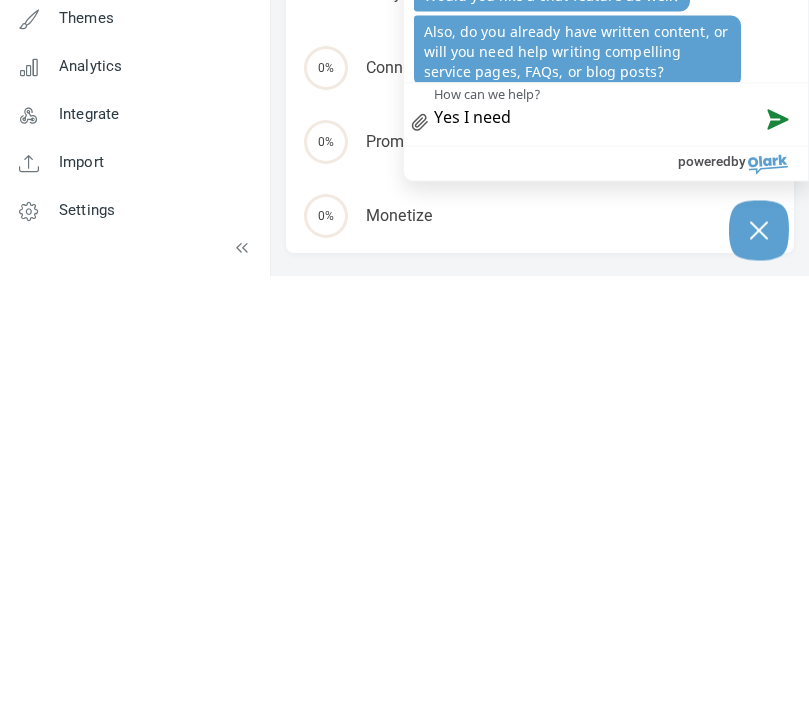 type on "Yes I need" 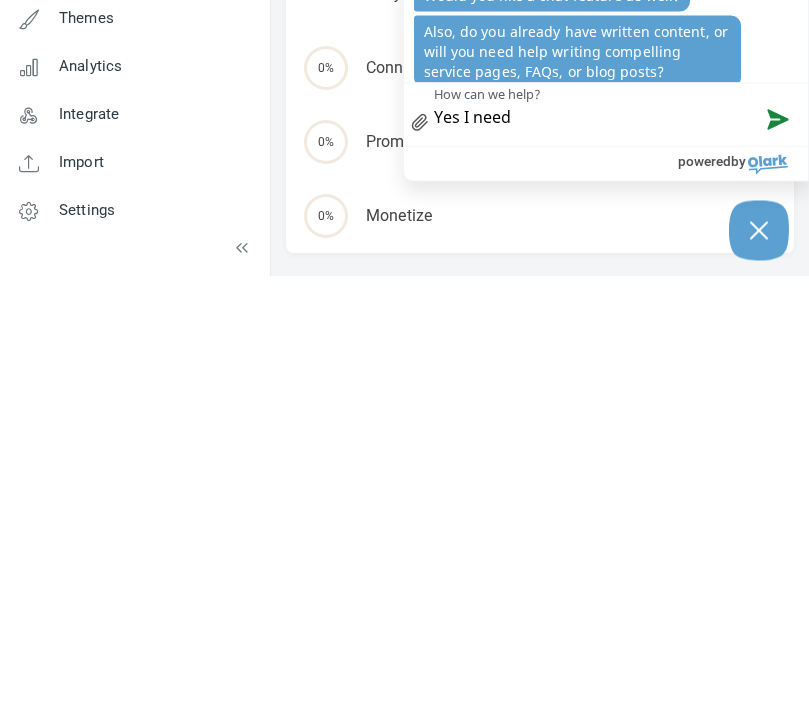 type on "Yes I need h" 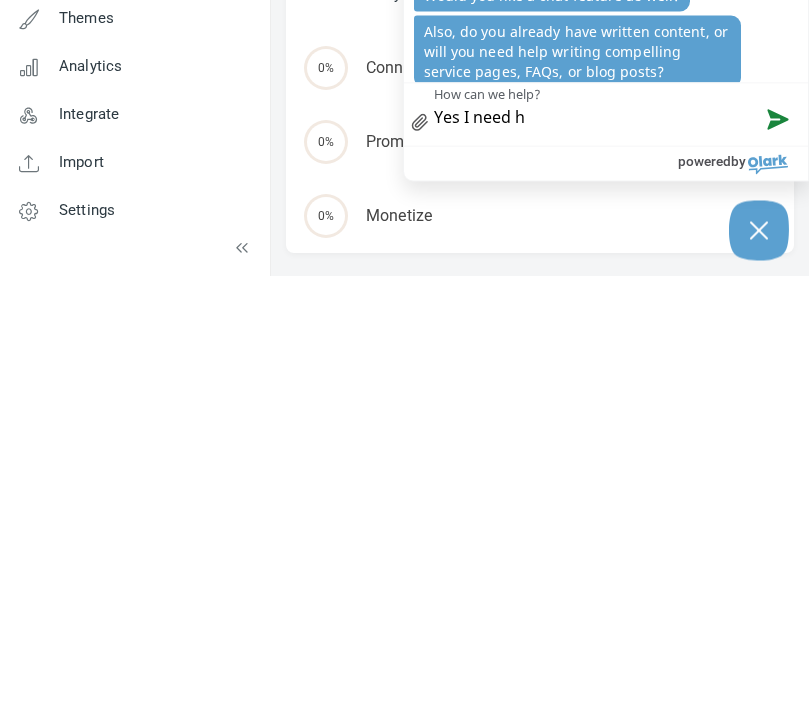 type on "Yes I need he" 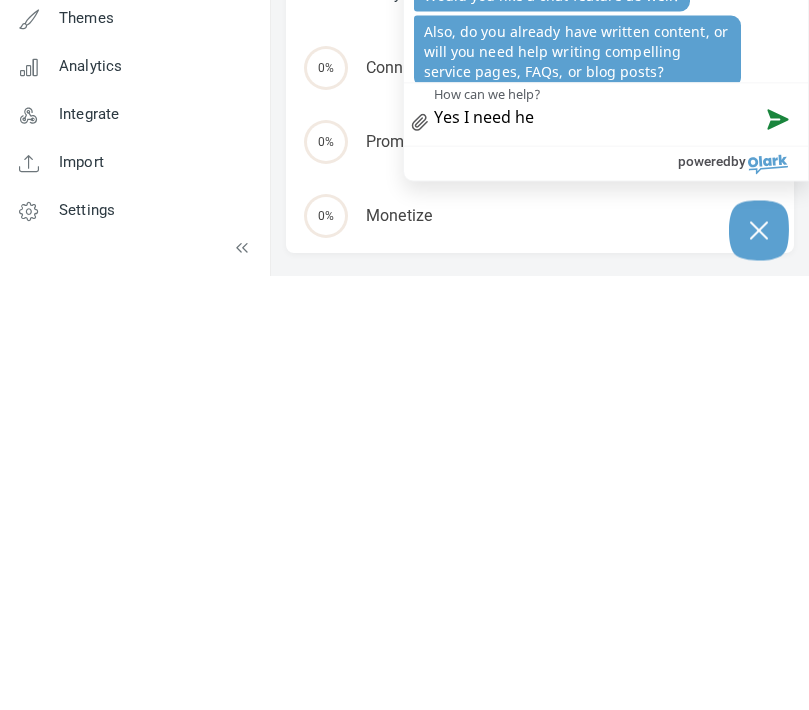 type on "Yes I need hel" 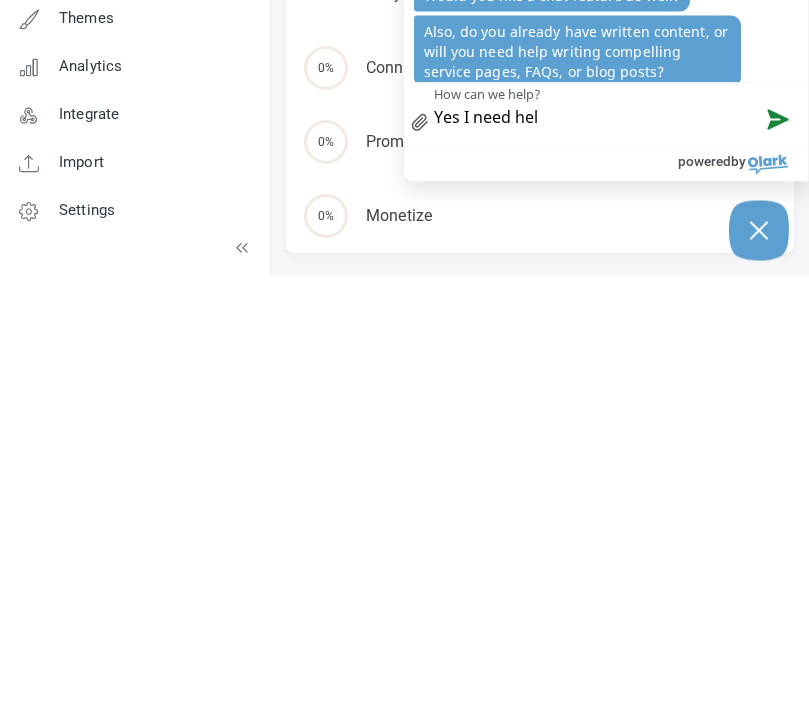 type on "Yes I need hel" 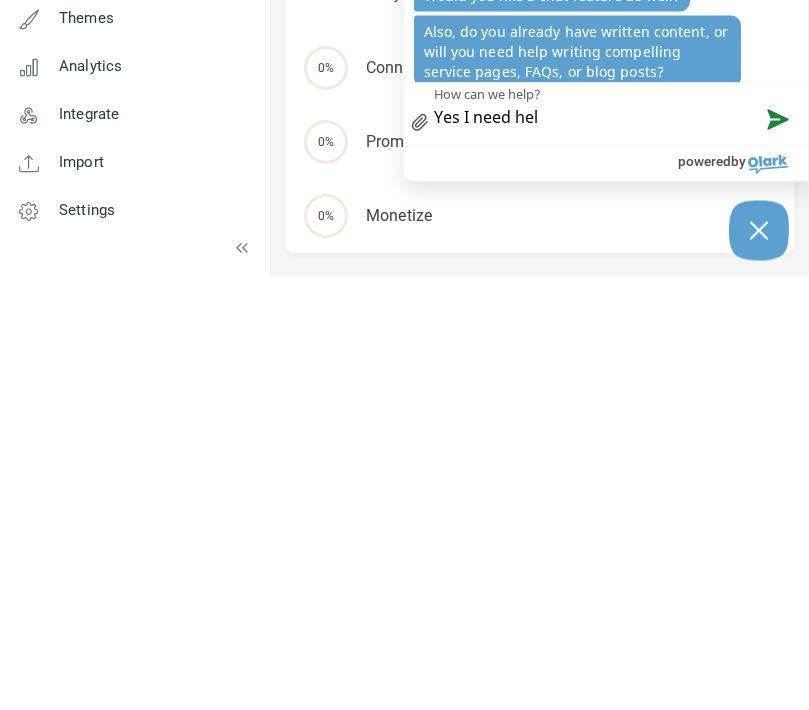 type on "Yes I need help" 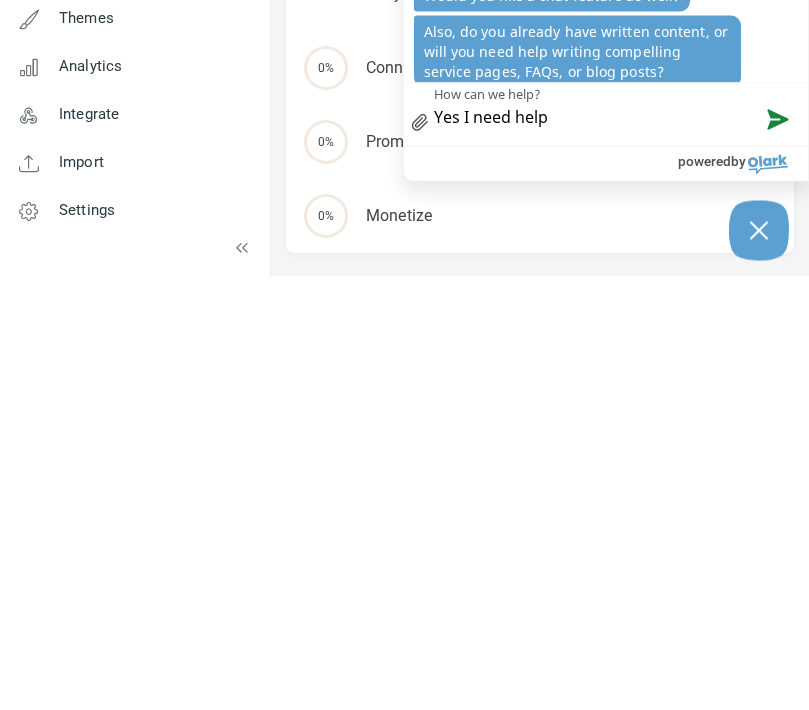 type on "Yes I need help" 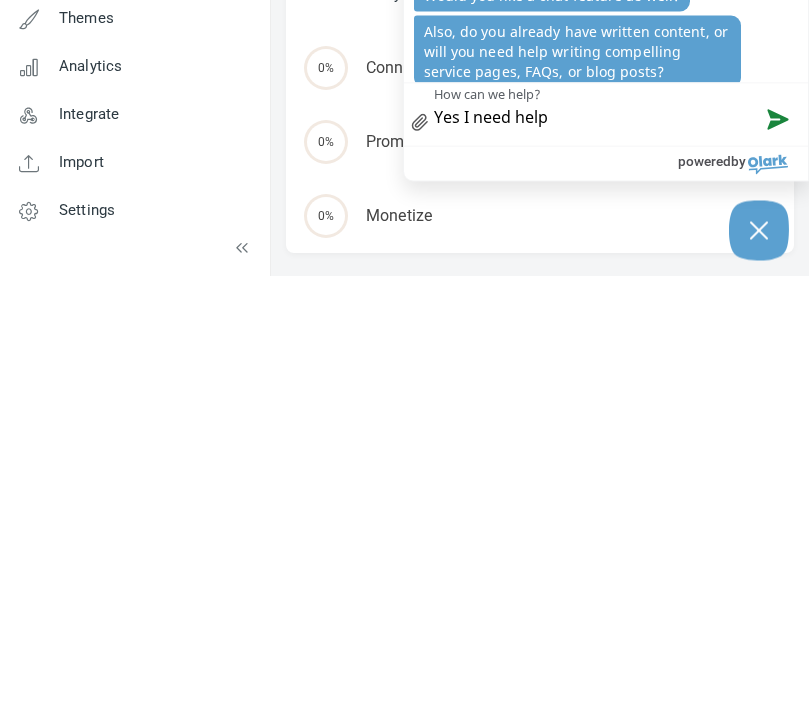 type on "Yes I need help c" 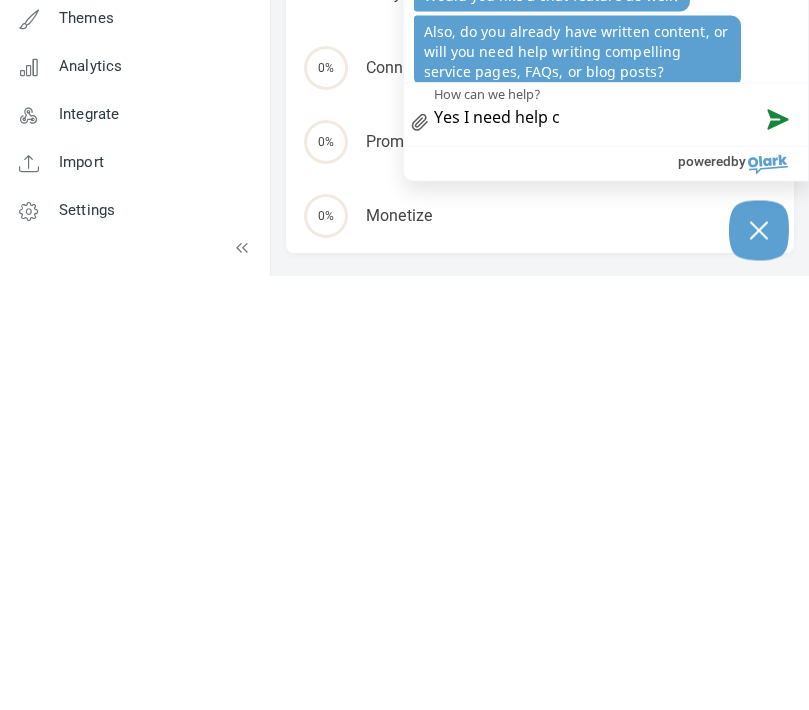 type on "Yes I need help cr" 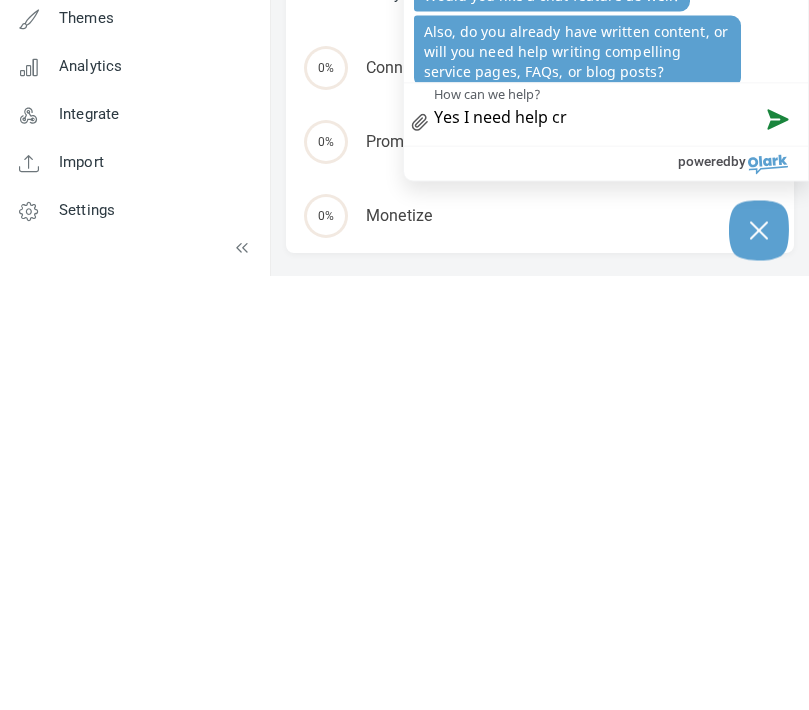 type on "Yes I need help cr" 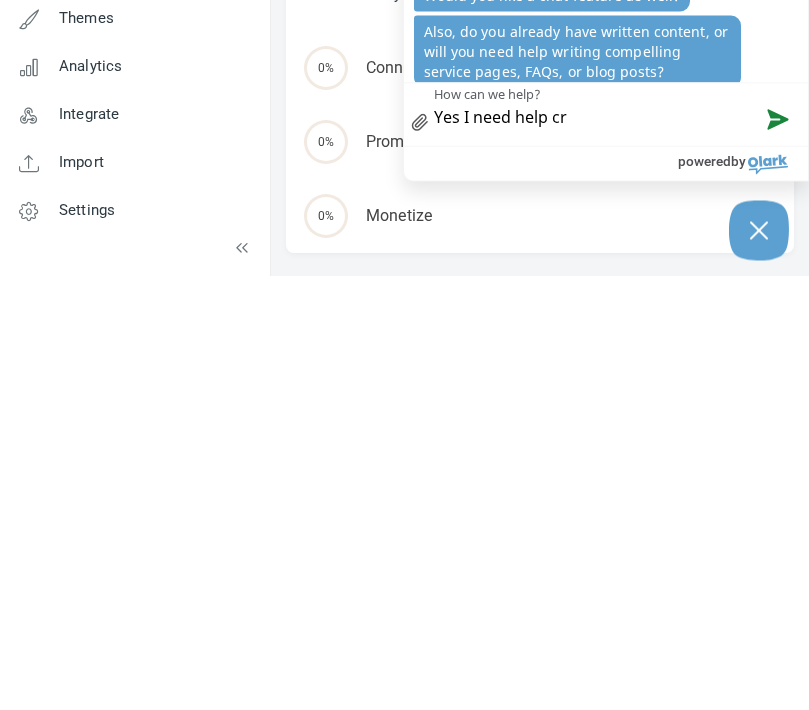 type on "Yes I need help cre" 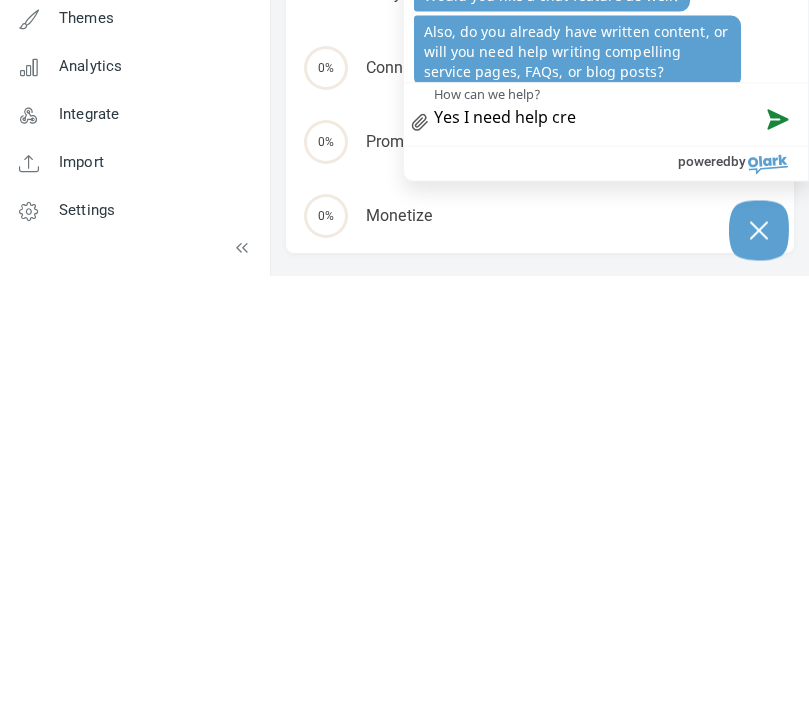 type on "Yes I need help cre" 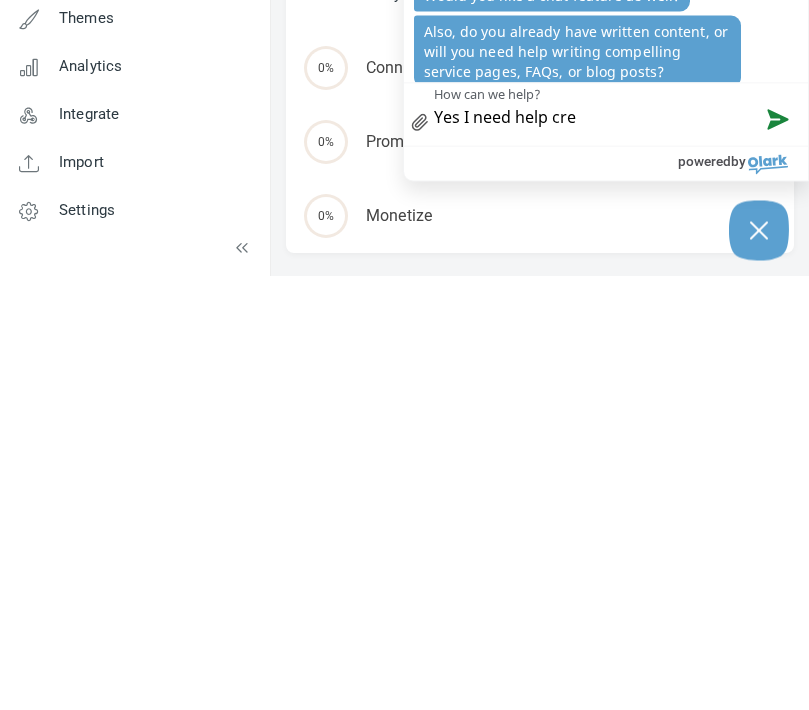 type on "Yes I need help cres" 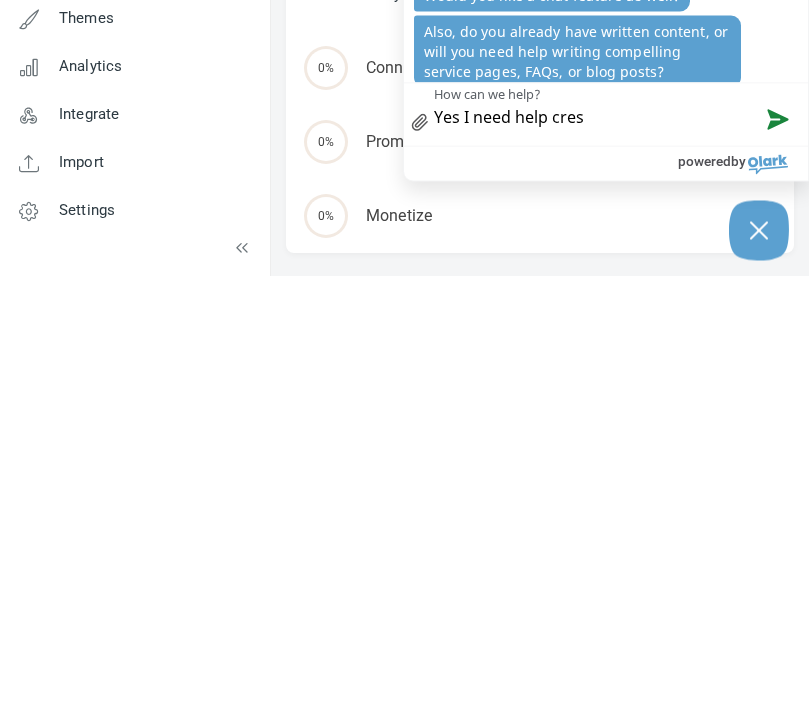 type on "Yes I need help cres" 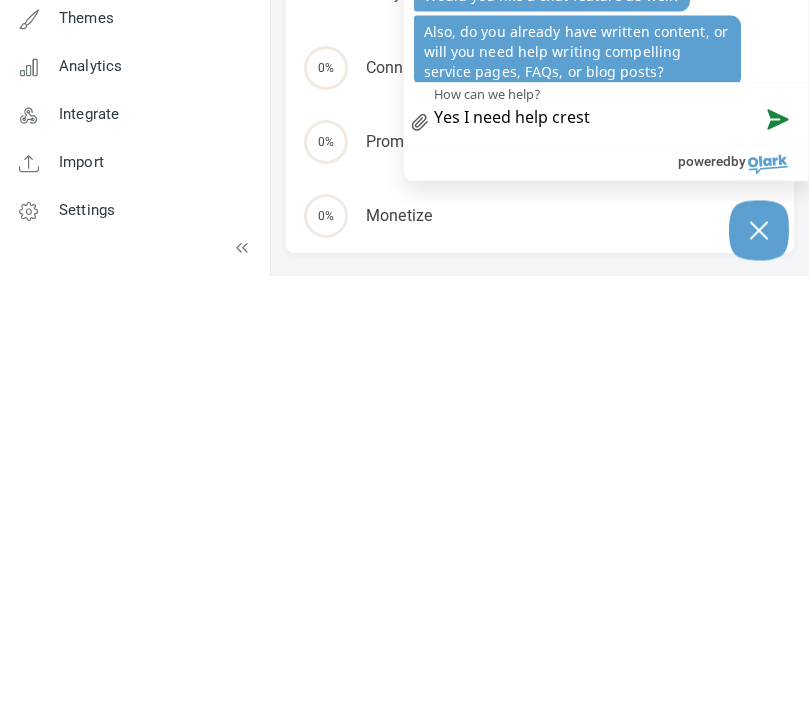 type on "Yes I need help creating" 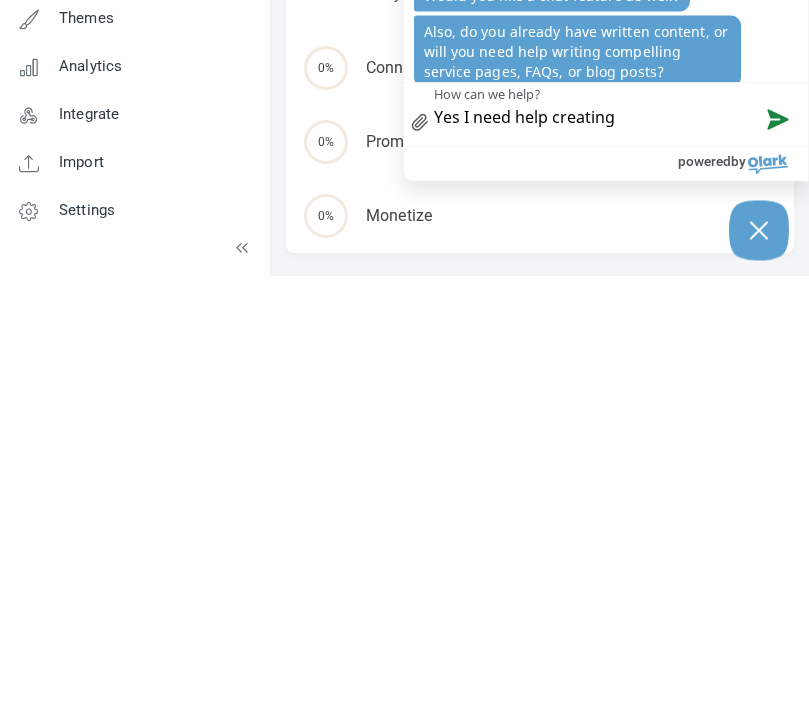 type on "Yes I need help creating" 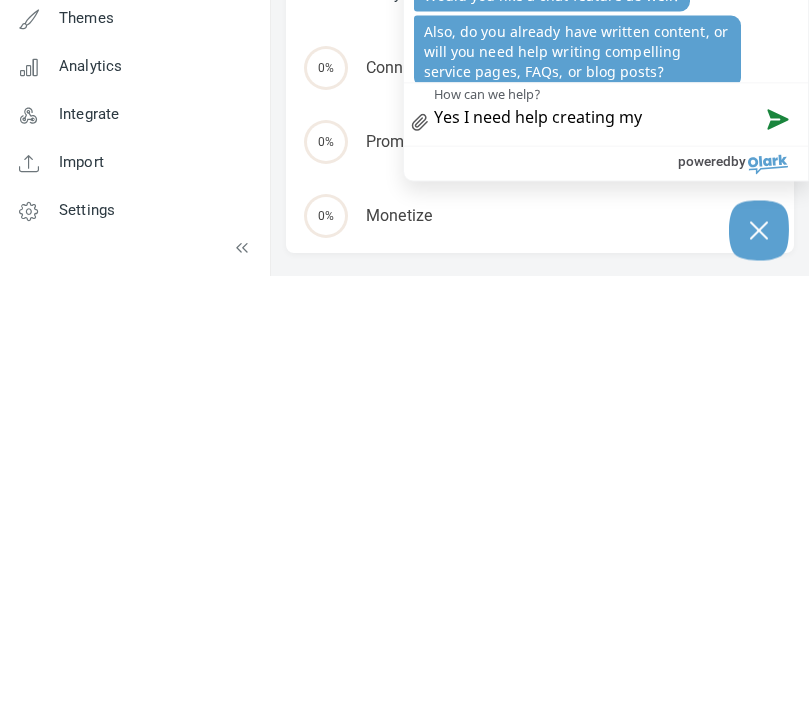 type on "Yes I need help creating my" 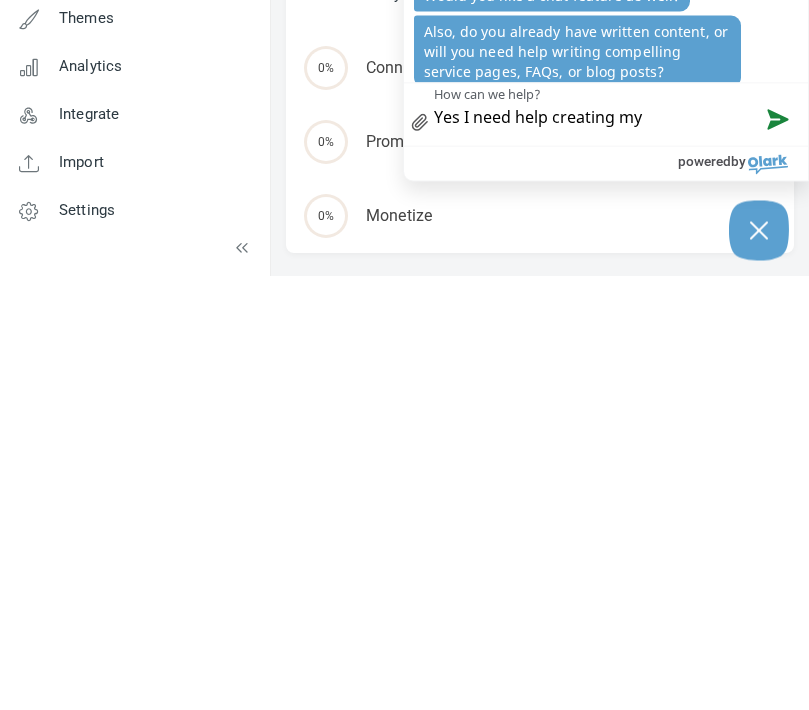 type on "Yes I need help creating my own" 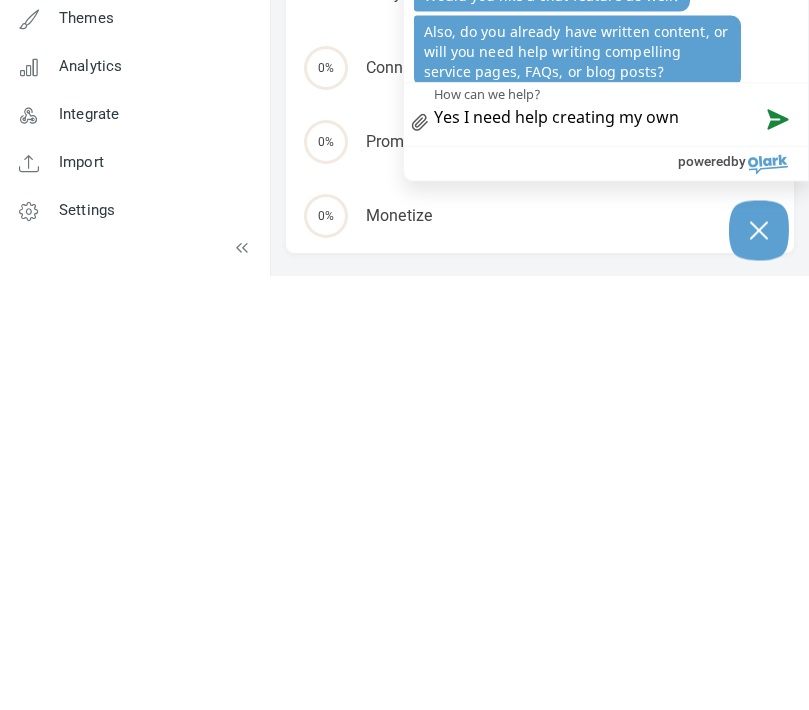 type on "Yes I need help creating my own" 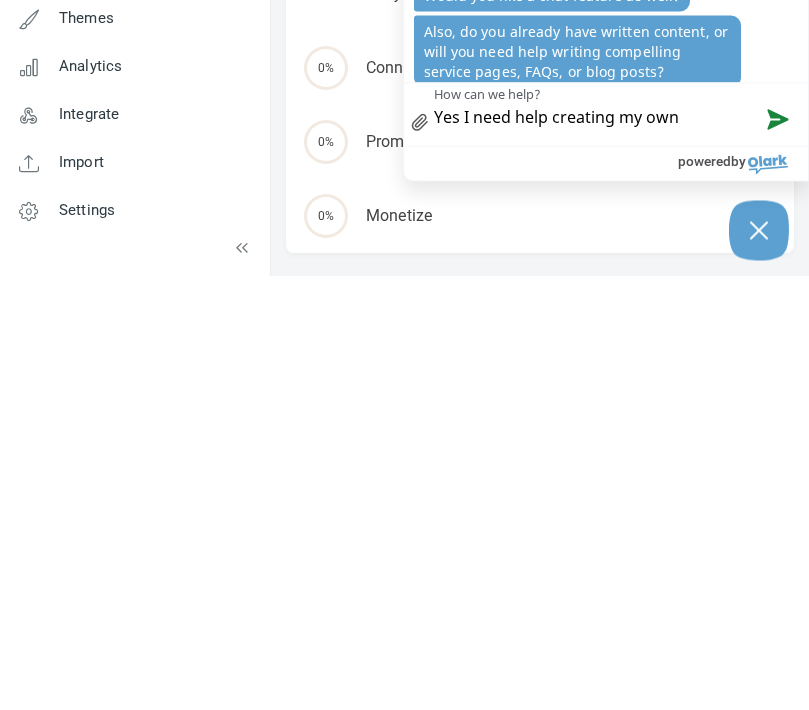 type on "Yes I need help creating my own l" 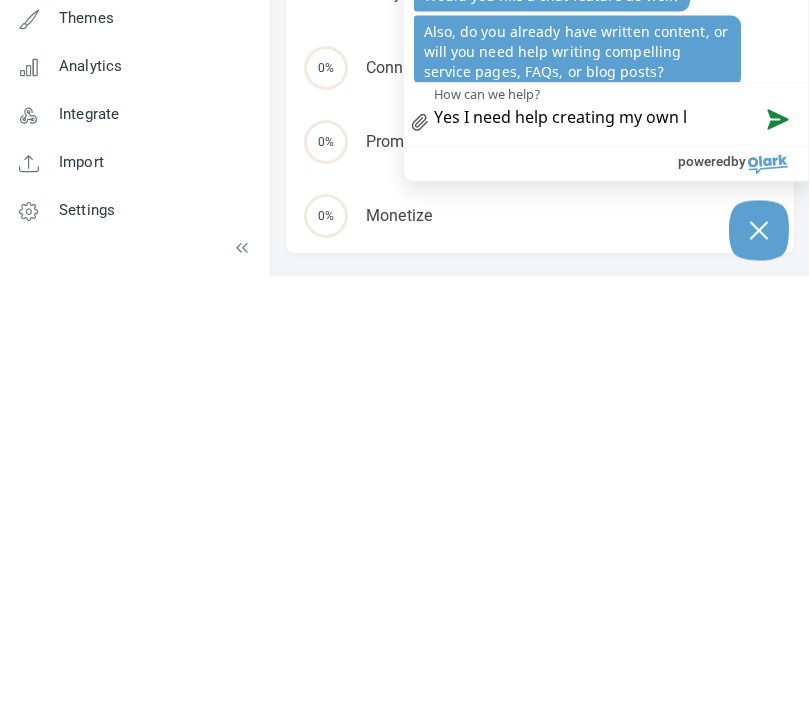 type on "Yes I need help creating my own la" 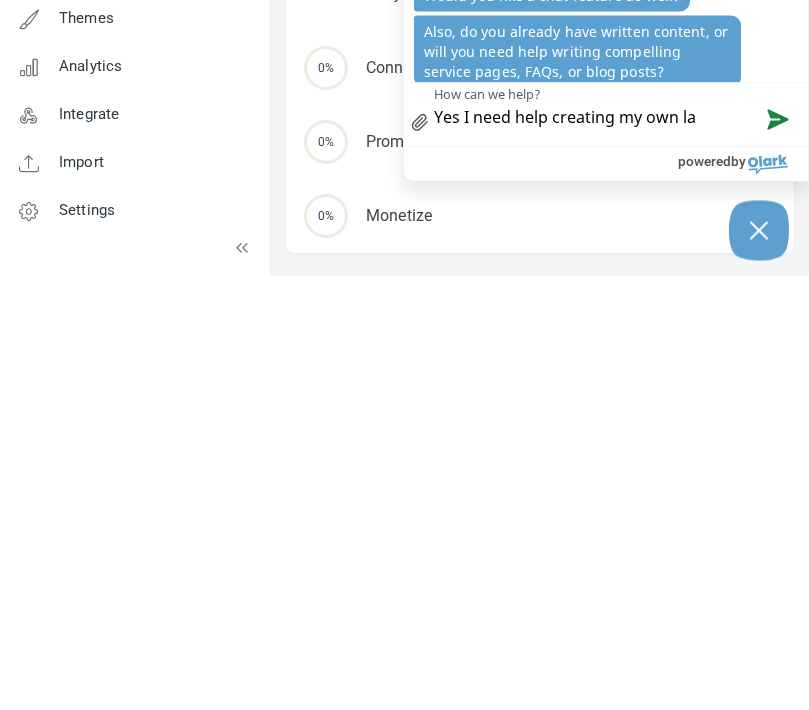 type on "Yes I need help creating my own law" 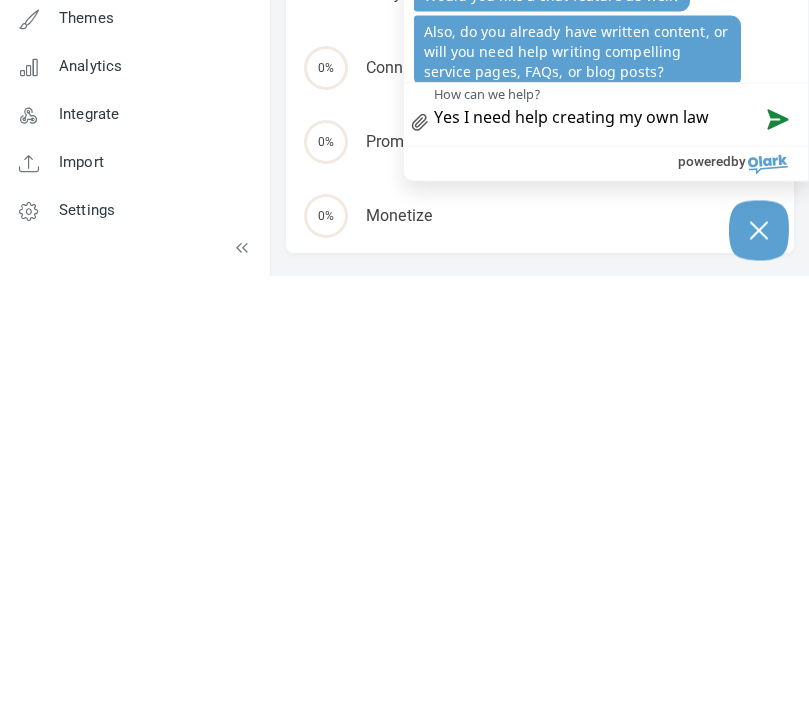 type on "Yes I need help creating my own law" 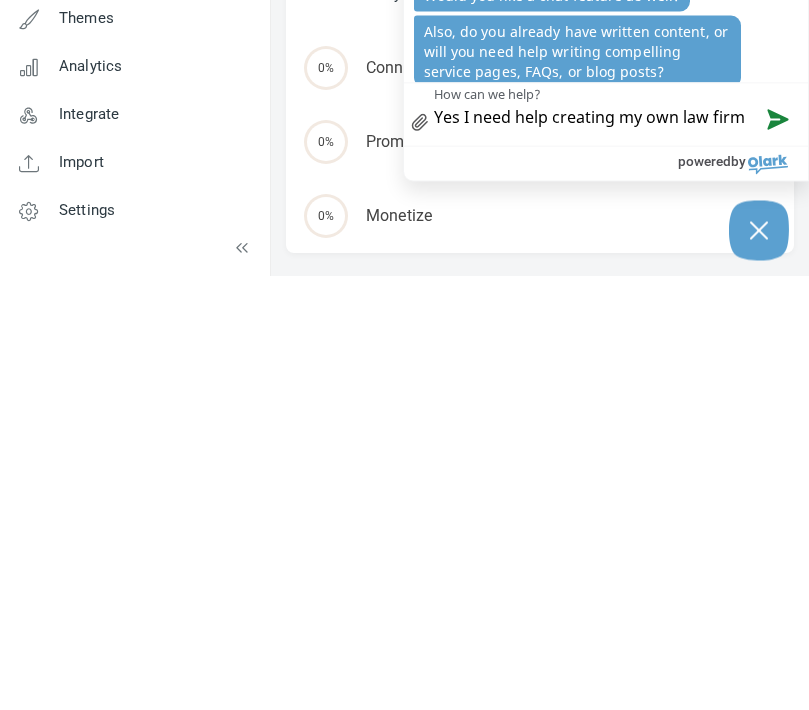 type on "Yes I need help creating my own law firm" 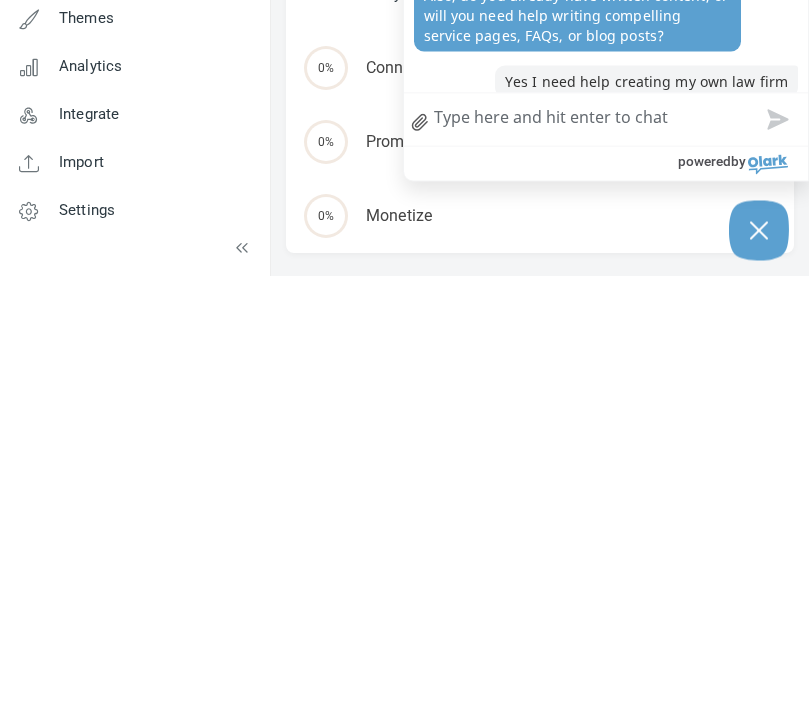 scroll, scrollTop: 533, scrollLeft: 0, axis: vertical 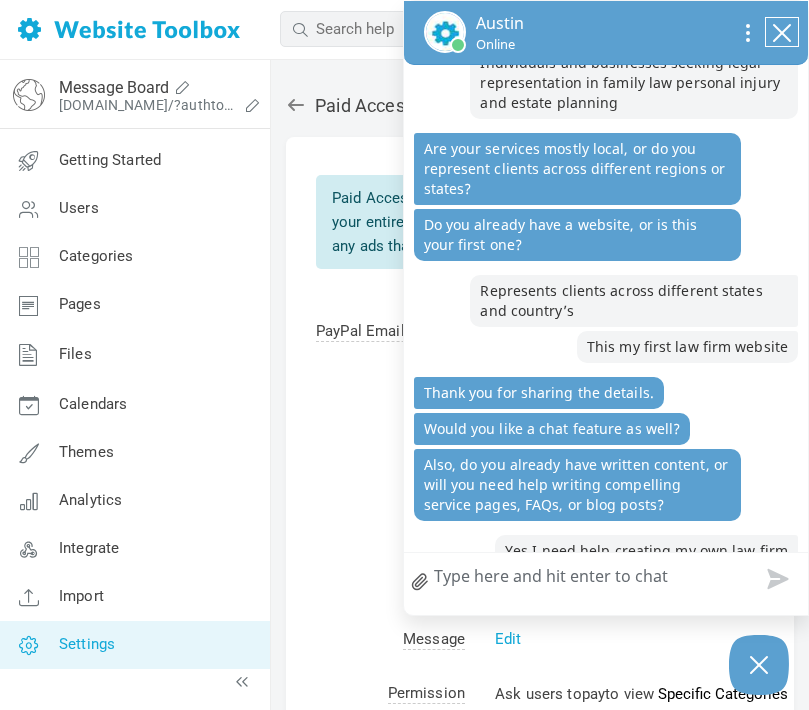 click at bounding box center (782, 32) 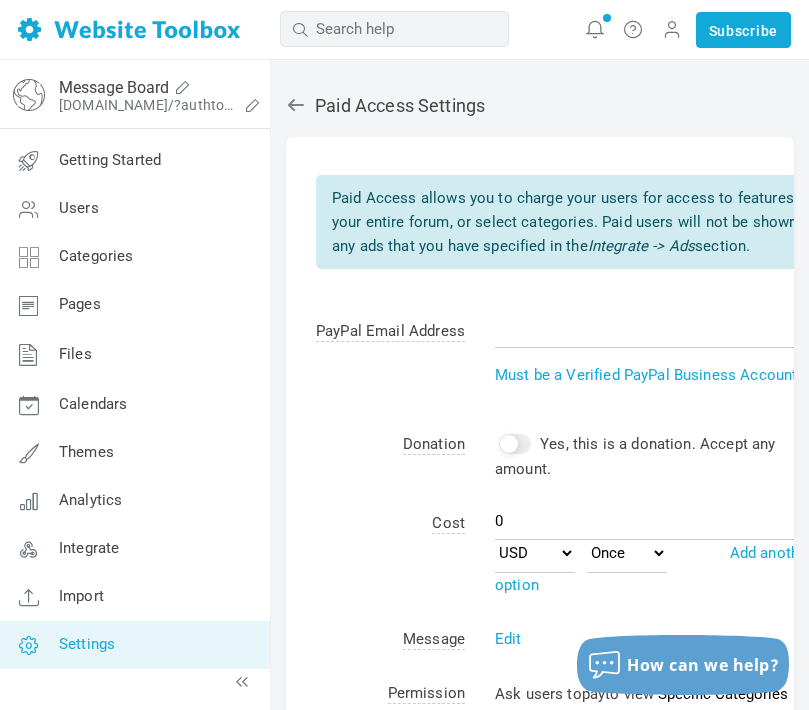 scroll, scrollTop: 392, scrollLeft: 0, axis: vertical 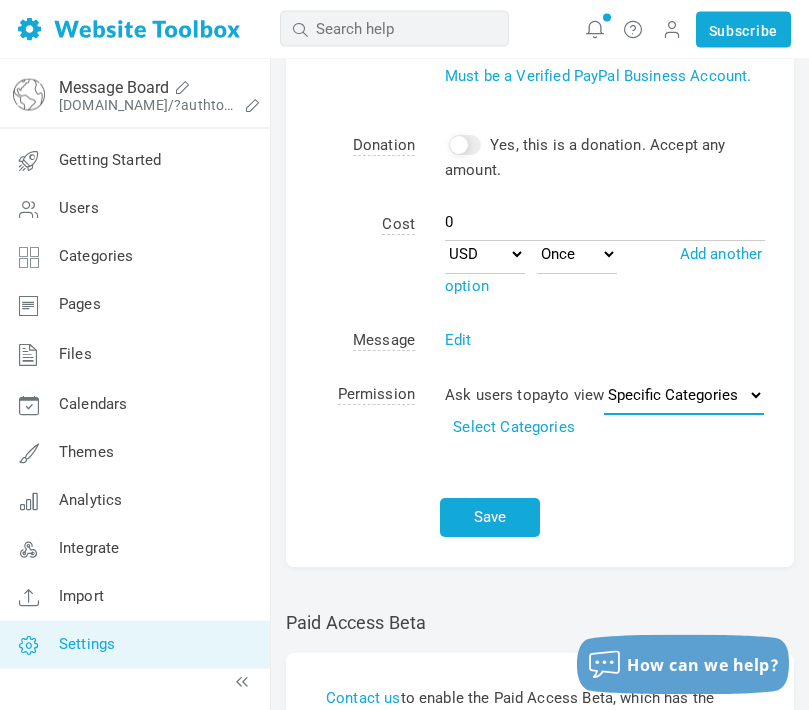 click on "Specific Categories
Entire Forum" at bounding box center (684, 396) 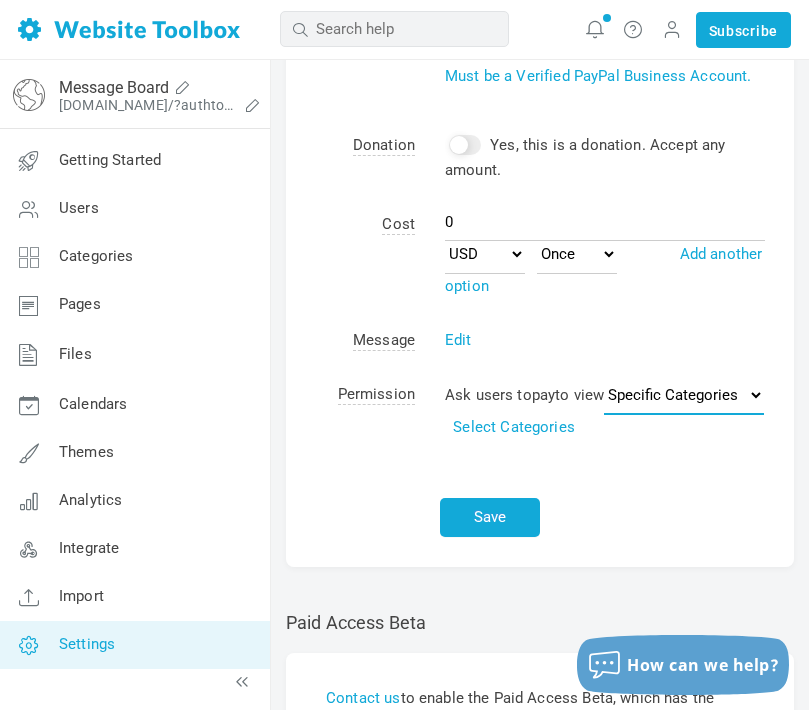 scroll, scrollTop: 411, scrollLeft: 0, axis: vertical 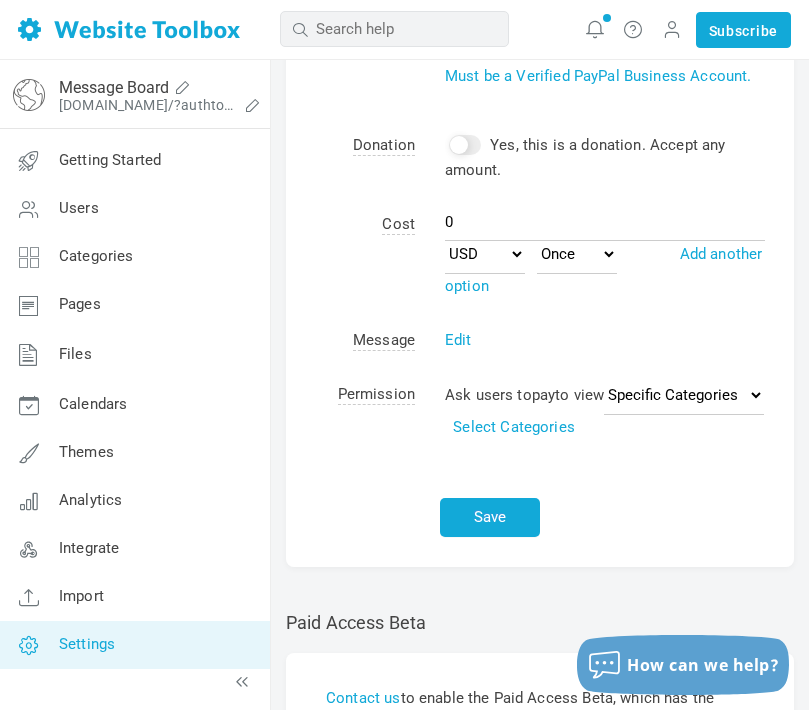 click on "Select Categories" at bounding box center (514, 427) 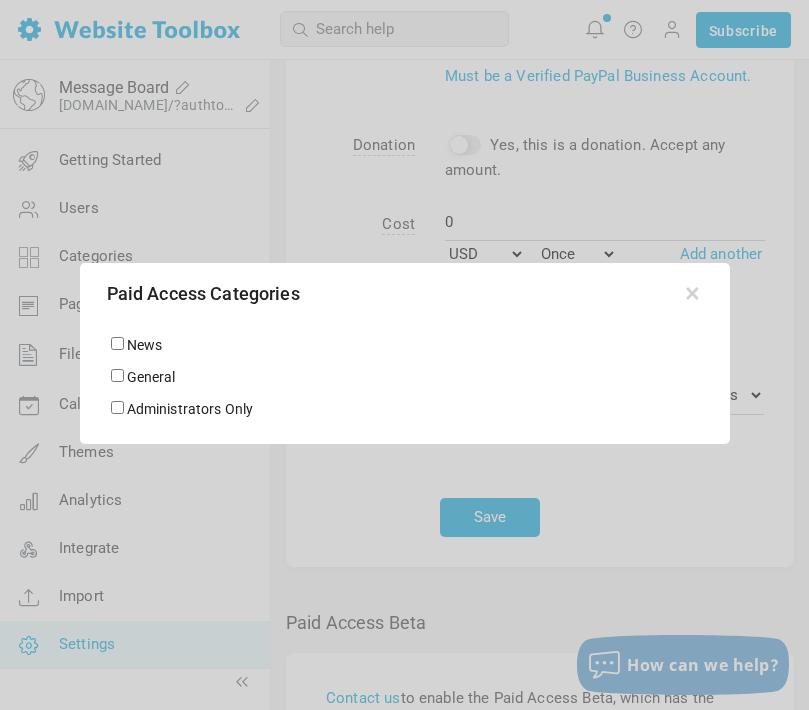 scroll, scrollTop: 452, scrollLeft: 0, axis: vertical 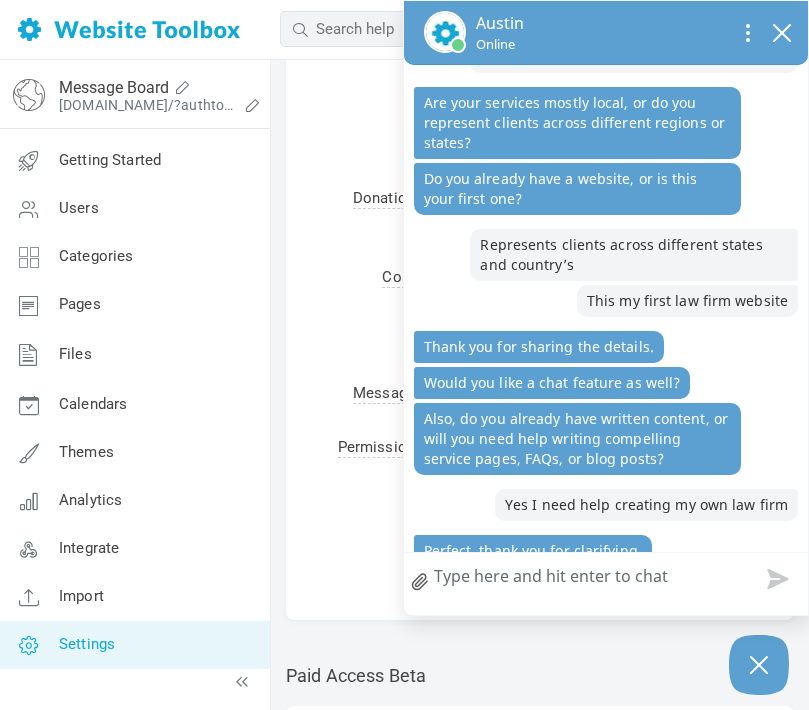 click on "How can we help?" at bounding box center (606, 579) 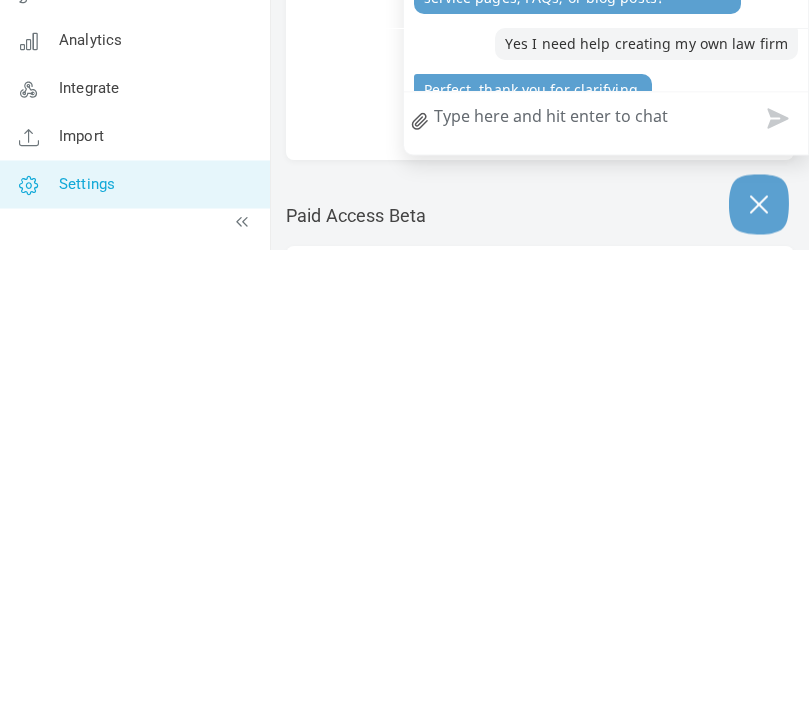 type on "H" 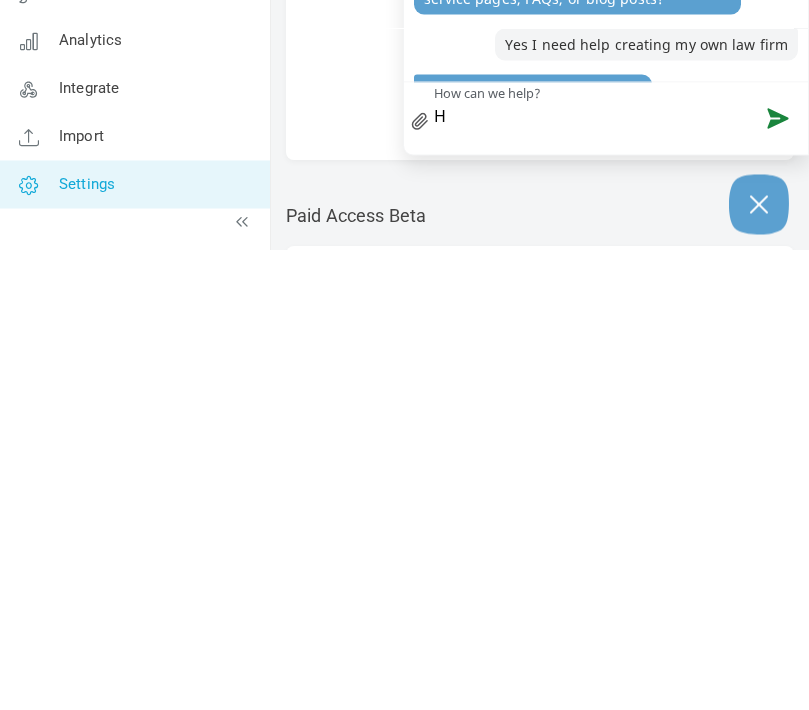 type on "Ho" 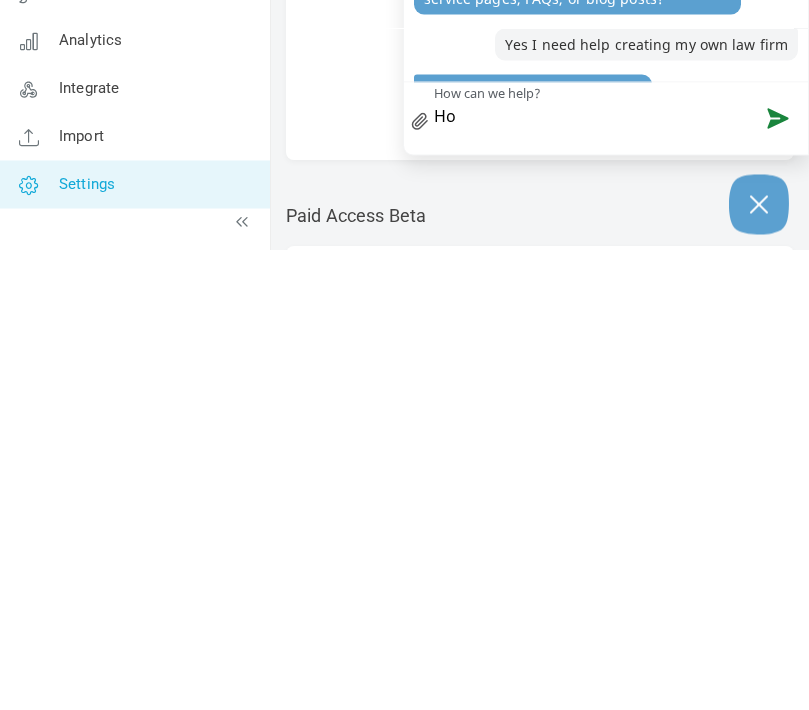 scroll, scrollTop: 554, scrollLeft: 0, axis: vertical 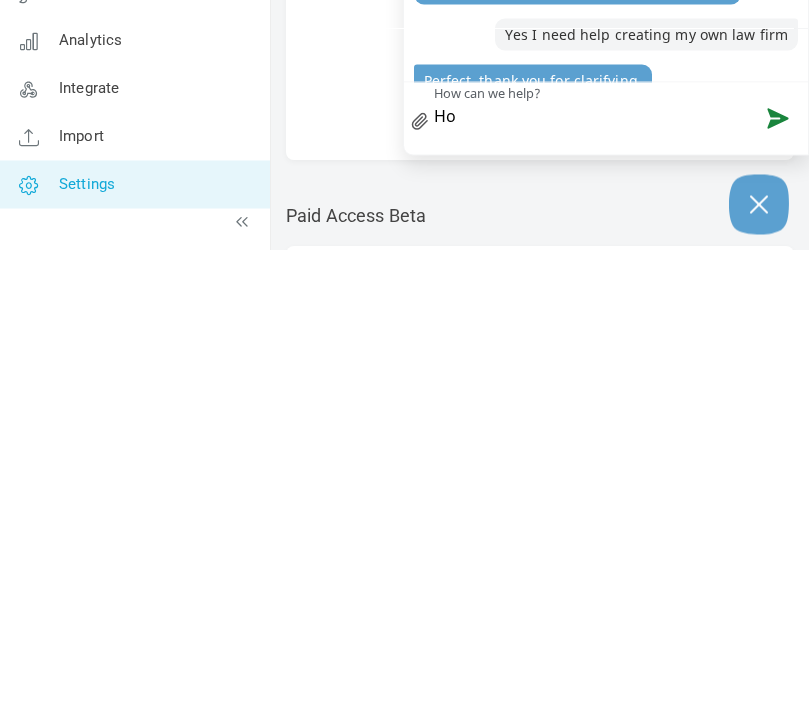 type on "How" 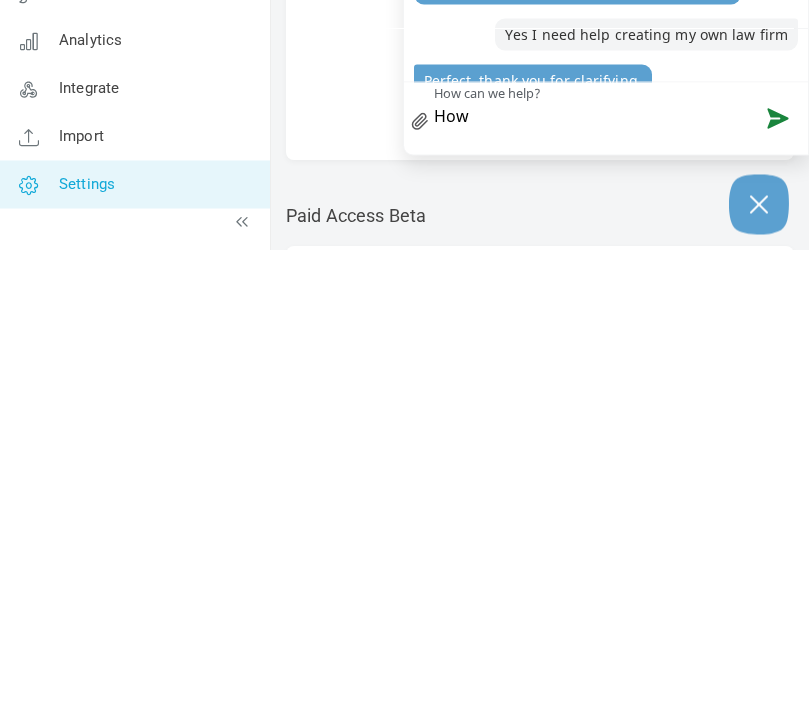 type on "How" 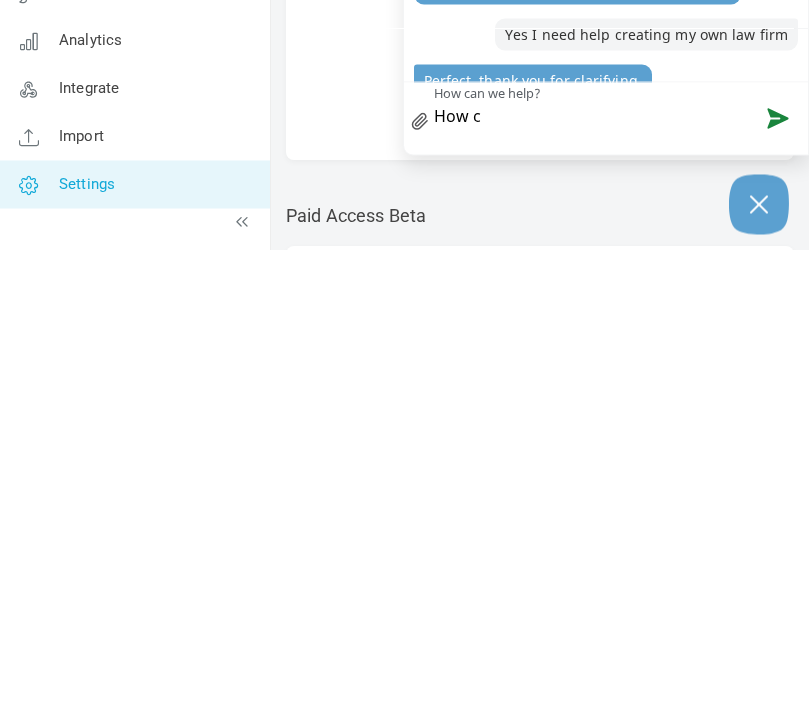 type on "How c" 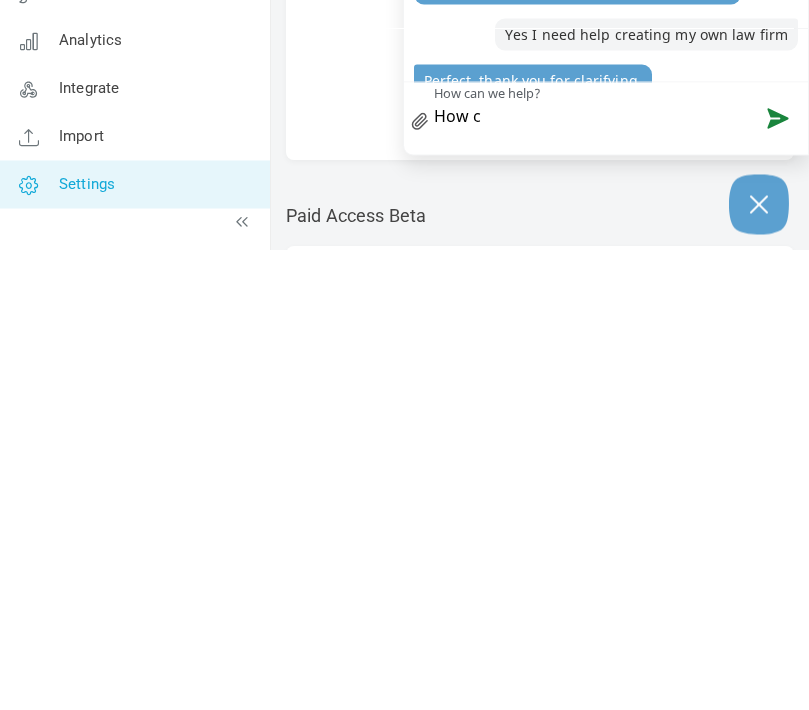 type on "How ca" 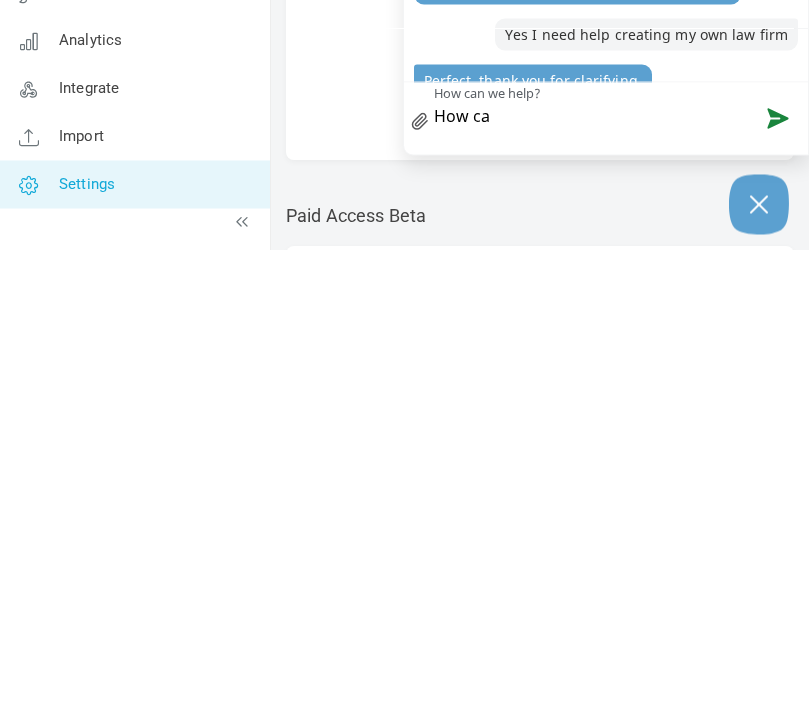 type on "How can" 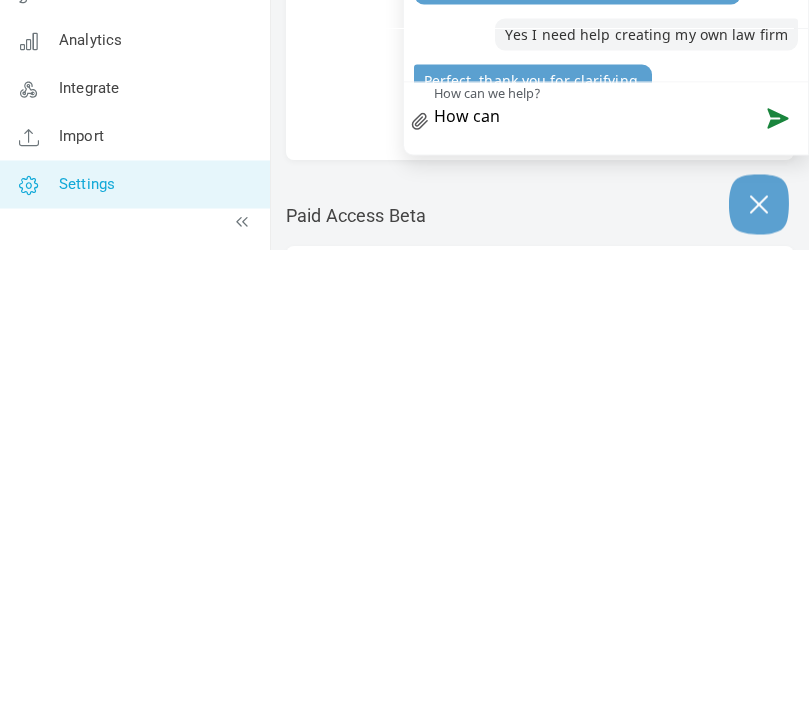 type on "How can" 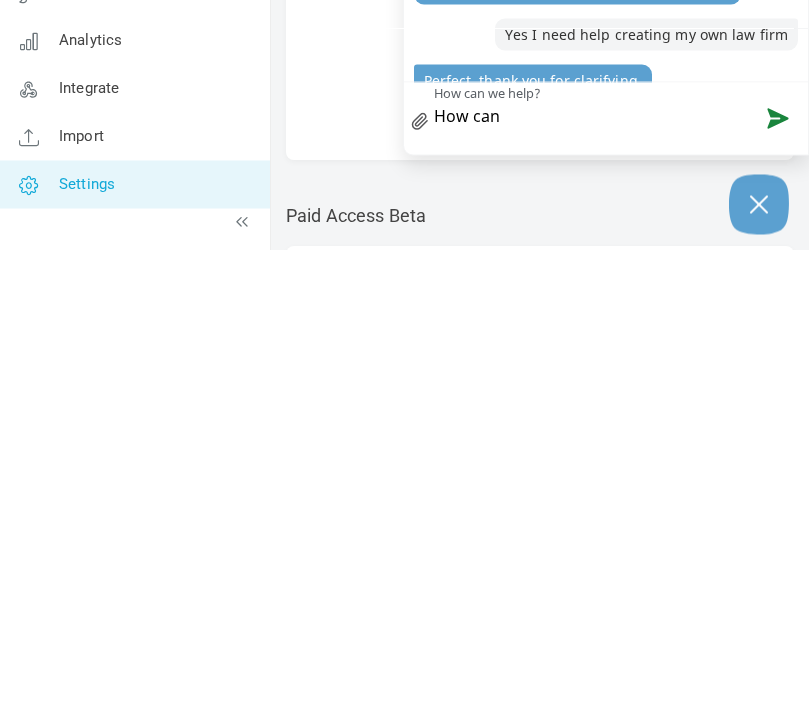 type on "How can y" 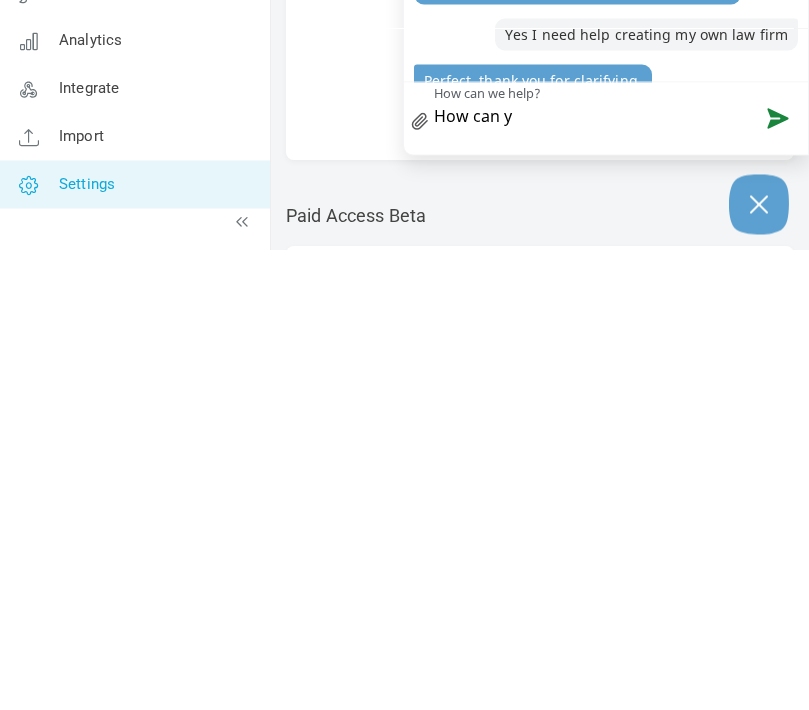 type on "How can y" 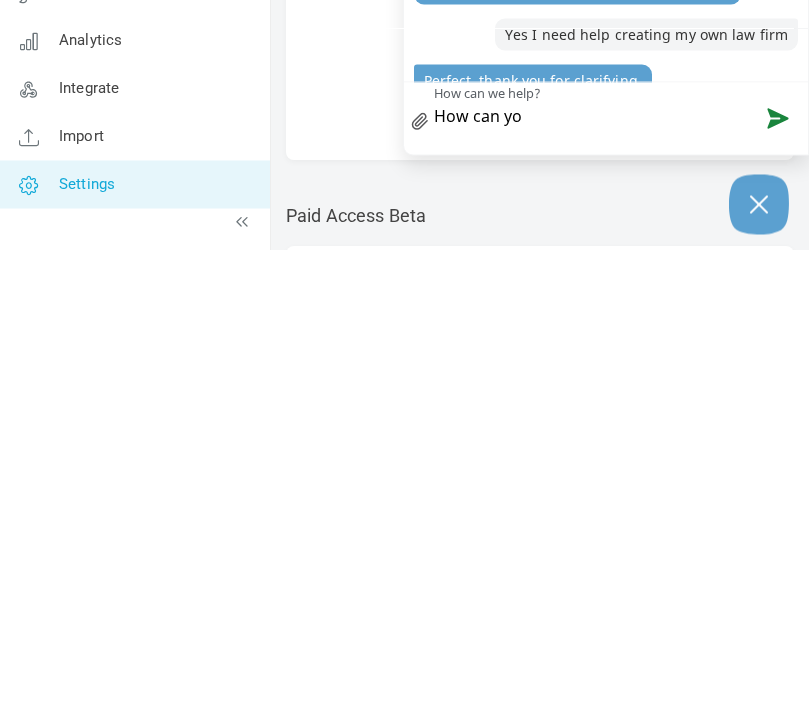 type on "How can yo" 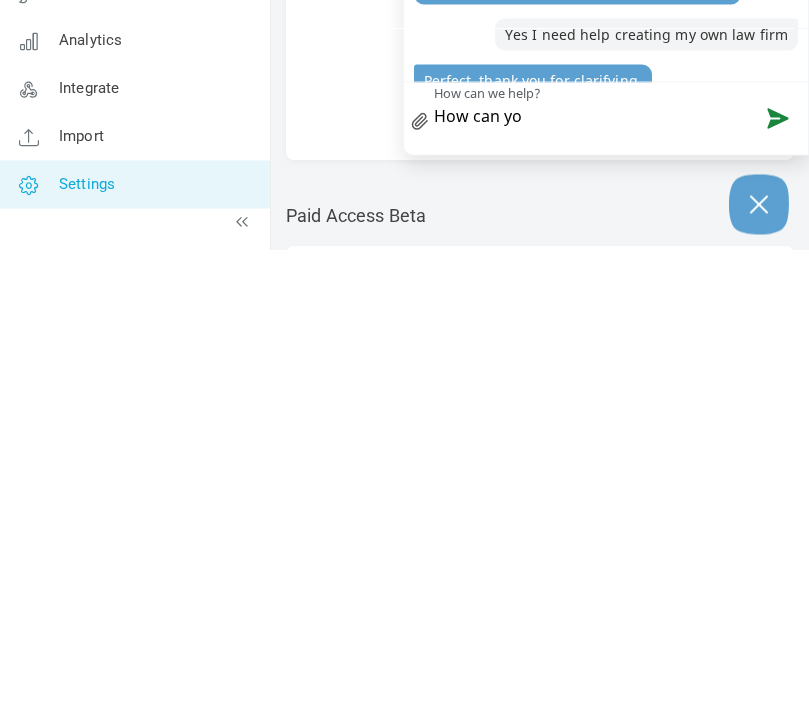 type on "How can you" 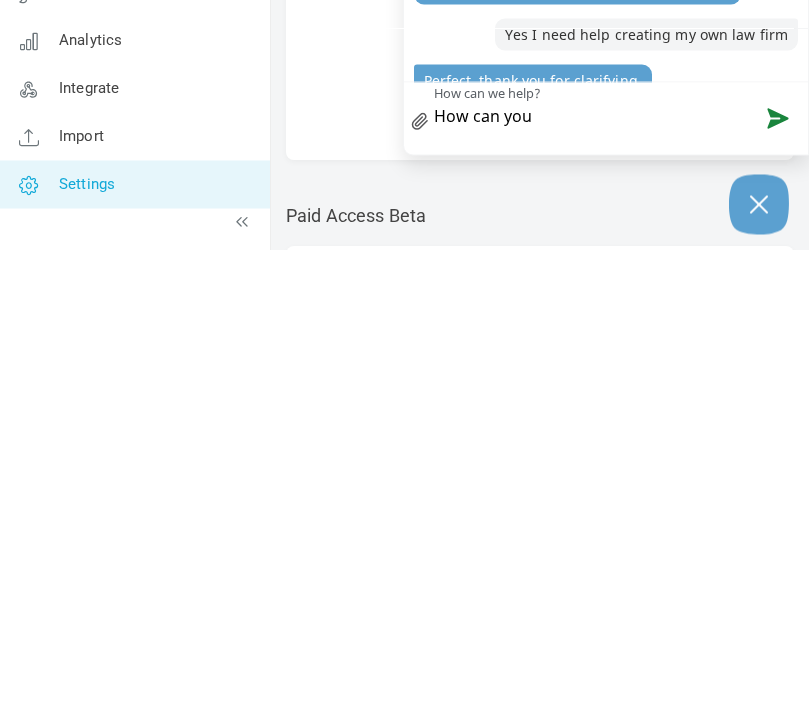 type on "How can you" 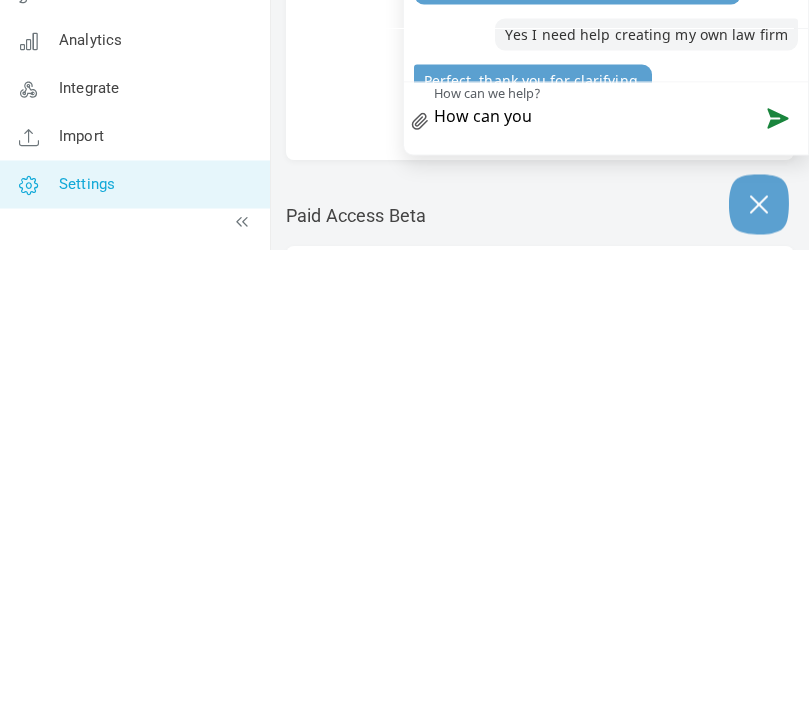 type on "How can you" 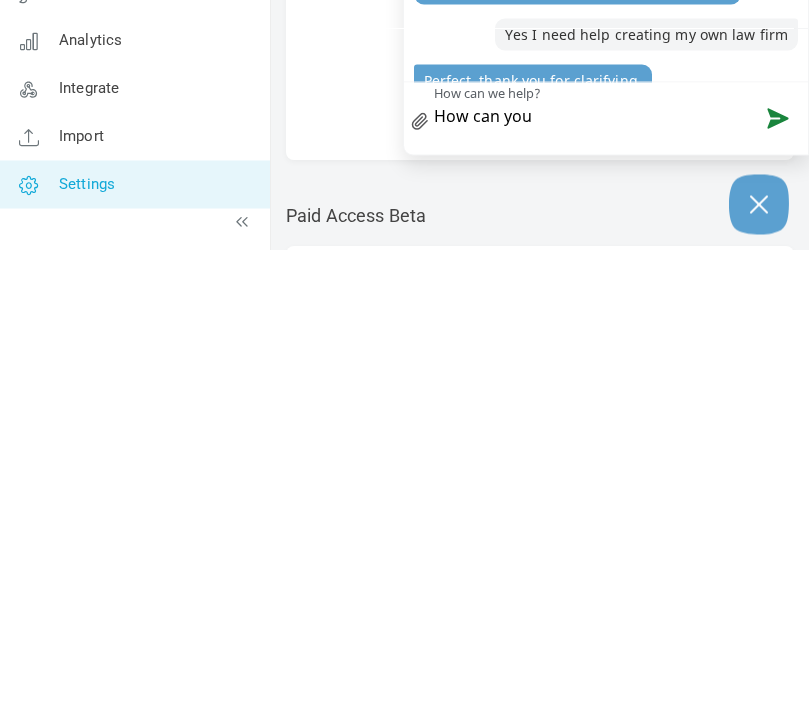 type on "How can you h" 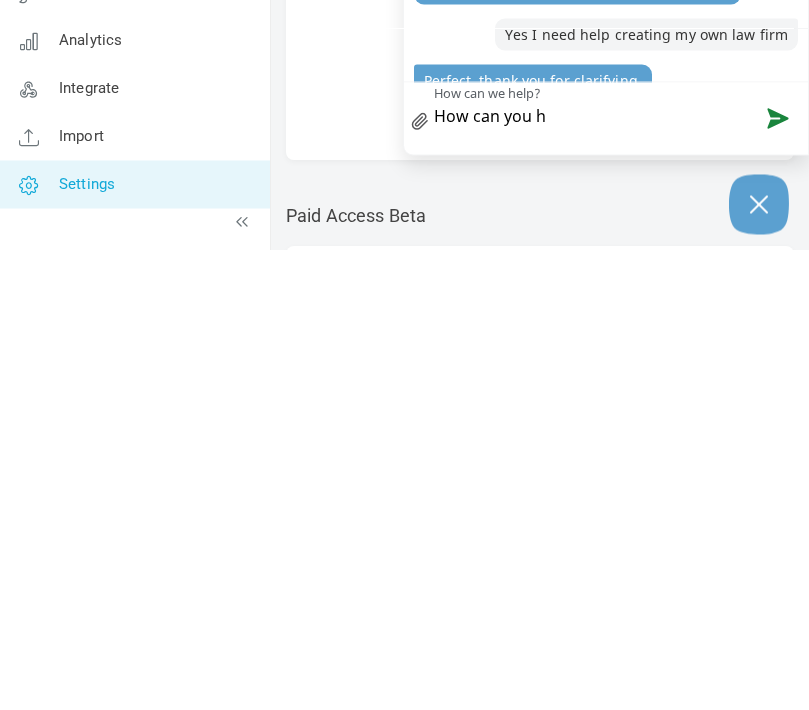 type on "How can you h" 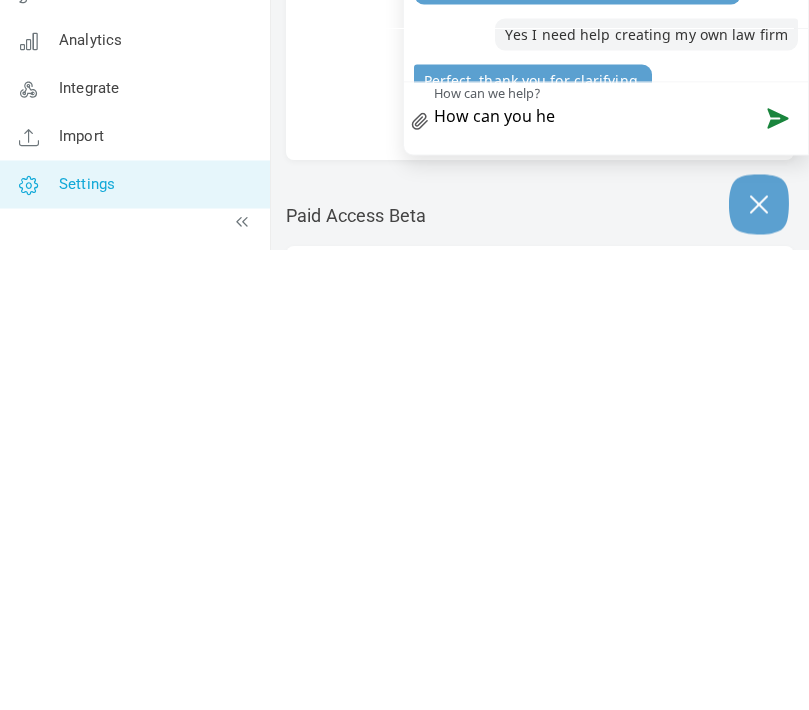 type on "How can you he" 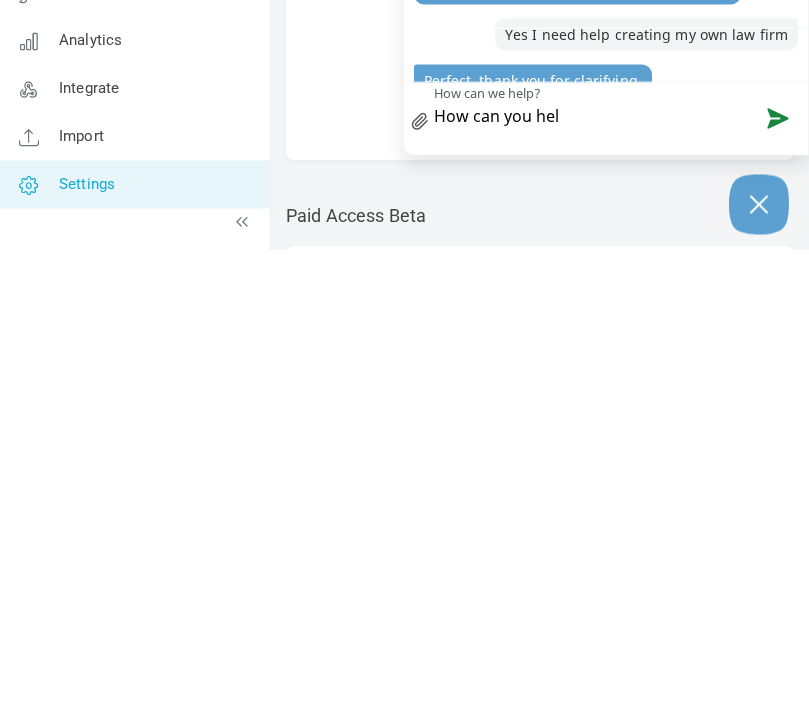 type on "How can you hel" 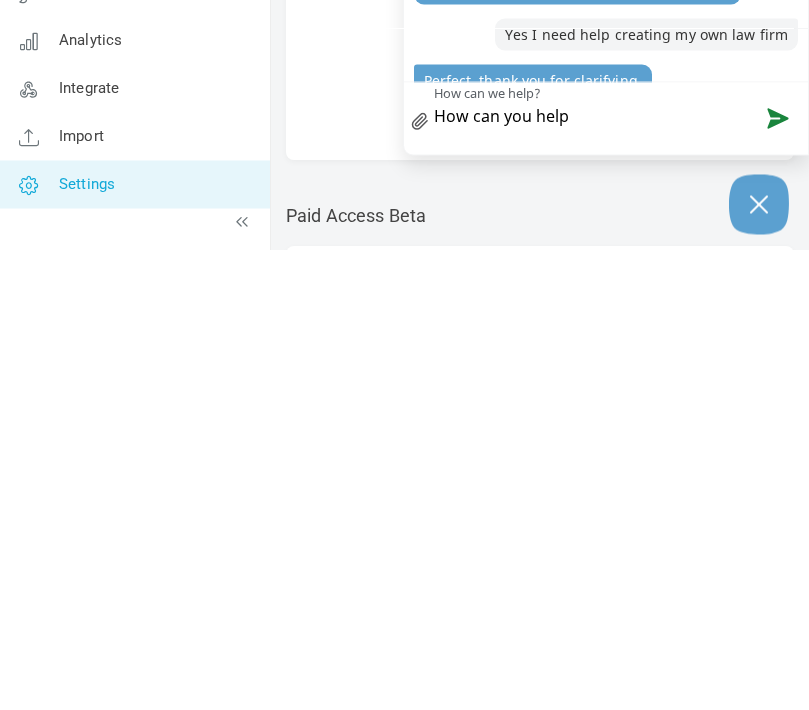 type on "How can you help" 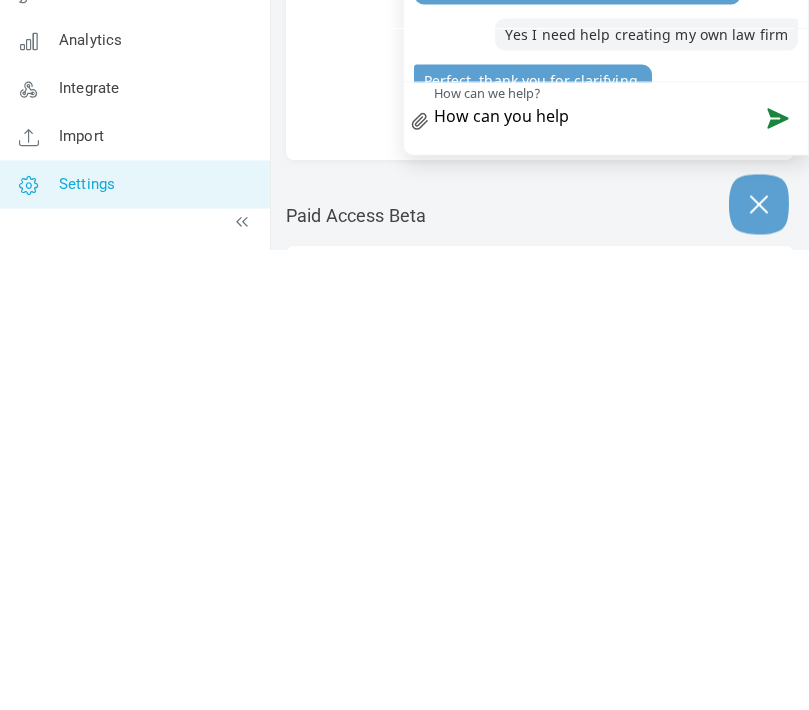 type 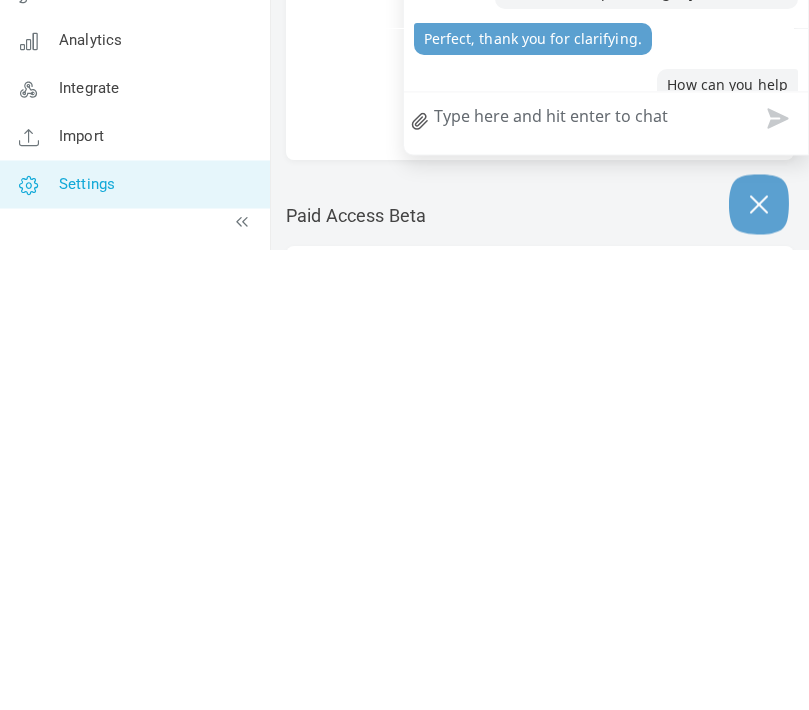 scroll, scrollTop: 590, scrollLeft: 0, axis: vertical 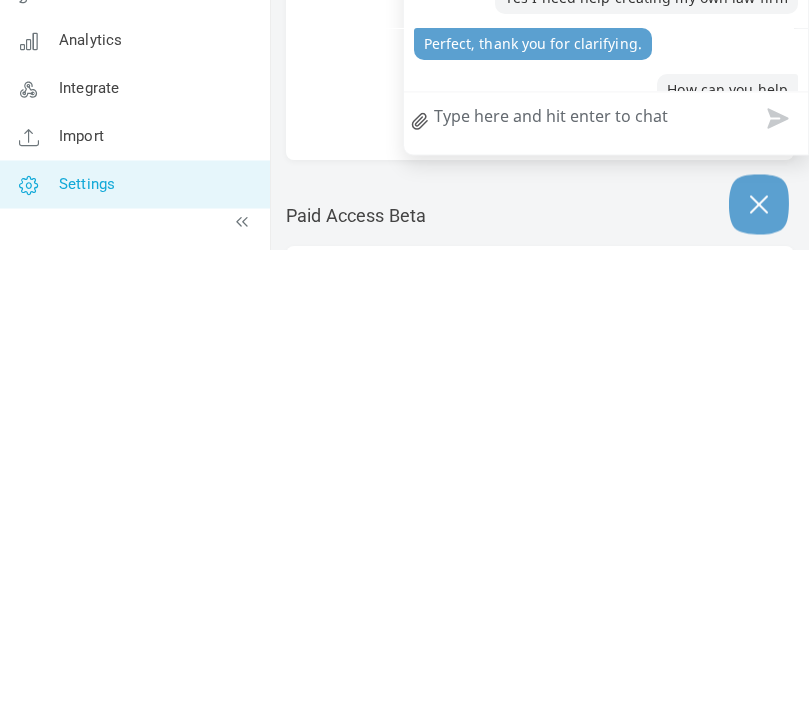 click on "Paid Access Settings
Albums
Enable
Calendar
Enable
Chat Room
Enable
Settings
Messenger
Enable
Privacy
<i class='icon icon-visibility'></i><span>Public<p class='hidden-multiselect-item'>Anyone can view your community.</p></span>
<i class='icon icon-hide'></i><span>Hidden <p class='hidden-multiselect-item'>Your community is visible to everyone, but we ask search engines not to index the content.</p><s/pan>
<i class='icon icon-lock'></i><span>Private<p class='hidden-multiselect-item'>Only logged in users can view your community. Search engines can’t view or index it.</p></span>
<i class='icon icon-invitation'></i><span>Invite Only<p class='hidden-multiselect-item'>Only invited users can view your community.</p></span>
Public     Public Anyone can view your community." at bounding box center (540, 437) 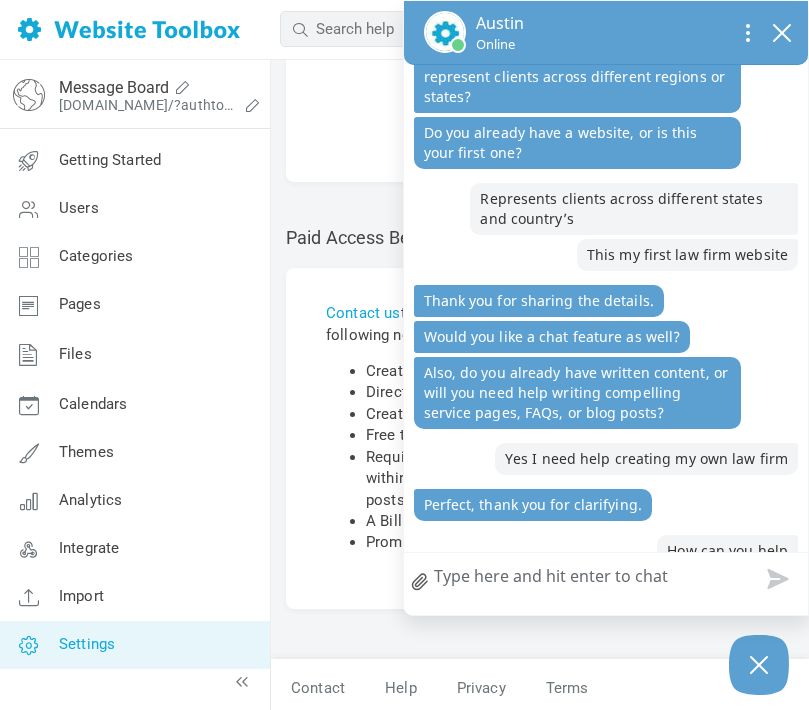 scroll, scrollTop: 657, scrollLeft: 0, axis: vertical 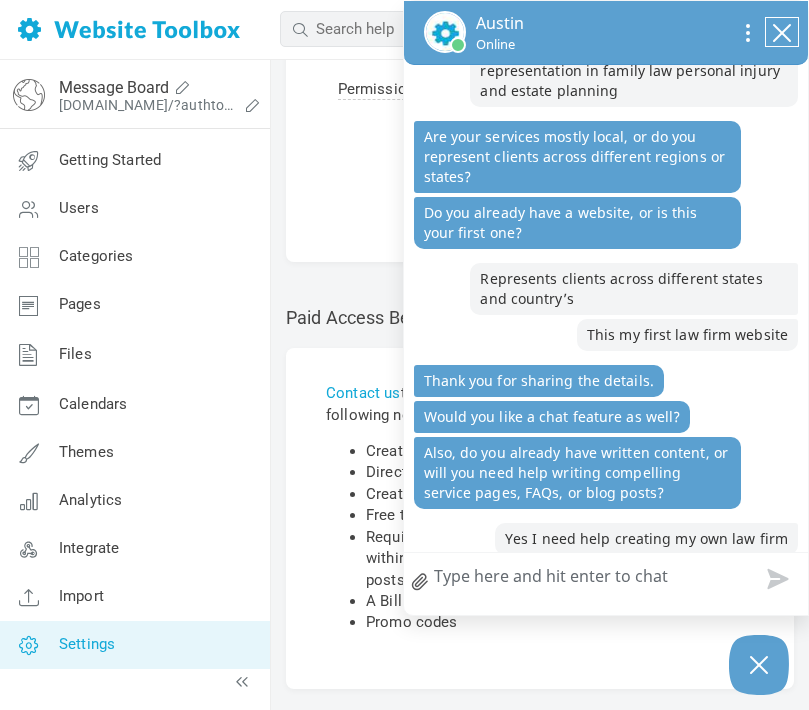 click at bounding box center [782, 32] 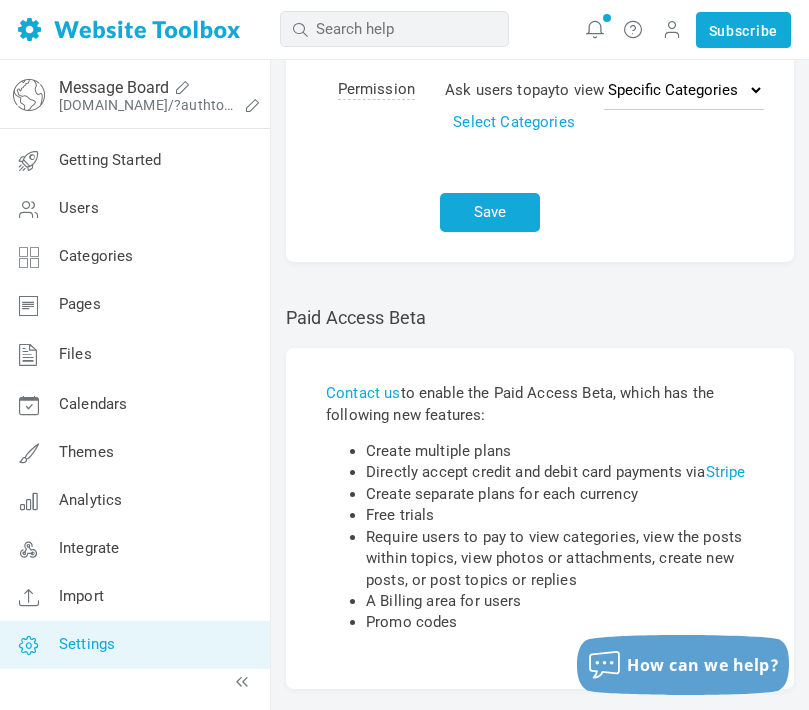 scroll, scrollTop: 404, scrollLeft: 0, axis: vertical 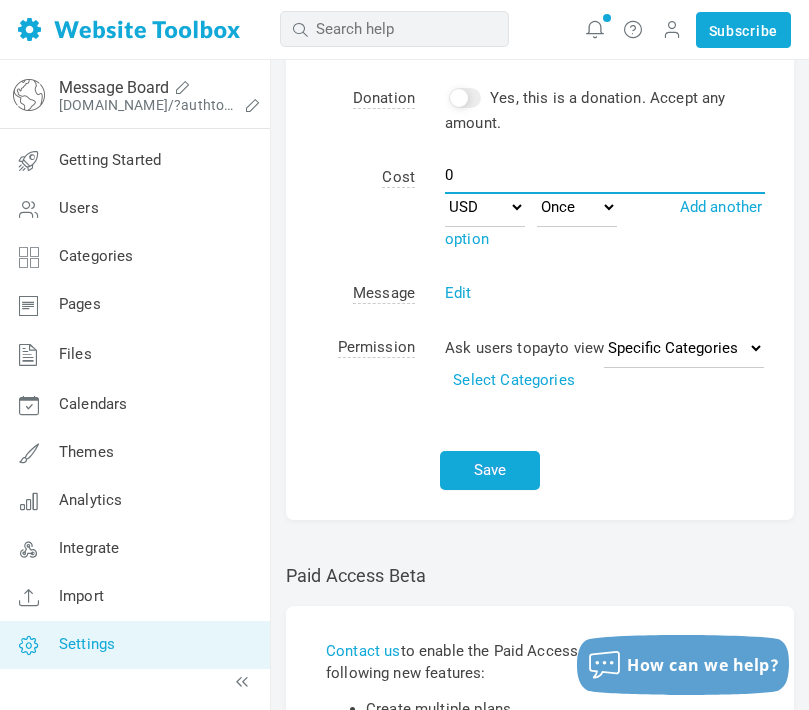 click on "0" at bounding box center [605, 175] 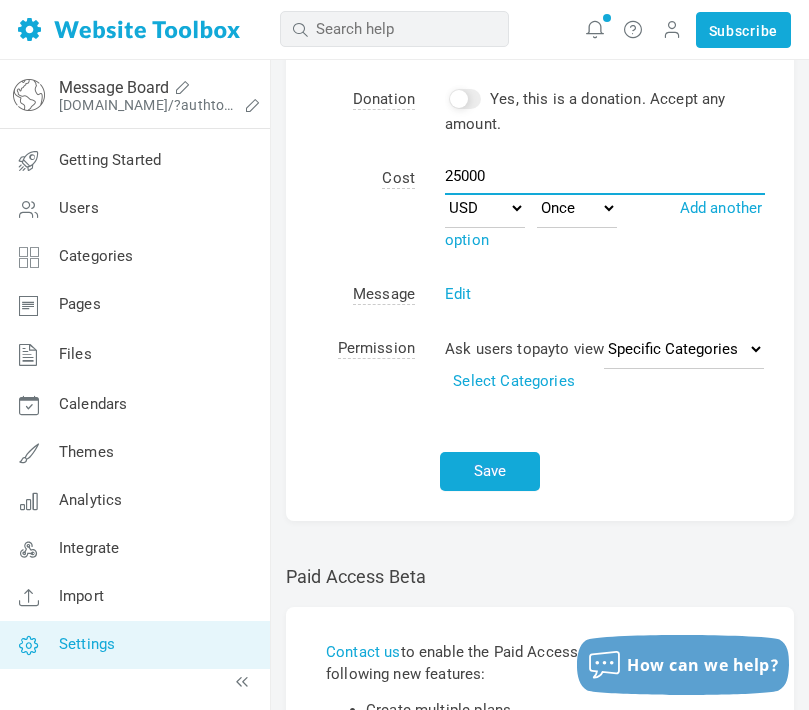 type on "25000" 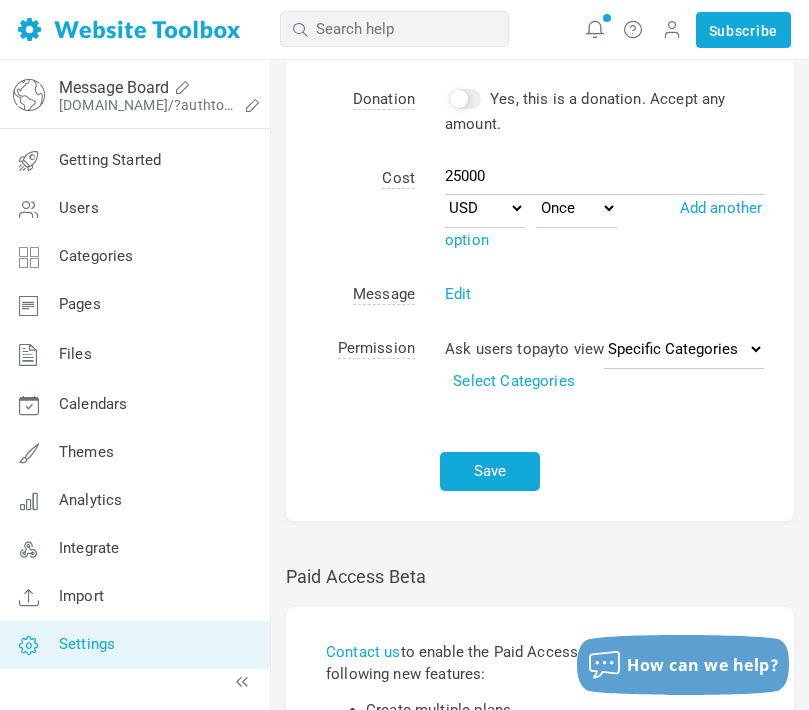 click on "Yes, this is a donation. Accept any amount." at bounding box center (605, 111) 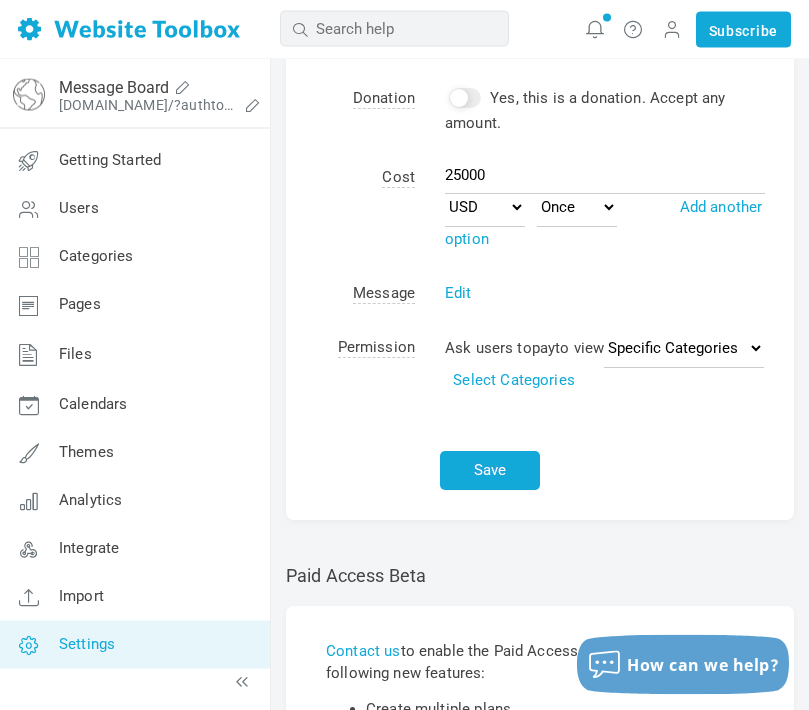 scroll, scrollTop: 399, scrollLeft: 0, axis: vertical 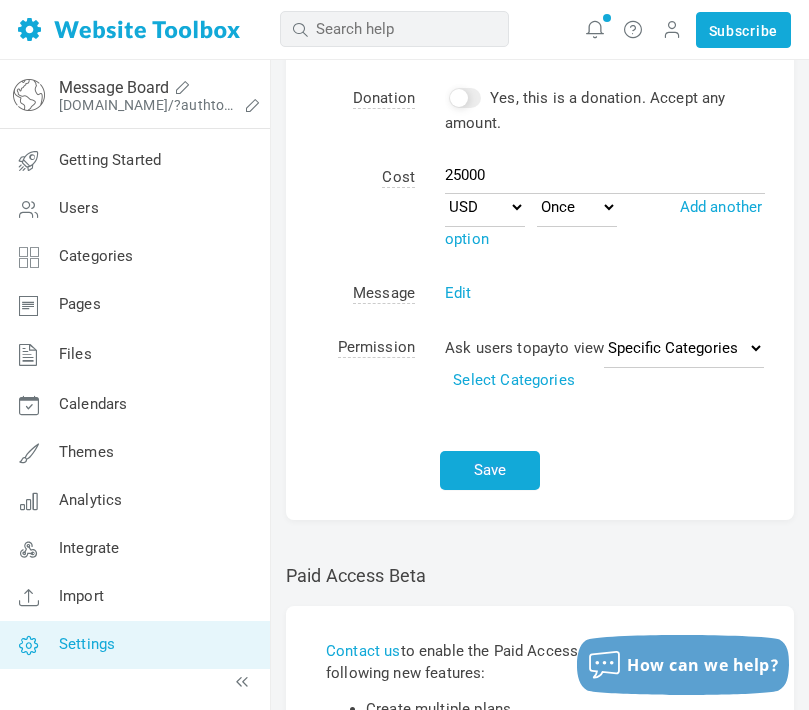 click on "Edit" at bounding box center [458, 293] 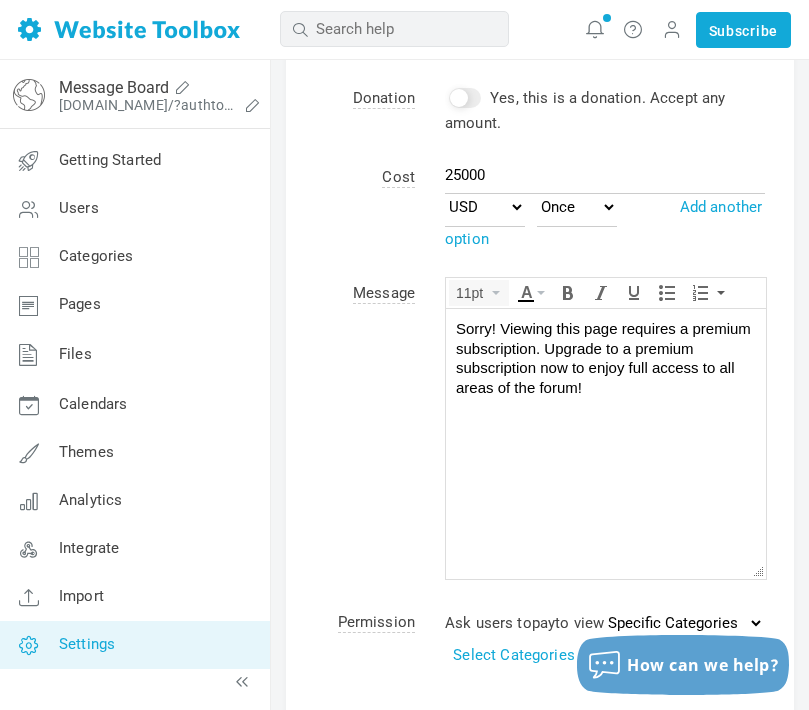 scroll, scrollTop: 0, scrollLeft: 0, axis: both 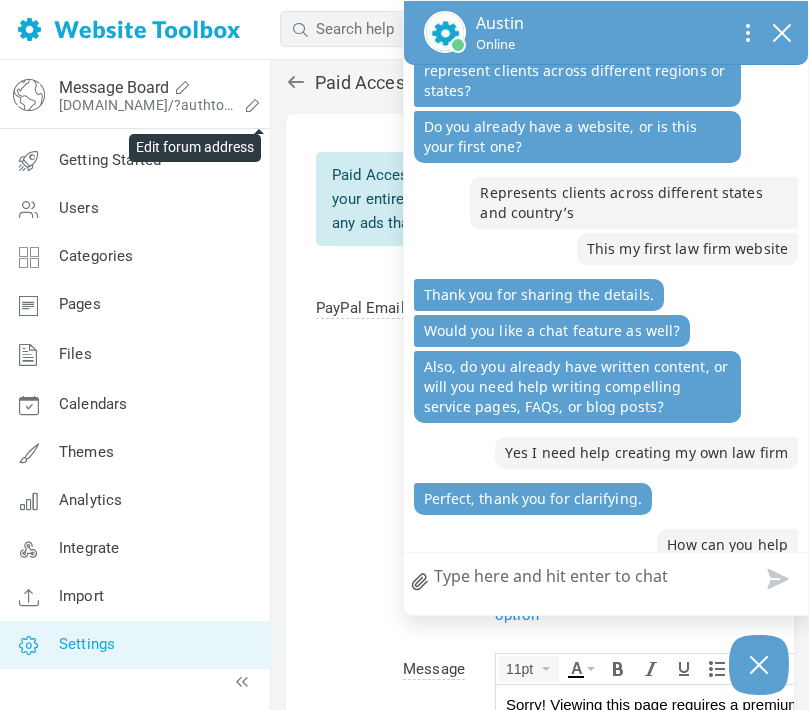 click on "How can we help?" at bounding box center (606, 579) 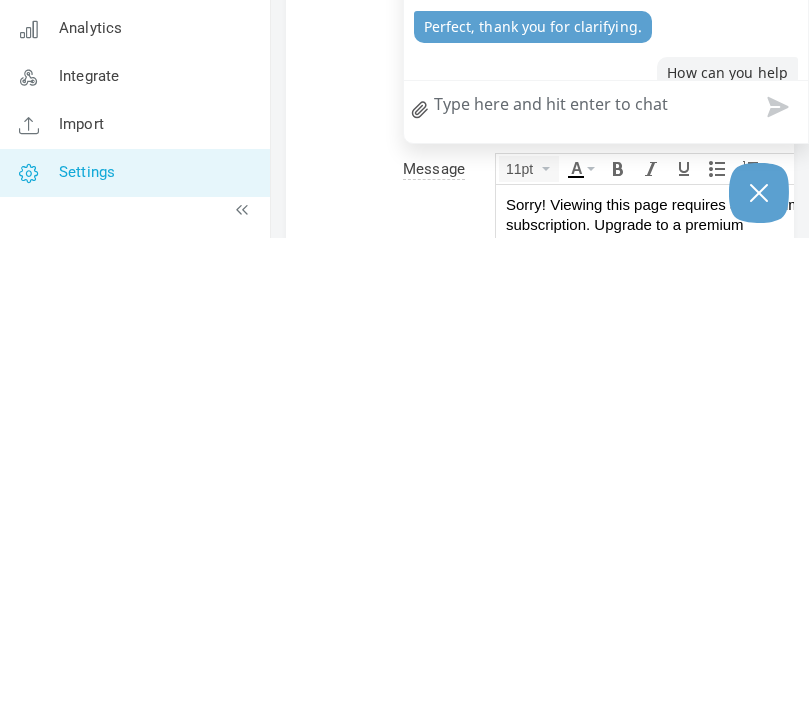 type on "H" 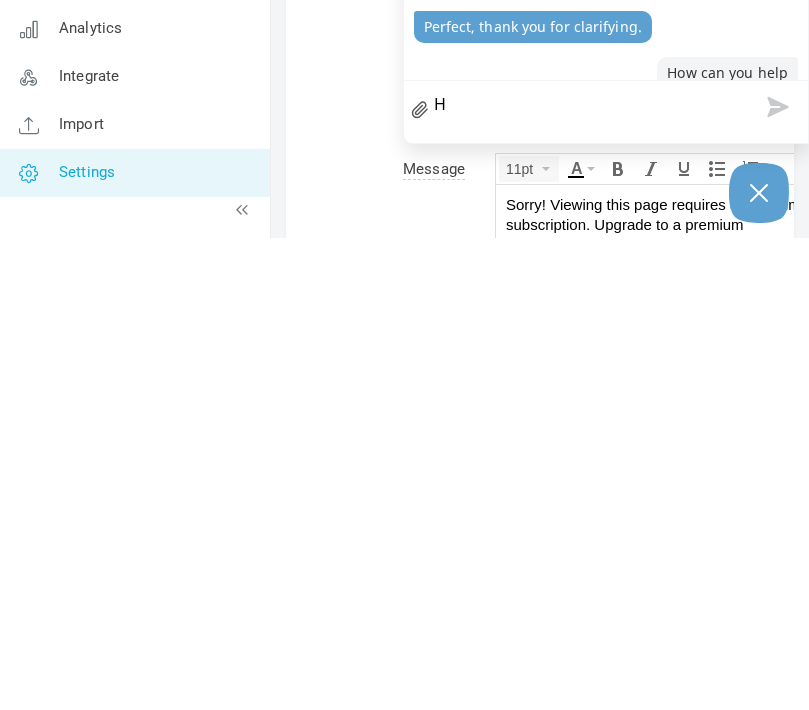 type on "H" 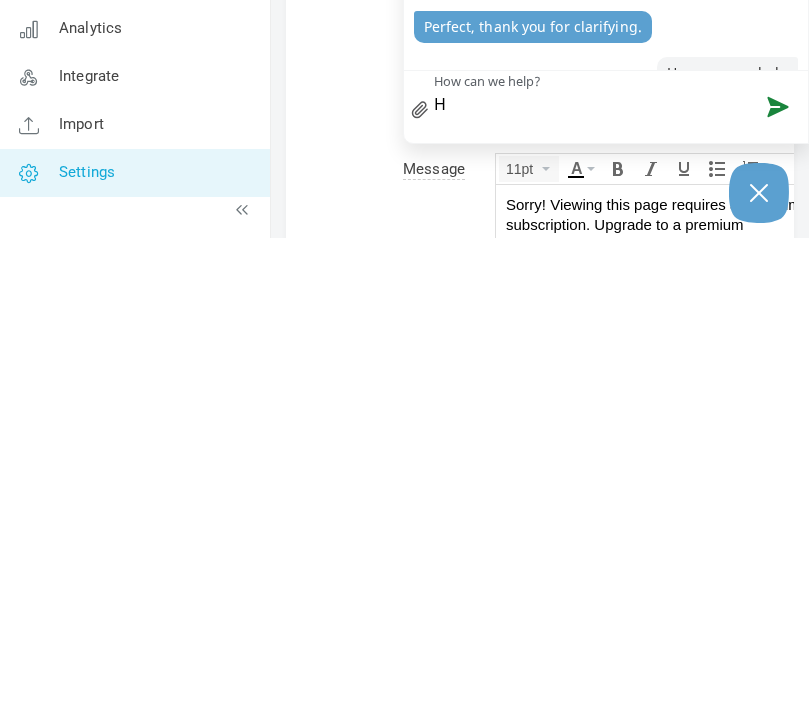 type on "Ho" 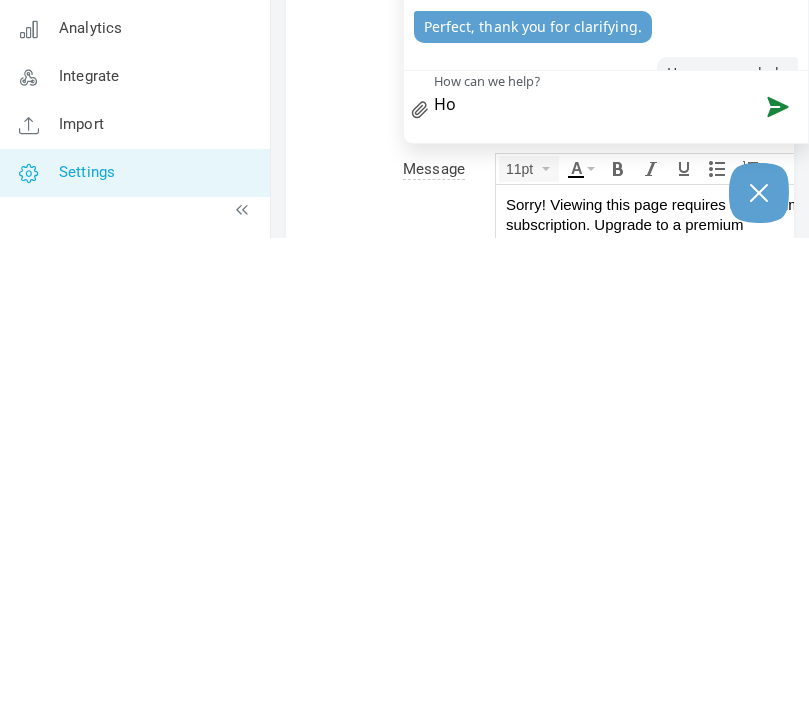 type on "Ho" 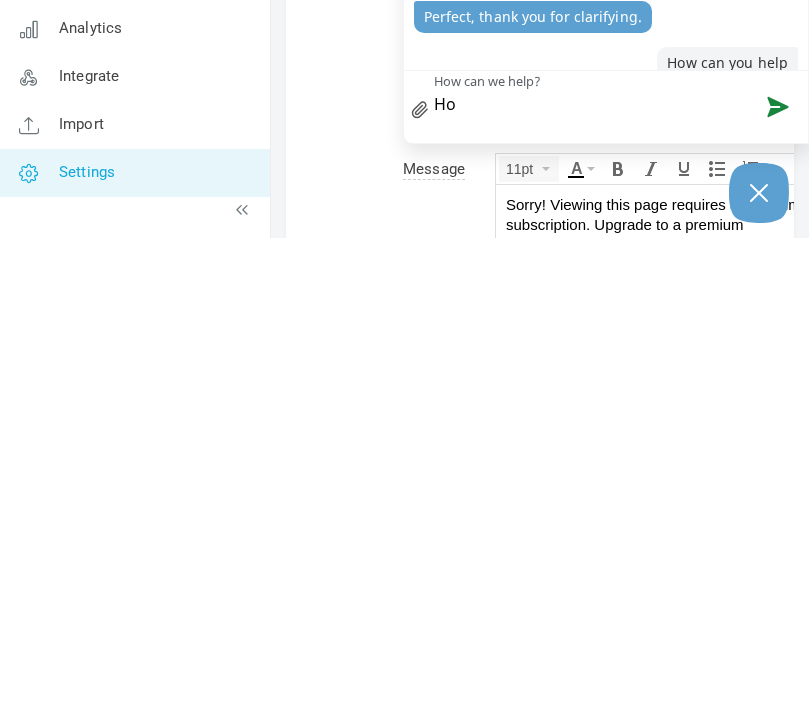 type on "How" 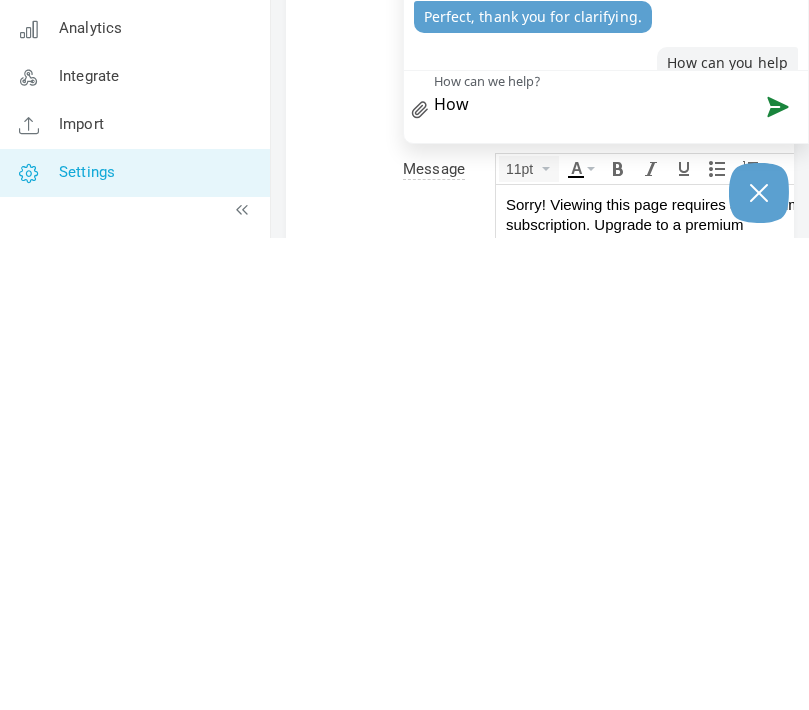 type on "How" 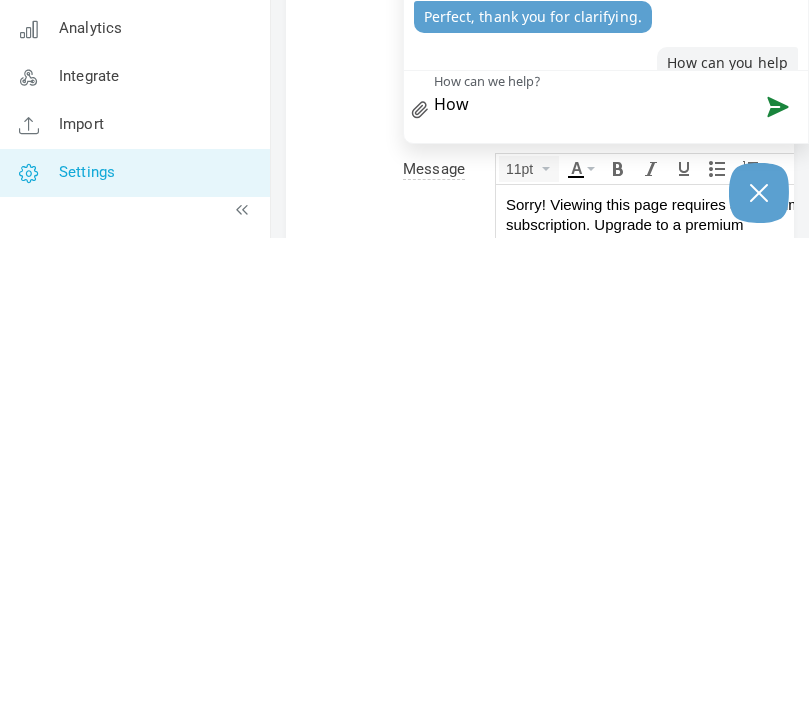 type on "How d" 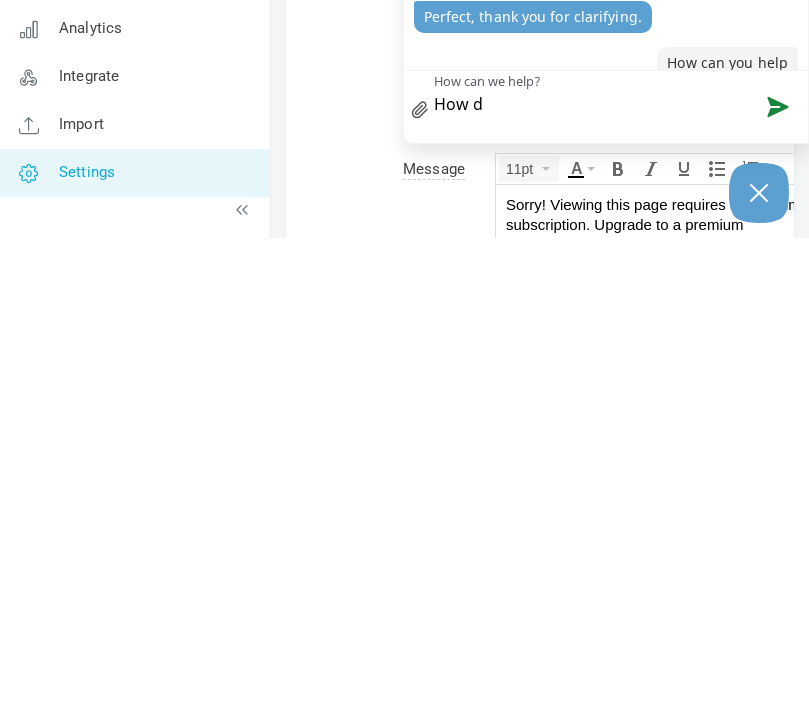 type on "How do" 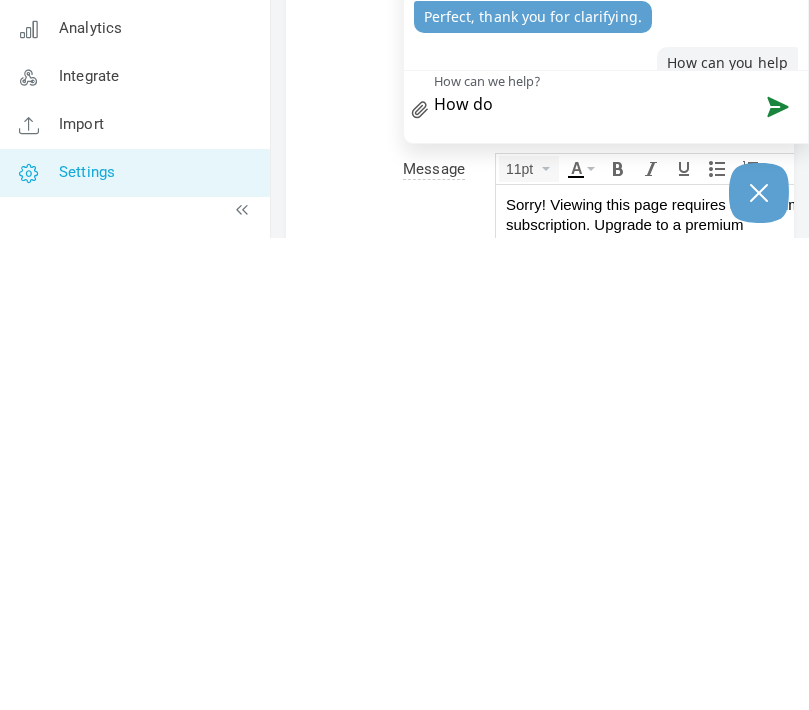 type on "How do" 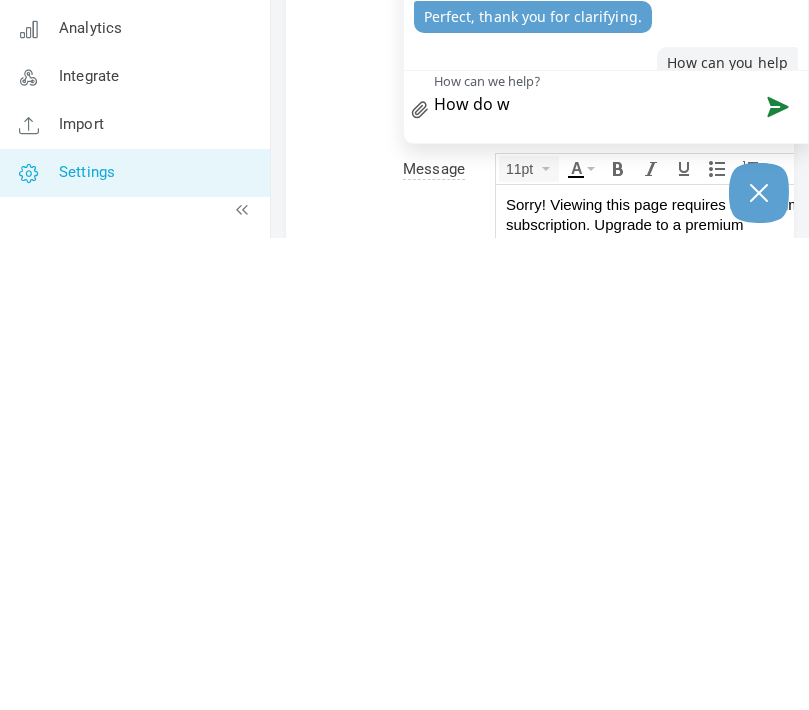 type on "How do w" 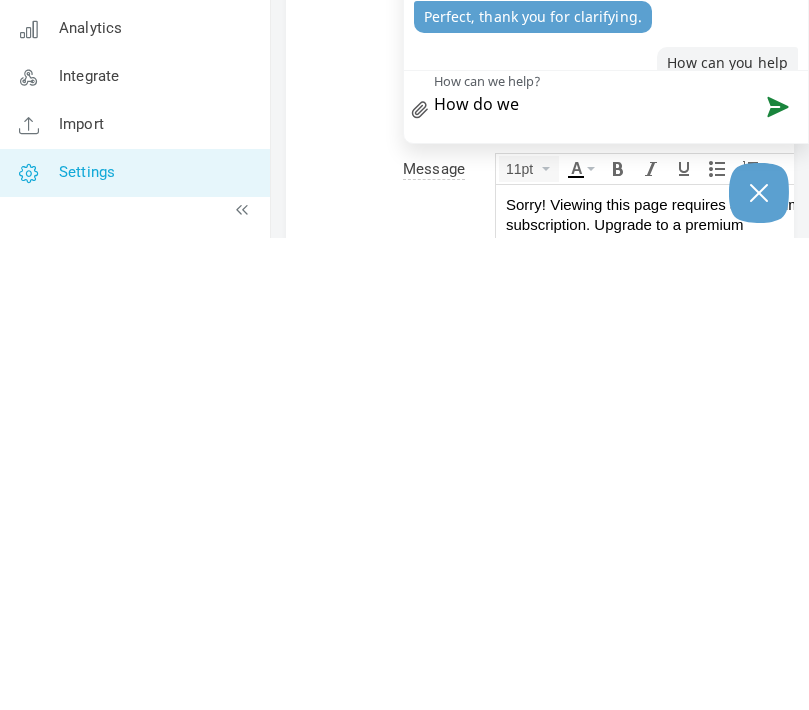 type on "How do we" 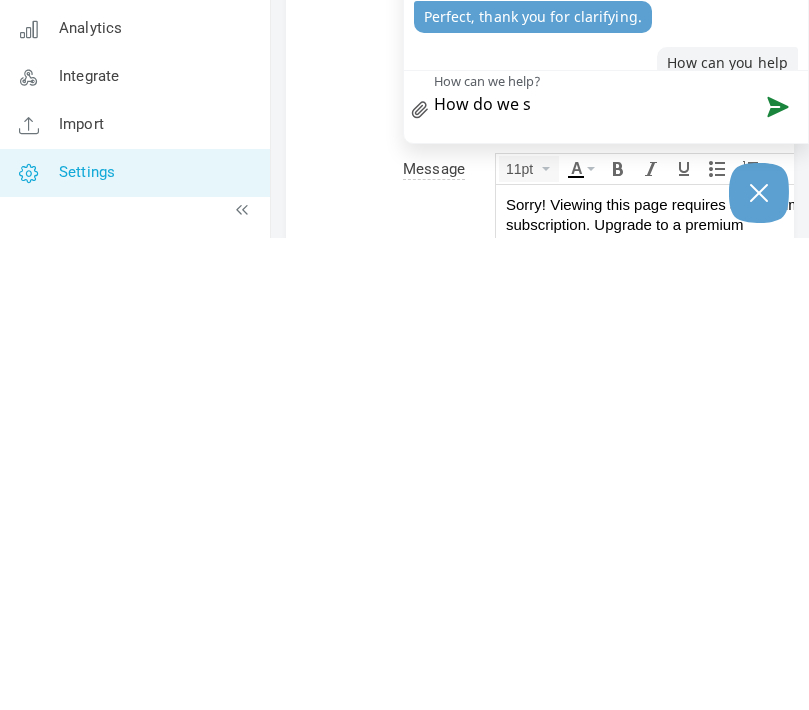 type on "How do we st" 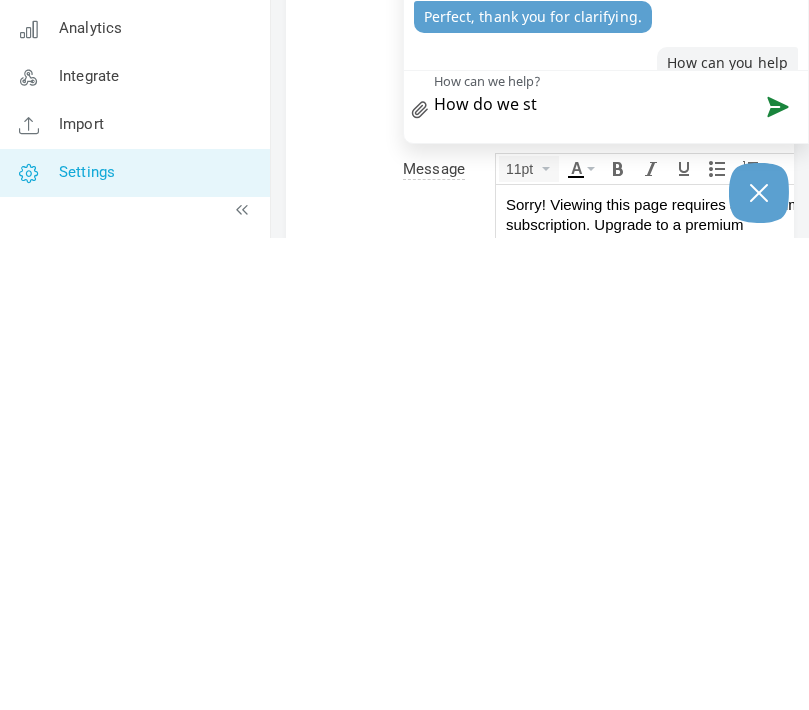 type on "How do we sta" 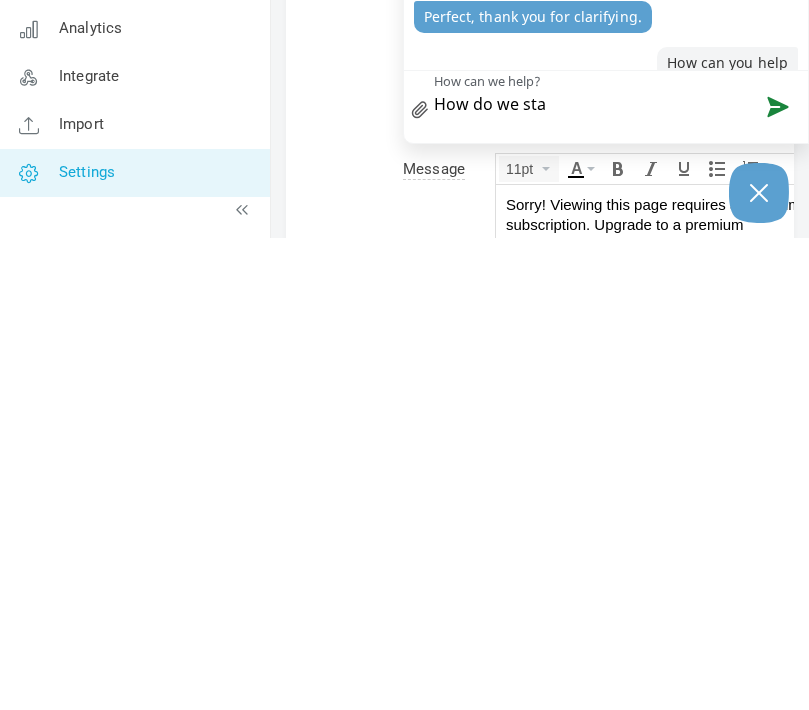 type on "How do we sta" 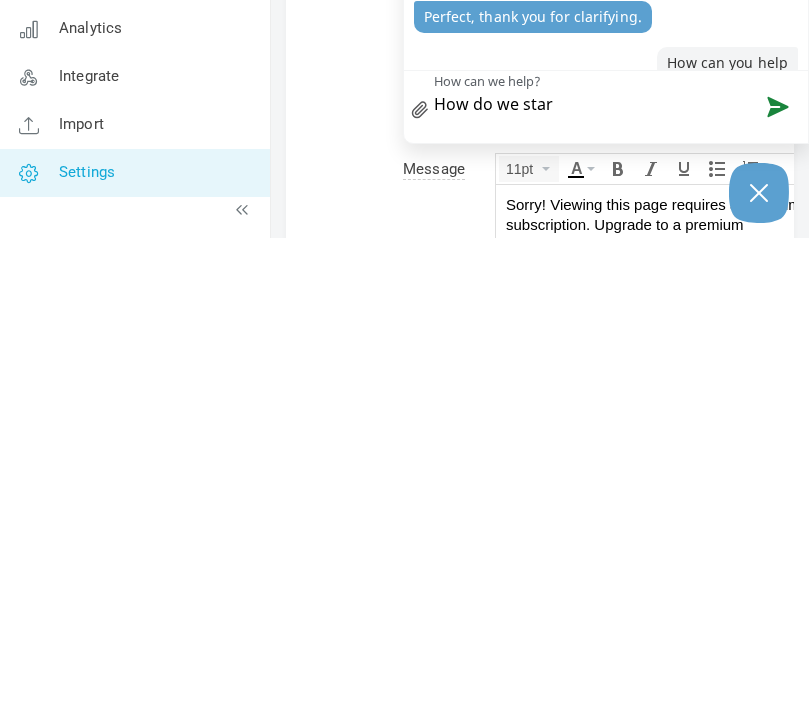 type on "How do we start" 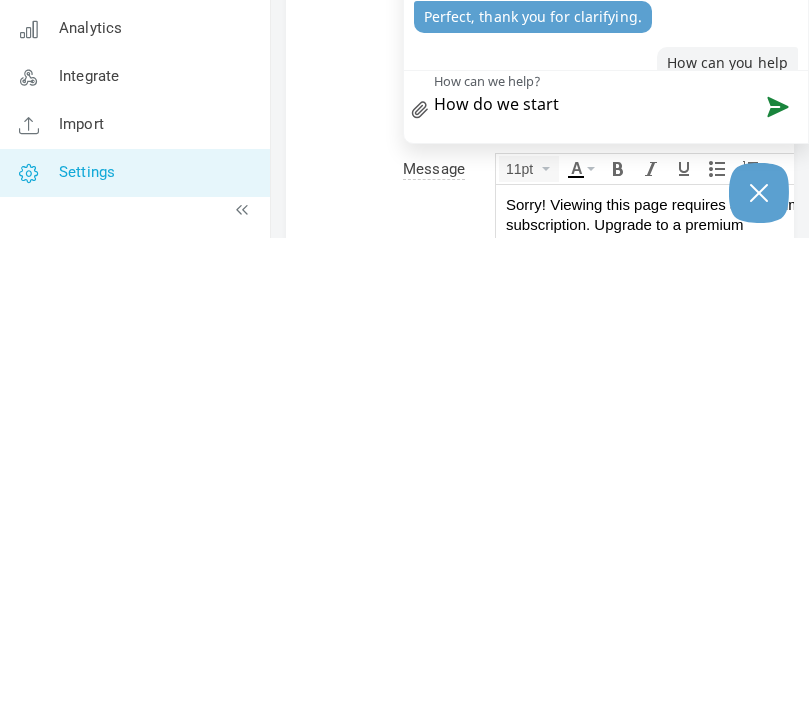 type 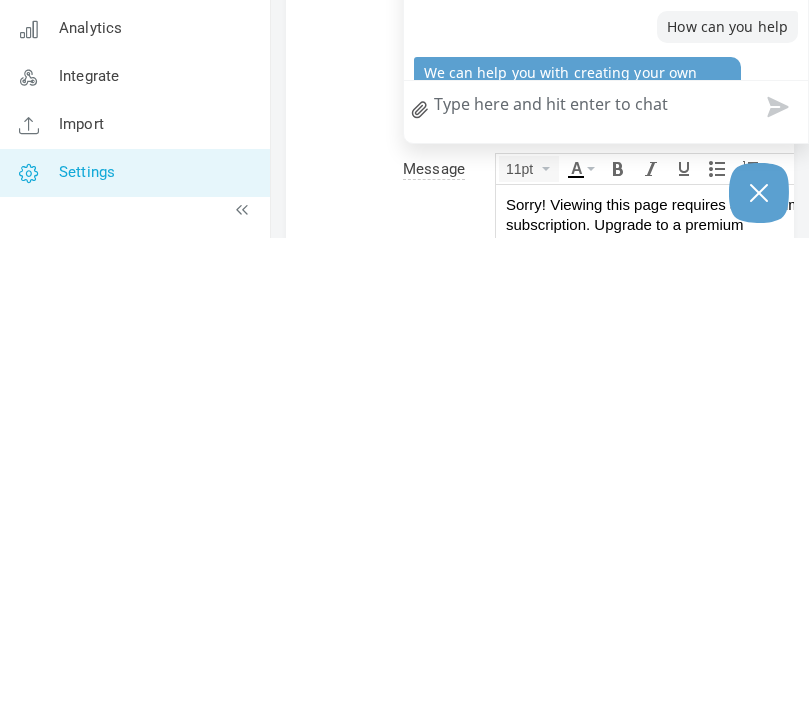 click on "Message" at bounding box center (375, 778) 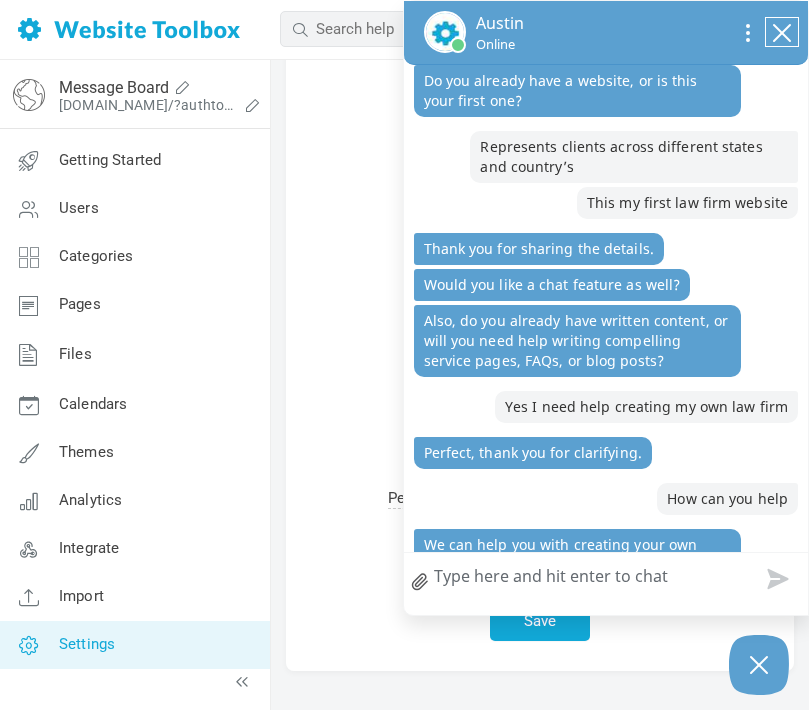 click at bounding box center [782, 32] 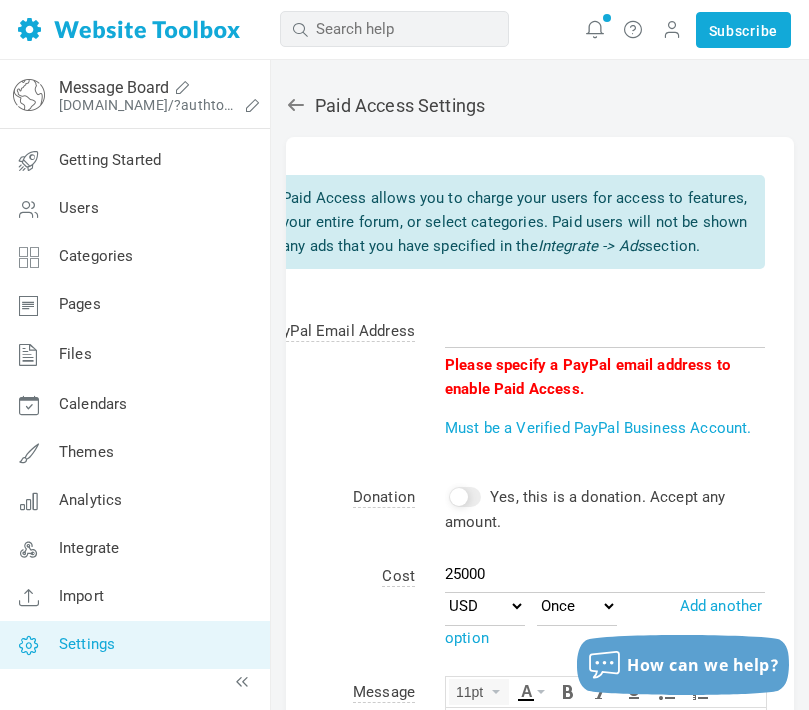 click at bounding box center [300, 105] 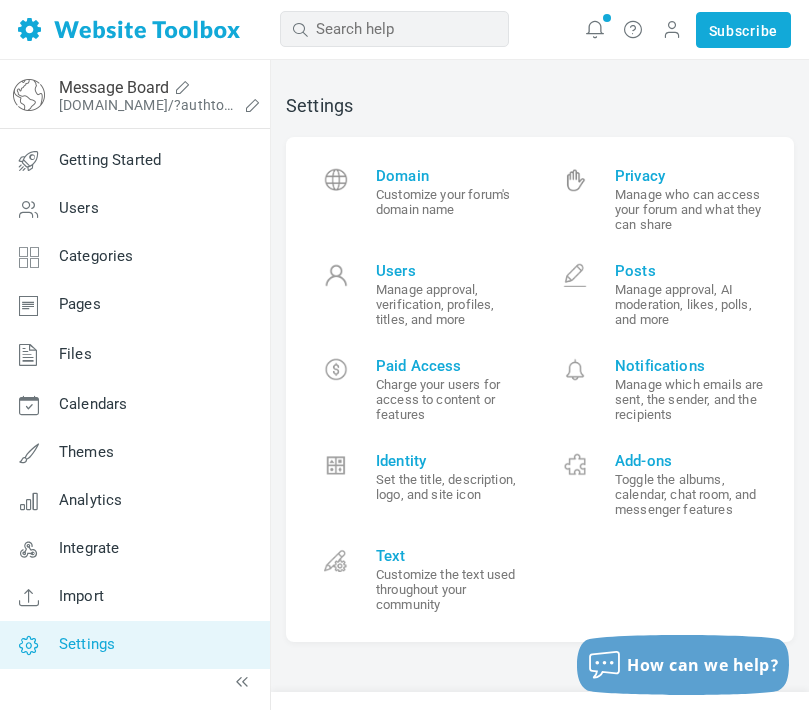 scroll, scrollTop: 60, scrollLeft: 0, axis: vertical 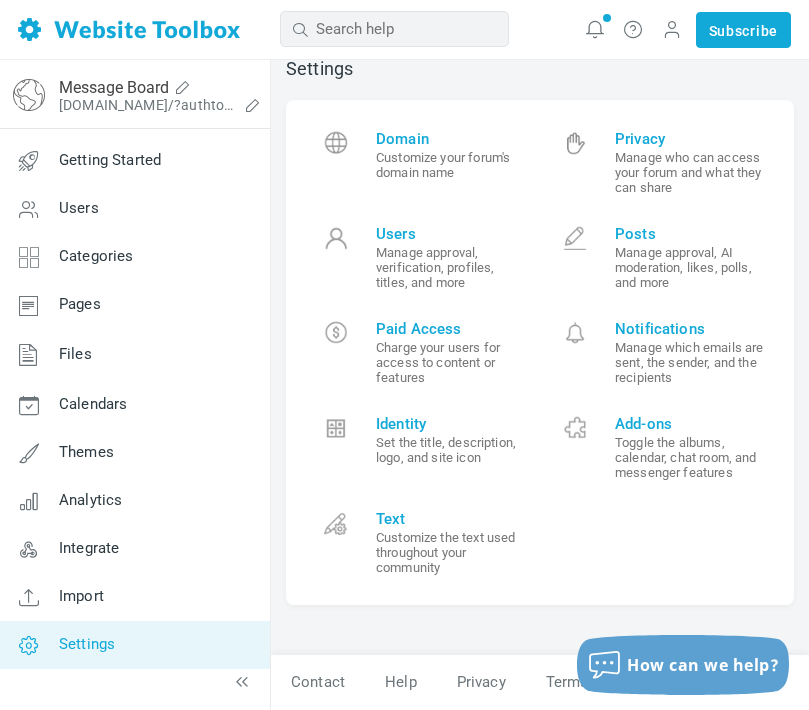 click on "Privacy
Manage who can access your forum and what they can share" at bounding box center [659, 162] 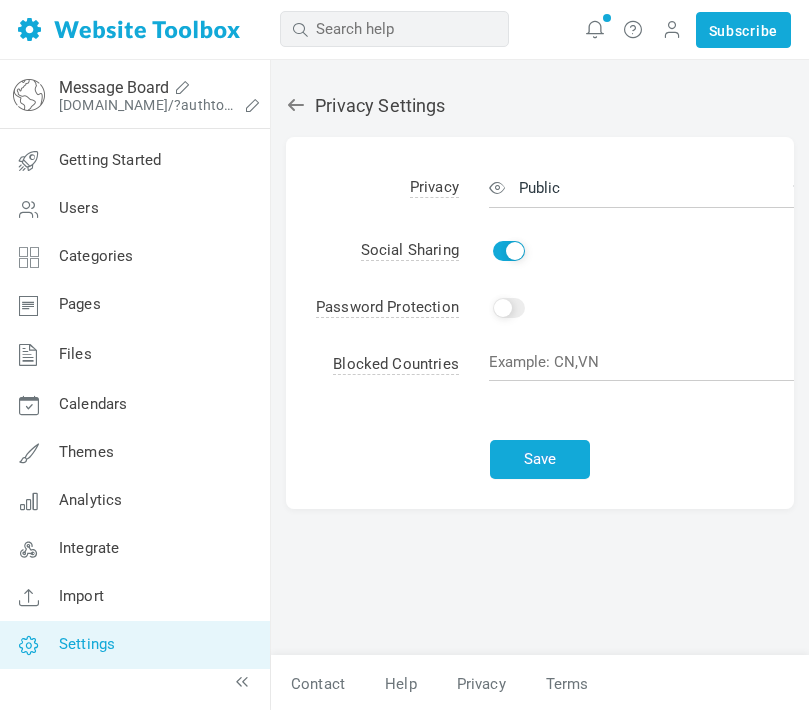 scroll, scrollTop: 0, scrollLeft: 0, axis: both 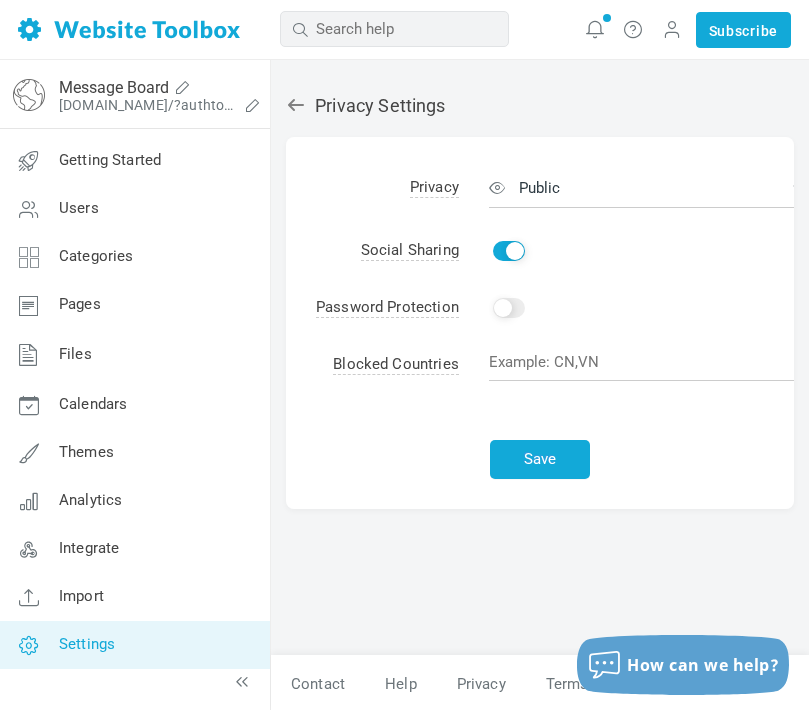 click on "Enable" at bounding box center [509, 308] 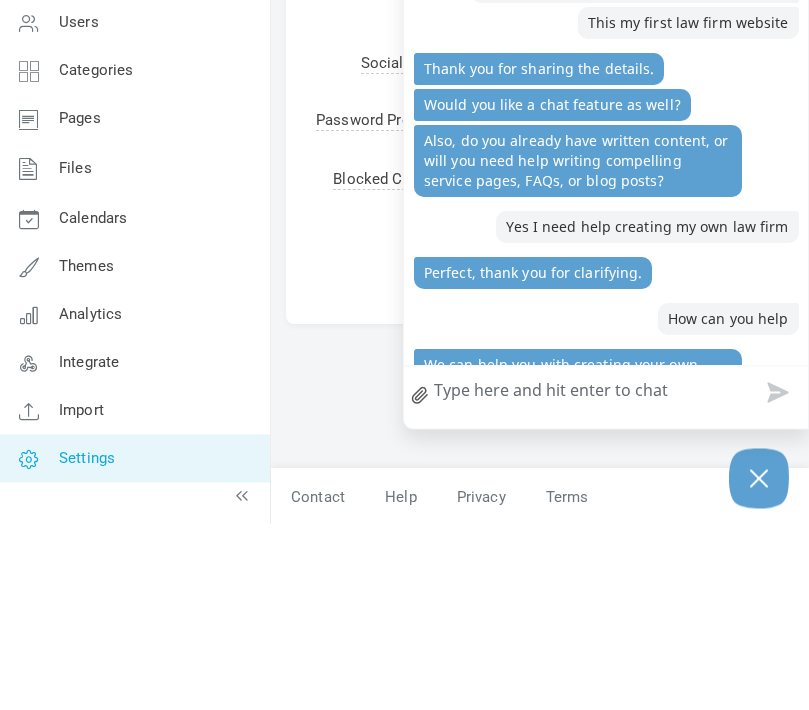 scroll, scrollTop: 715, scrollLeft: 0, axis: vertical 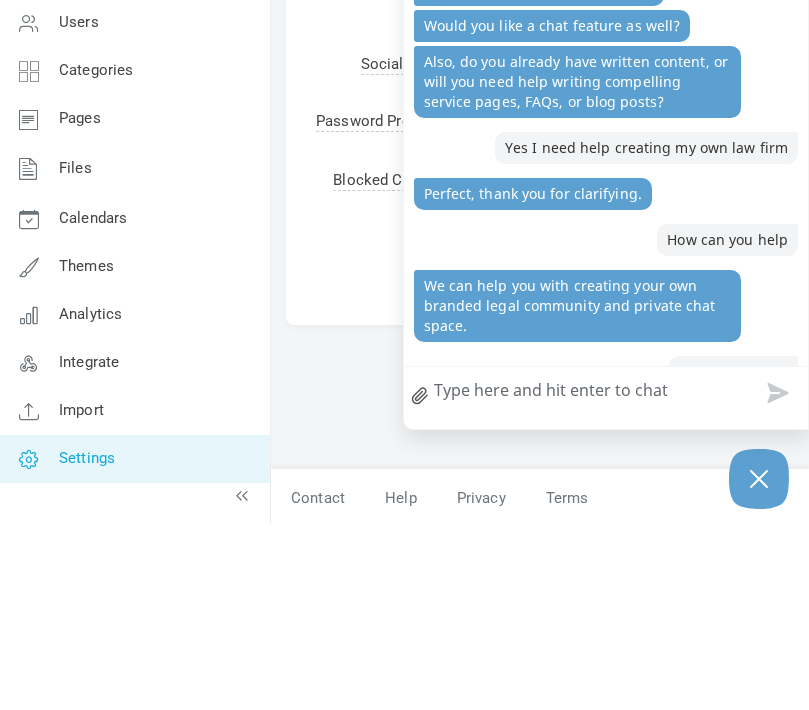 type on "Passport1234" 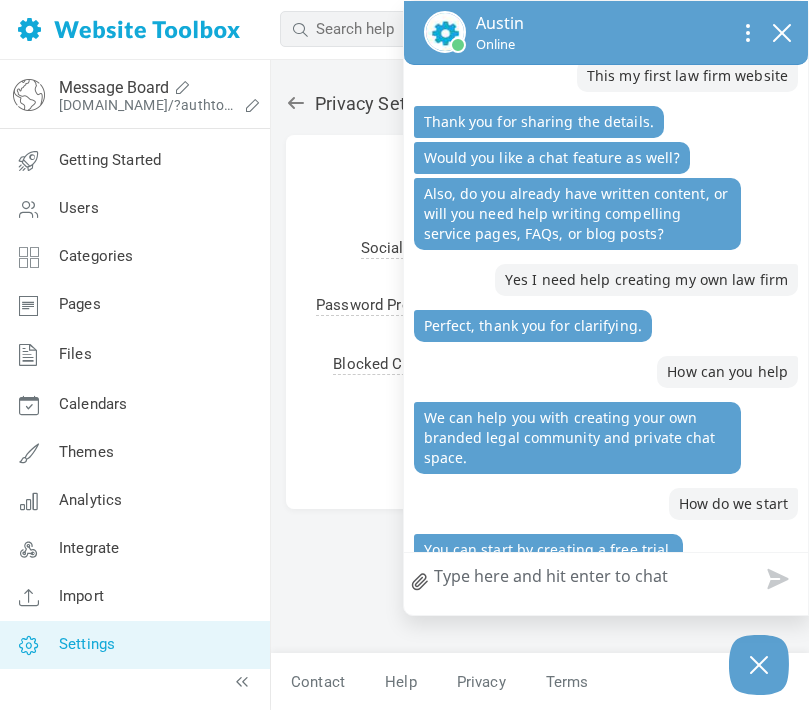 scroll, scrollTop: 768, scrollLeft: 0, axis: vertical 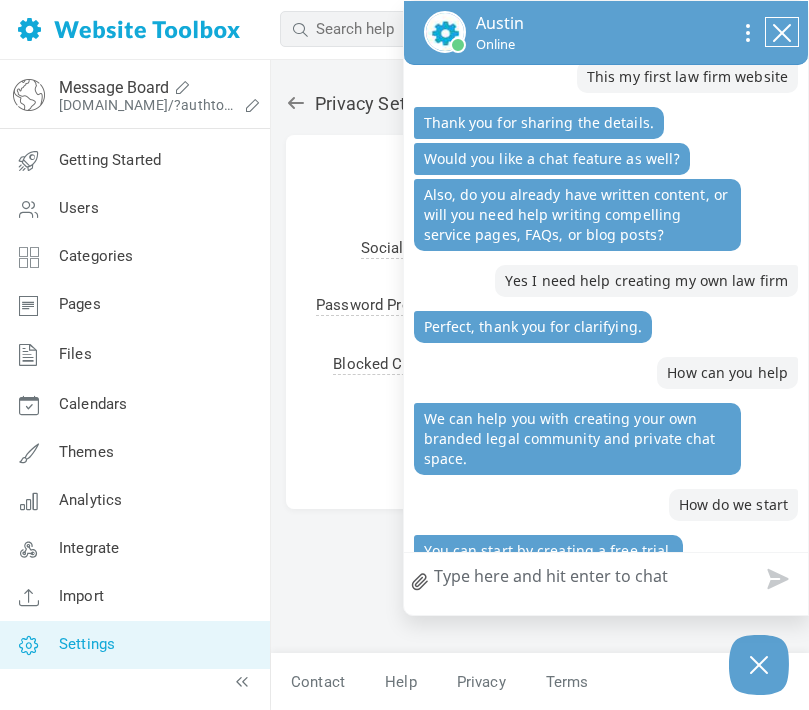 click at bounding box center (782, 32) 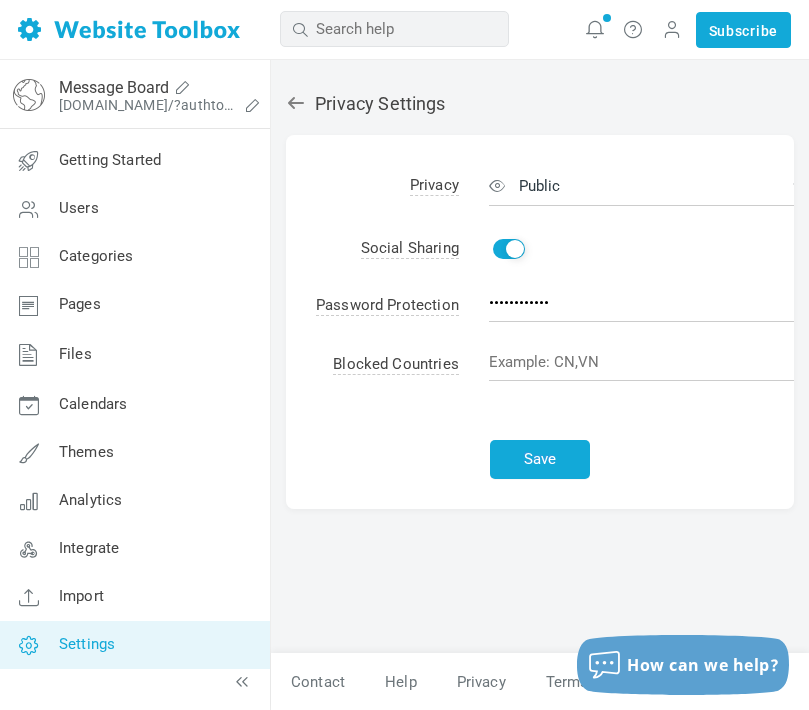 scroll, scrollTop: 662, scrollLeft: 0, axis: vertical 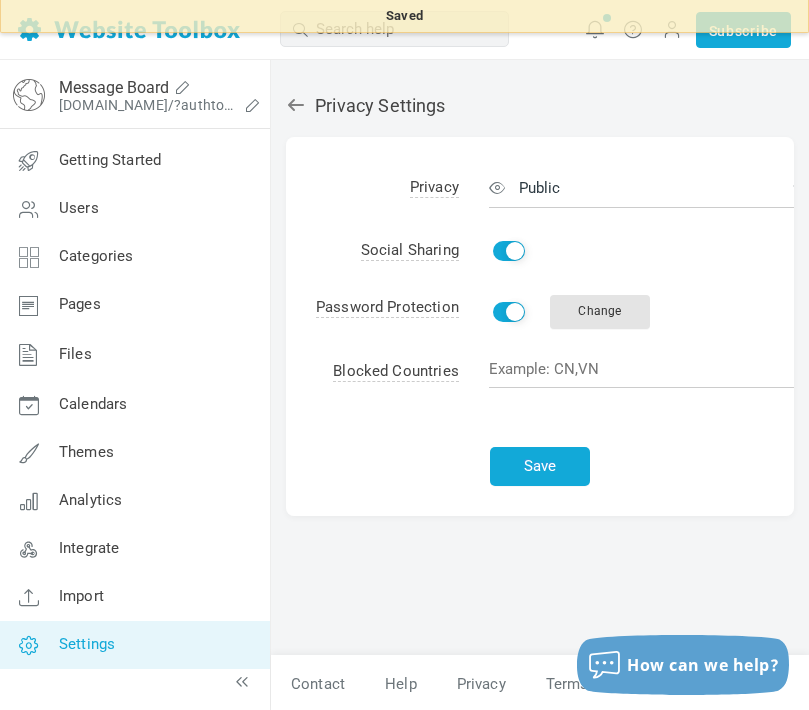 click 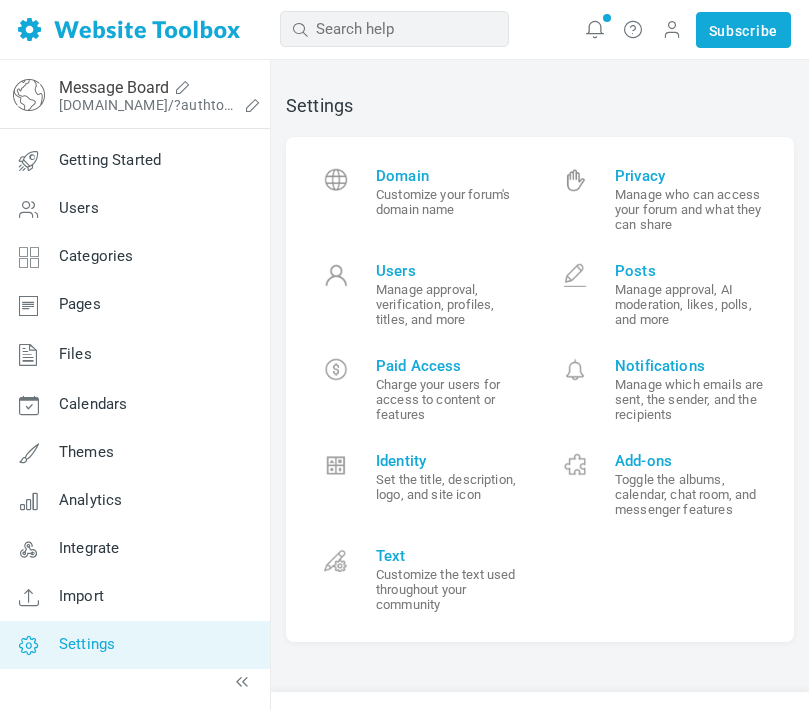 scroll, scrollTop: 0, scrollLeft: 0, axis: both 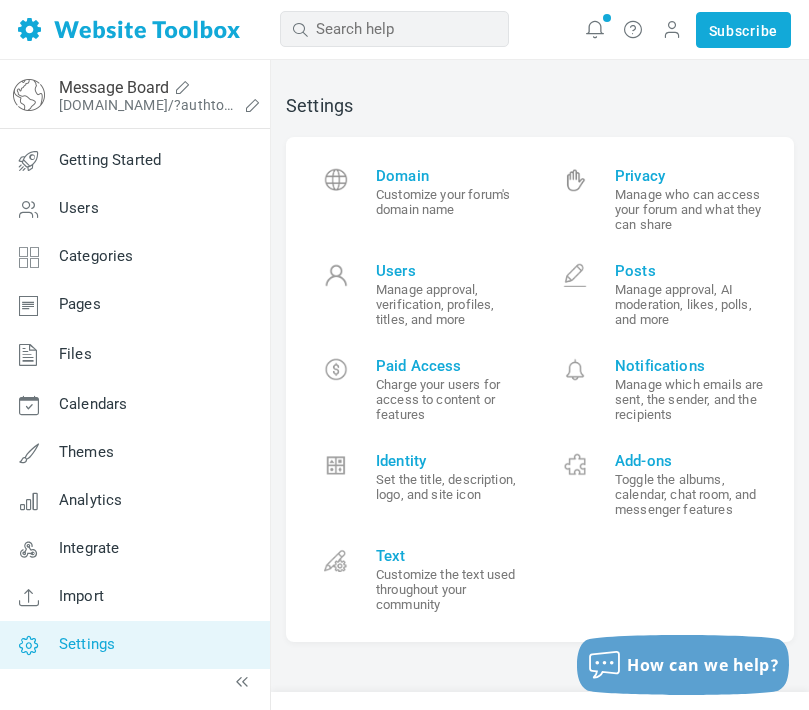 click on "Customize your forum's domain name" at bounding box center (450, 202) 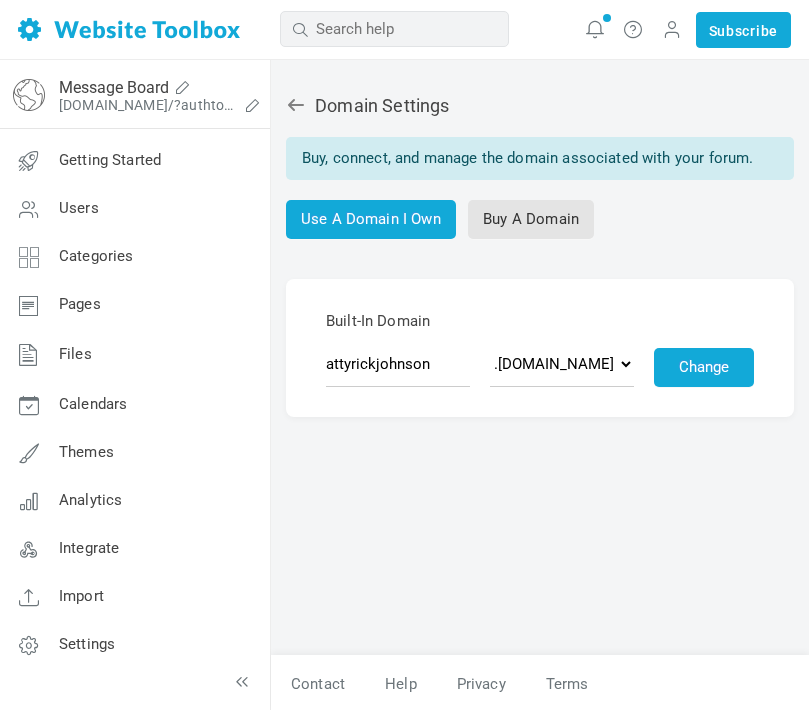 scroll, scrollTop: 0, scrollLeft: 0, axis: both 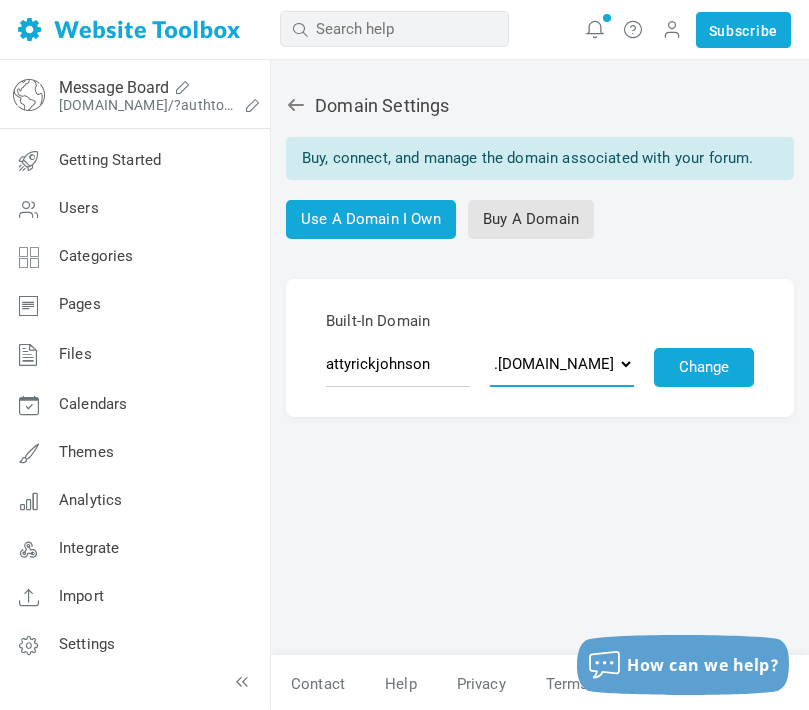 click on ".[DOMAIN_NAME] .[DOMAIN_NAME] .[DOMAIN_NAME] .[DOMAIN_NAME] .[DOMAIN_NAME] .[DOMAIN_NAME] .[DOMAIN_NAME] .[DOMAIN_NAME] .[DOMAIN_NAME] .[DOMAIN_NAME] .[DOMAIN_NAME] .[DOMAIN_NAME] .[DOMAIN_NAME]" at bounding box center [562, 364] 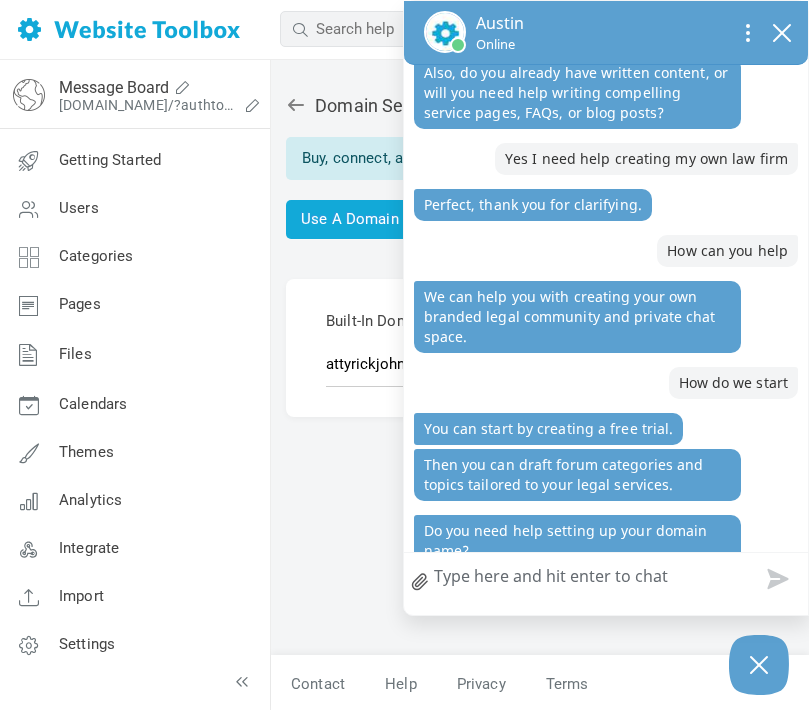 scroll, scrollTop: 998, scrollLeft: 0, axis: vertical 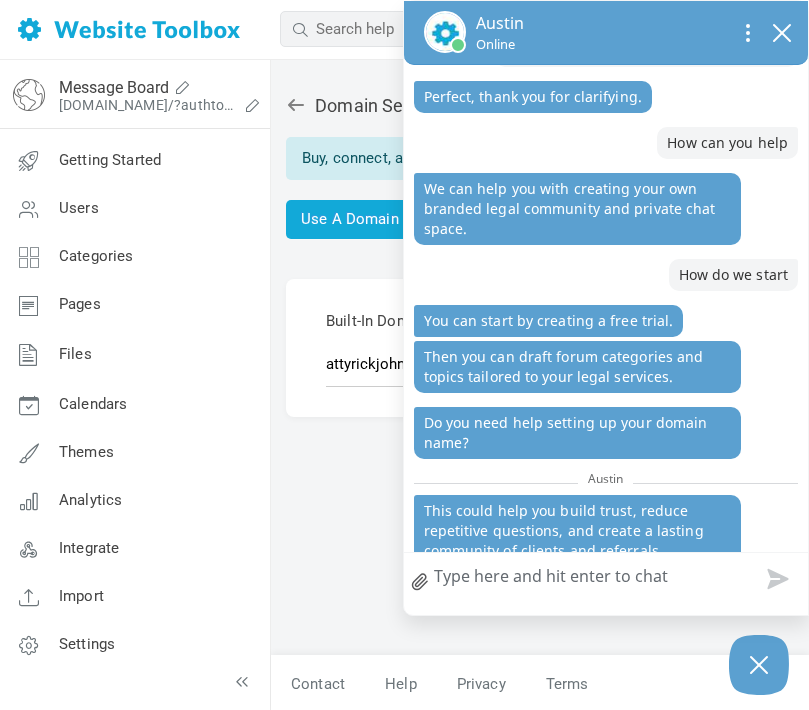 click on "How can we help?" at bounding box center [606, 579] 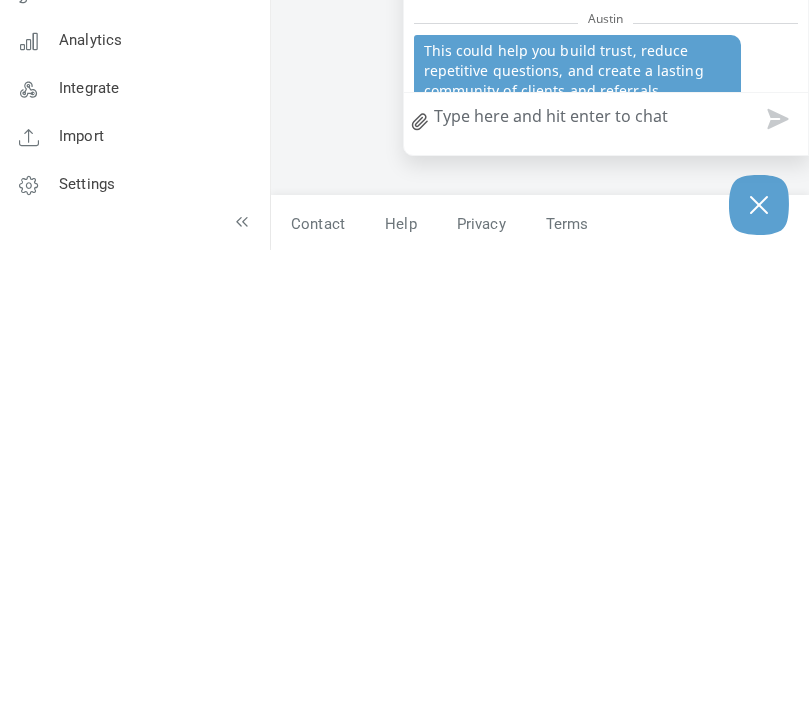 type on "Y" 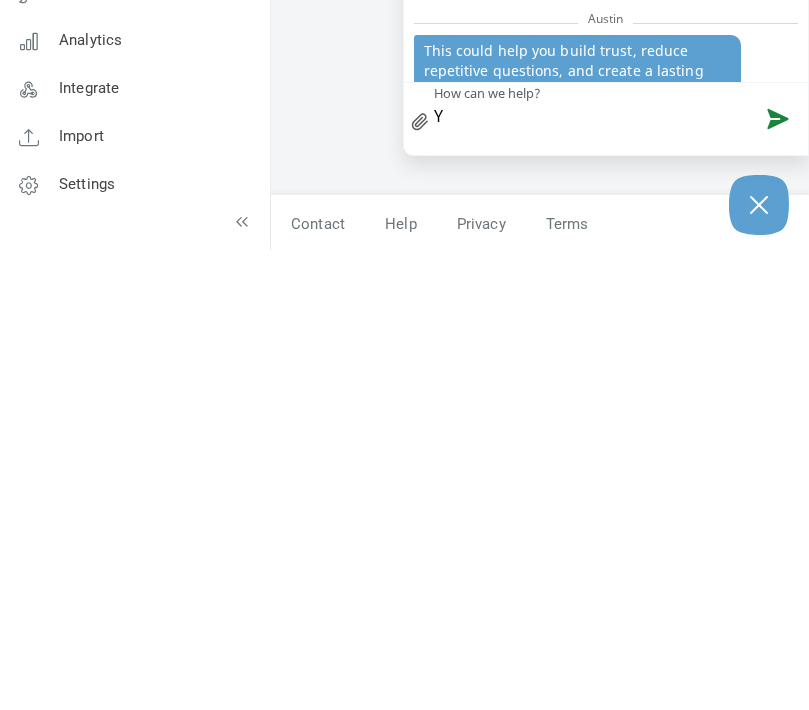 type on "Ye" 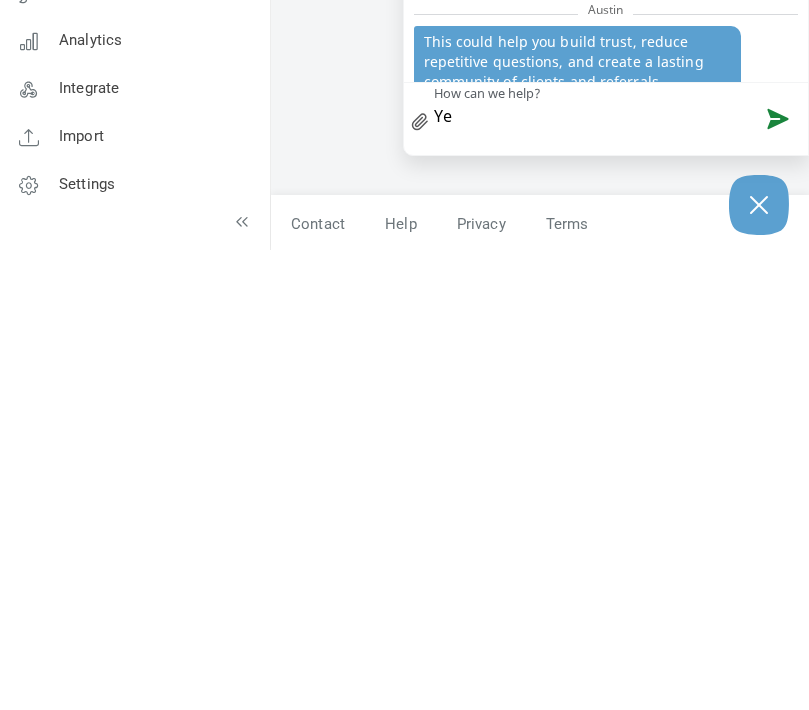 type on "Yes" 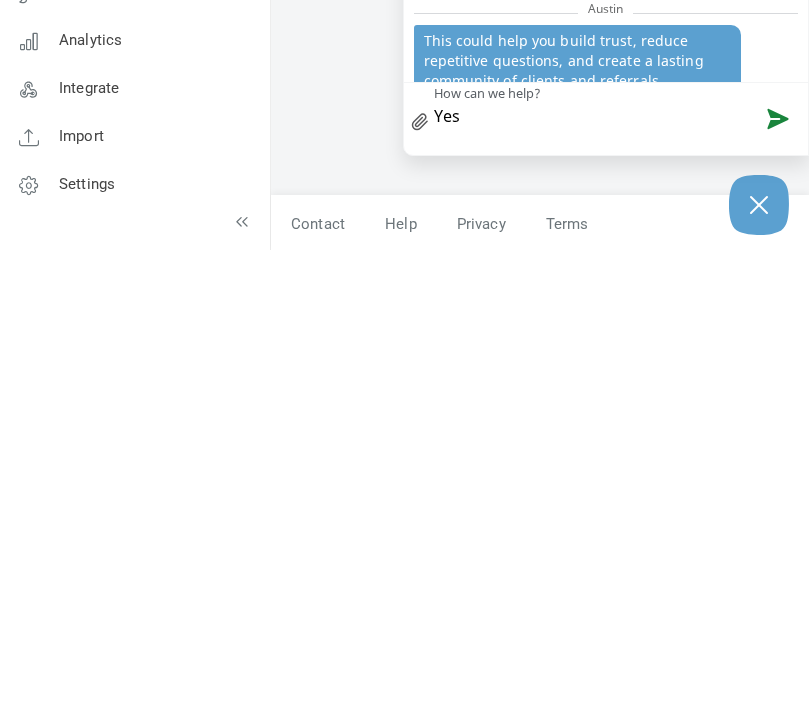 type on "Yes" 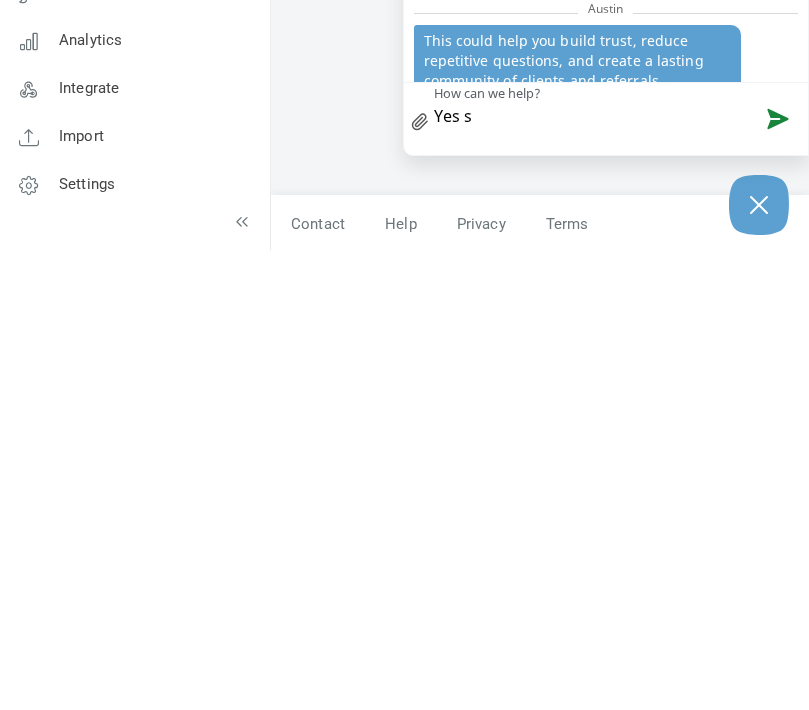 scroll, scrollTop: 1039, scrollLeft: 0, axis: vertical 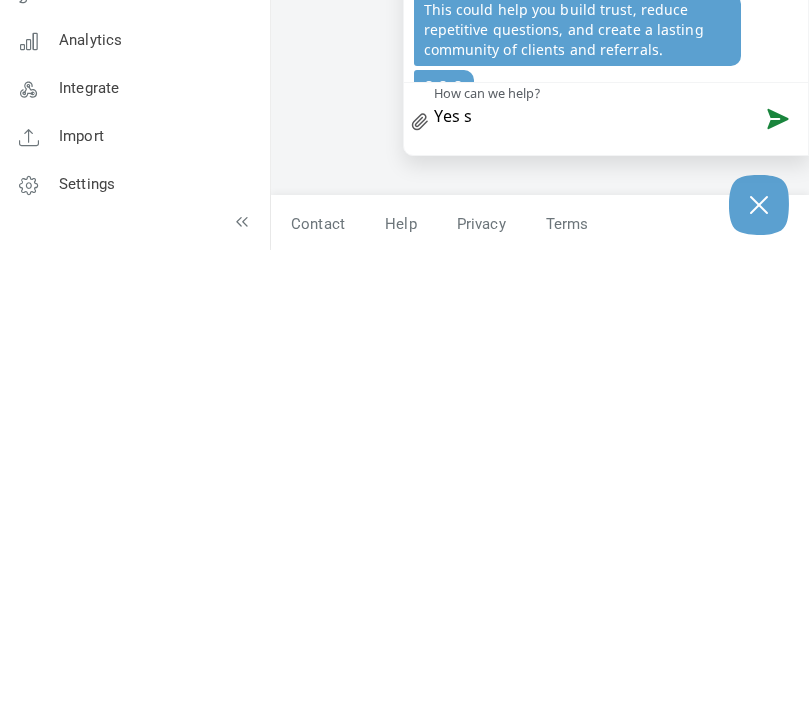 type on "Yes si" 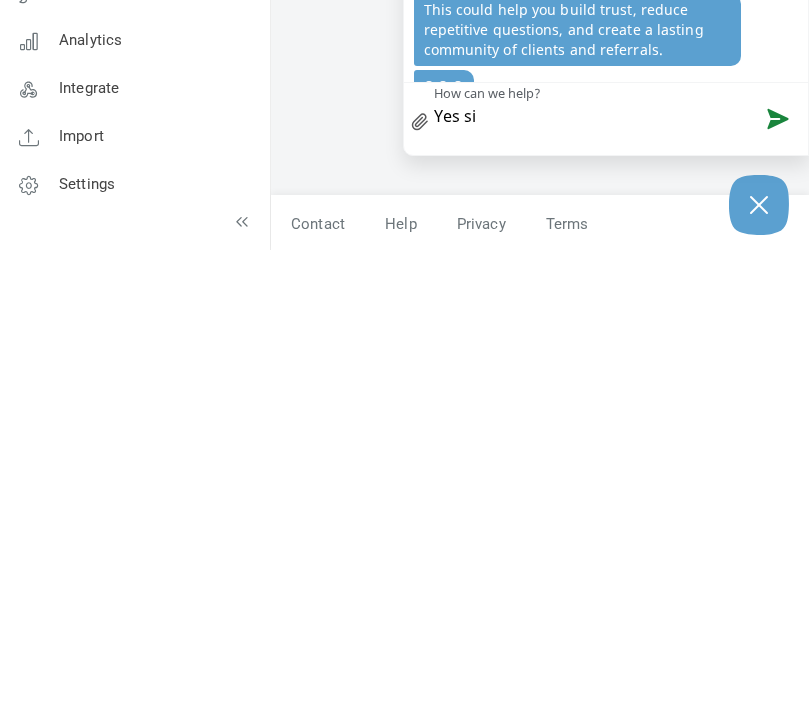 type on "Yes sir" 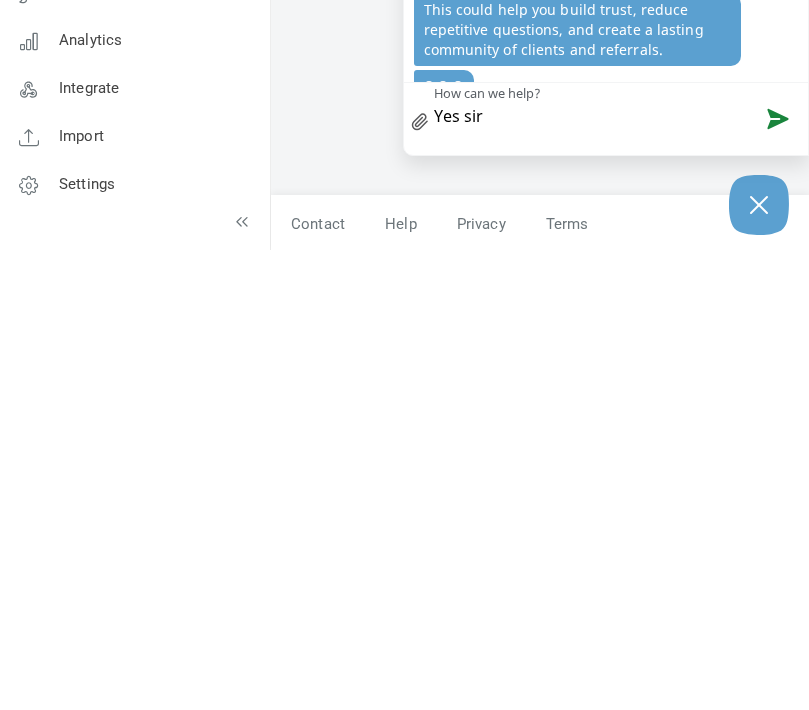 type on "Yes sir" 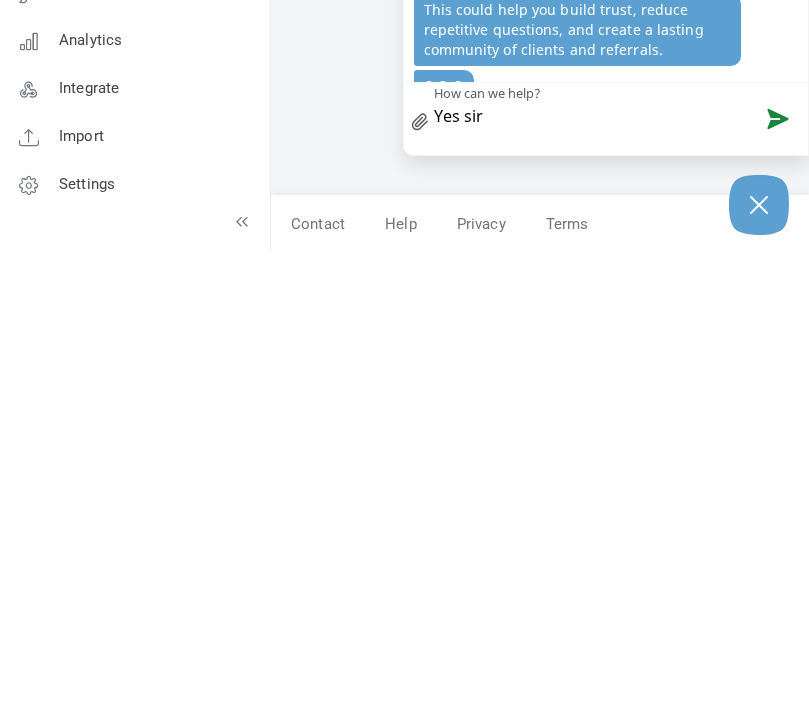 type on "Yes sir" 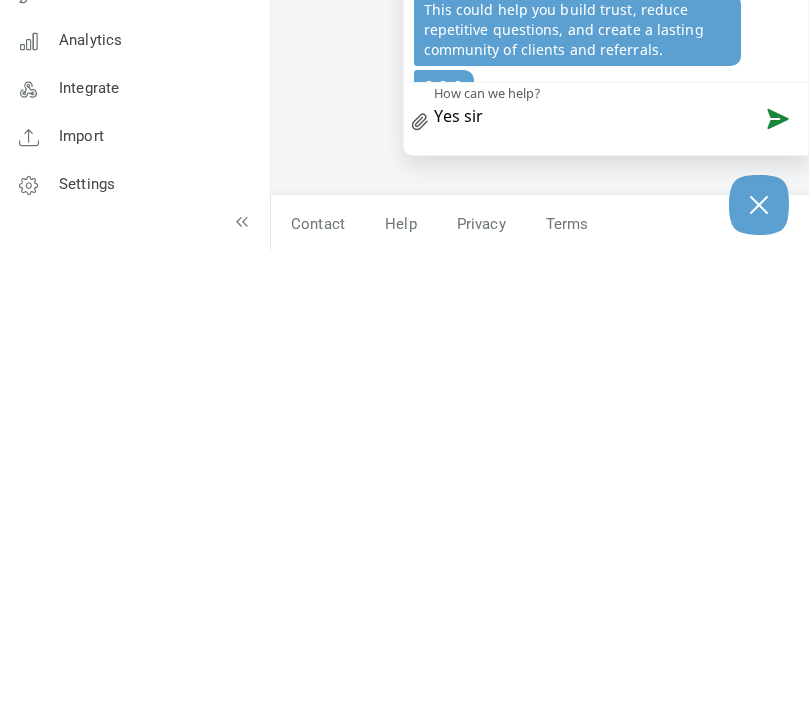 type 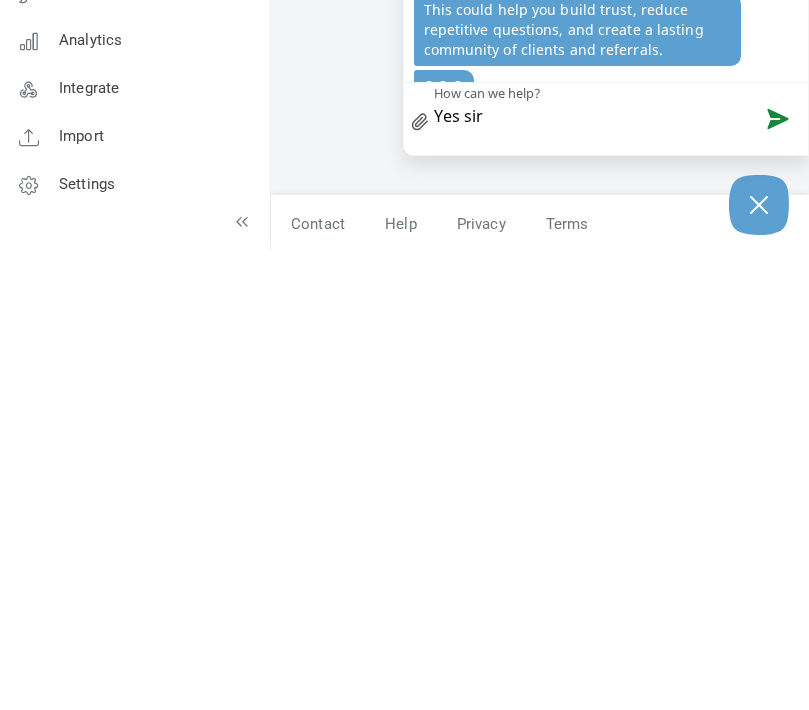 type 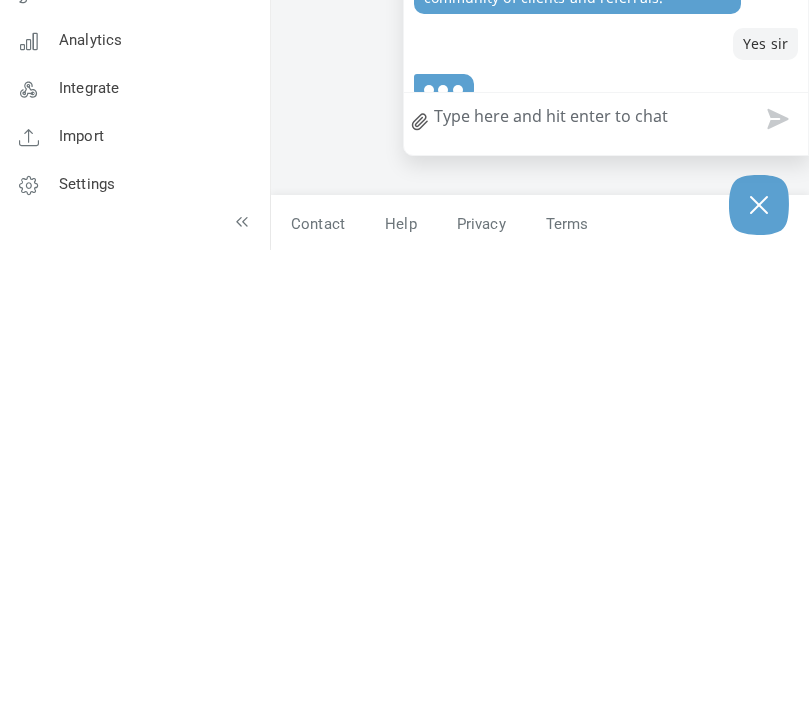 scroll, scrollTop: 1085, scrollLeft: 0, axis: vertical 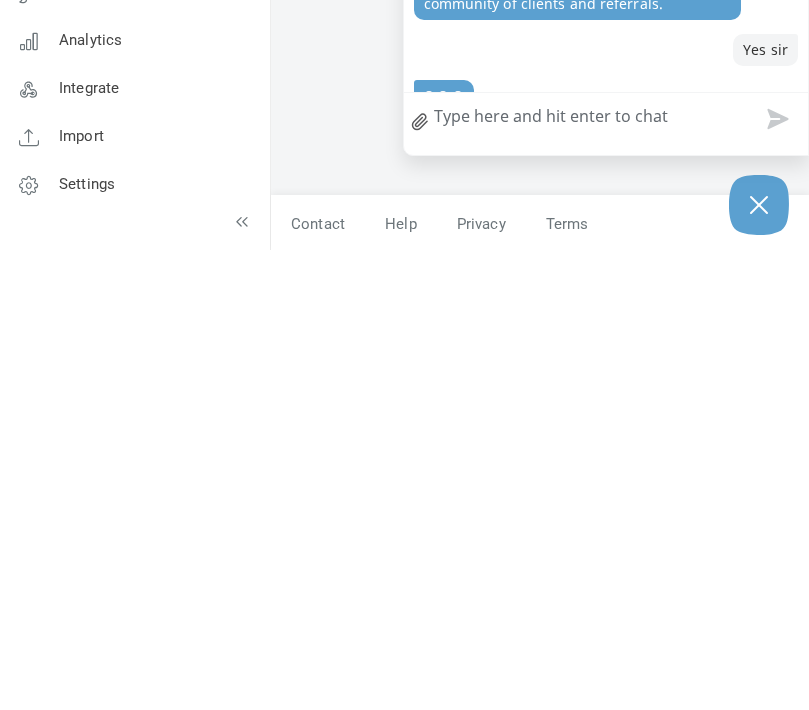 click on "Domain Settings
Buy, connect, and manage the domain associated with your forum.
Use A Domain I Own
Buy A Domain
Built-In Domain
attyrickjohnson
.discussion.community .community.chat .forumchitchat.com .discussioncommunity.com .fanforum.co .forumchatter.com .forumcommunity.co.uk .supportforum.co .discussionforum.co .supporttopics.com .messageboardchat.com .comunidad.chat .foro.community
Change" at bounding box center (540, 365) 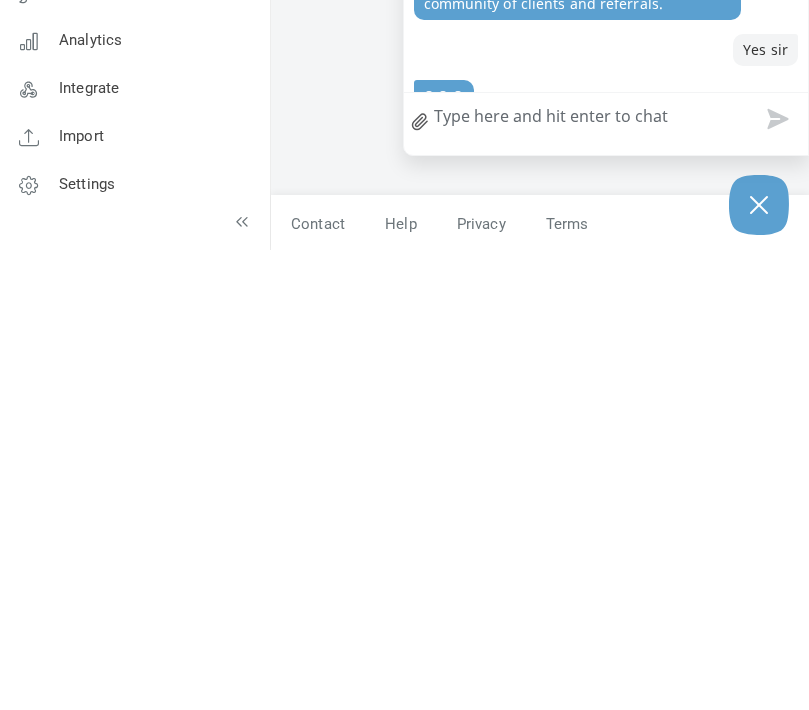 scroll, scrollTop: 82, scrollLeft: 0, axis: vertical 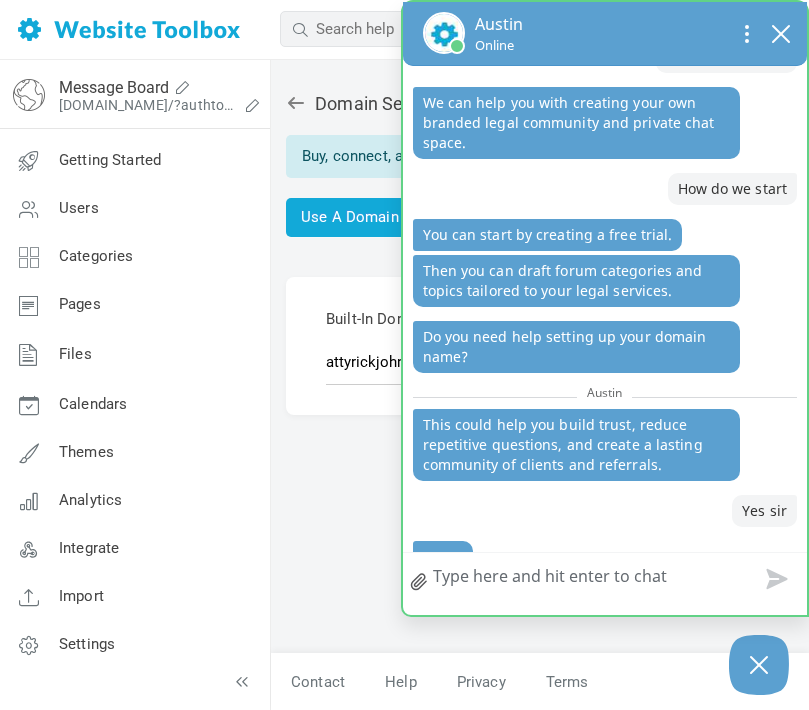 click at bounding box center [747, 33] 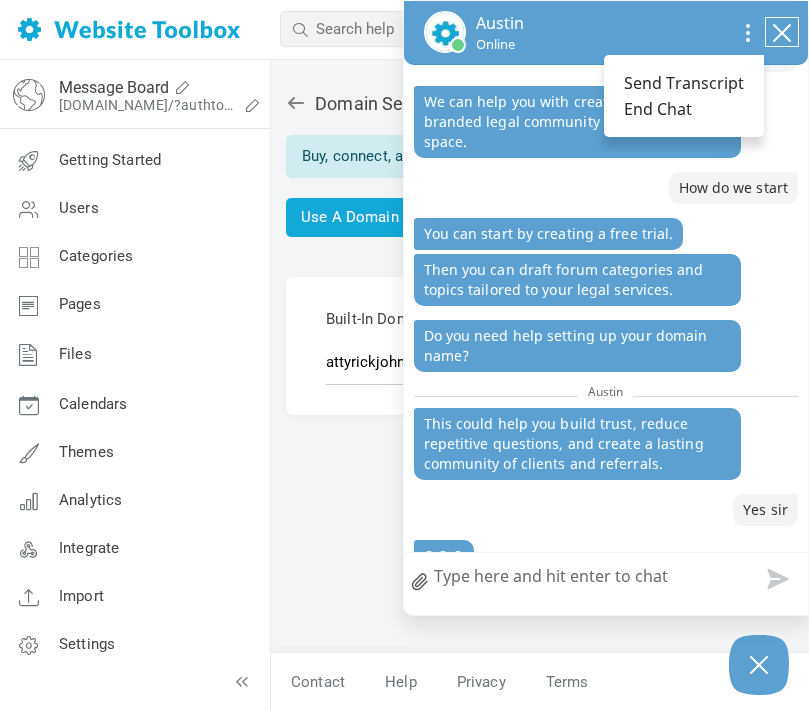 click at bounding box center (782, 32) 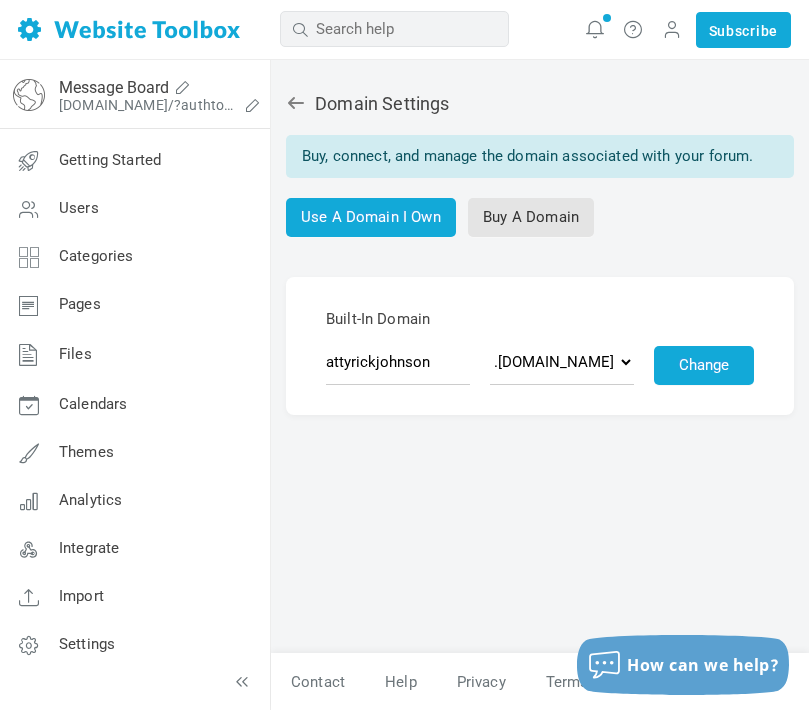 scroll, scrollTop: 978, scrollLeft: 0, axis: vertical 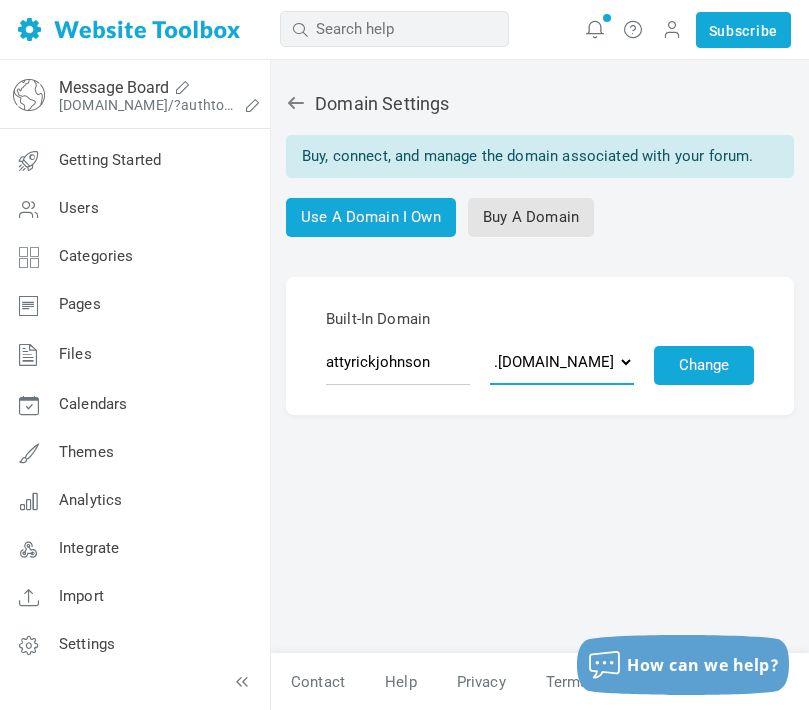 click on ".discussion.community .community.chat .forumchitchat.com .discussioncommunity.com .fanforum.co .forumchatter.com .forumcommunity.co.uk .supportforum.co .discussionforum.co .supporttopics.com .messageboardchat.com .comunidad.chat .foro.community" at bounding box center (562, 362) 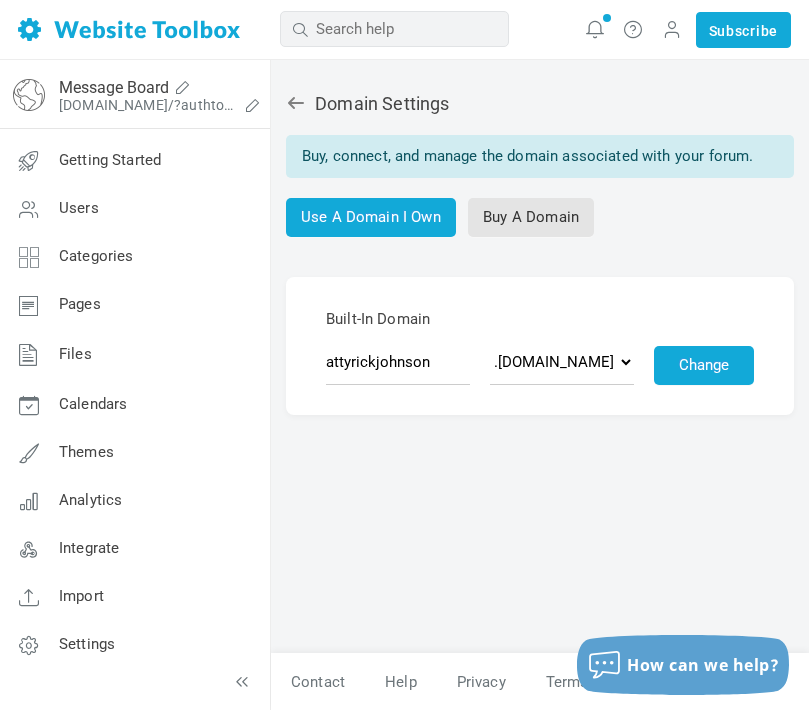 click on "Buy A Domain" at bounding box center (531, 217) 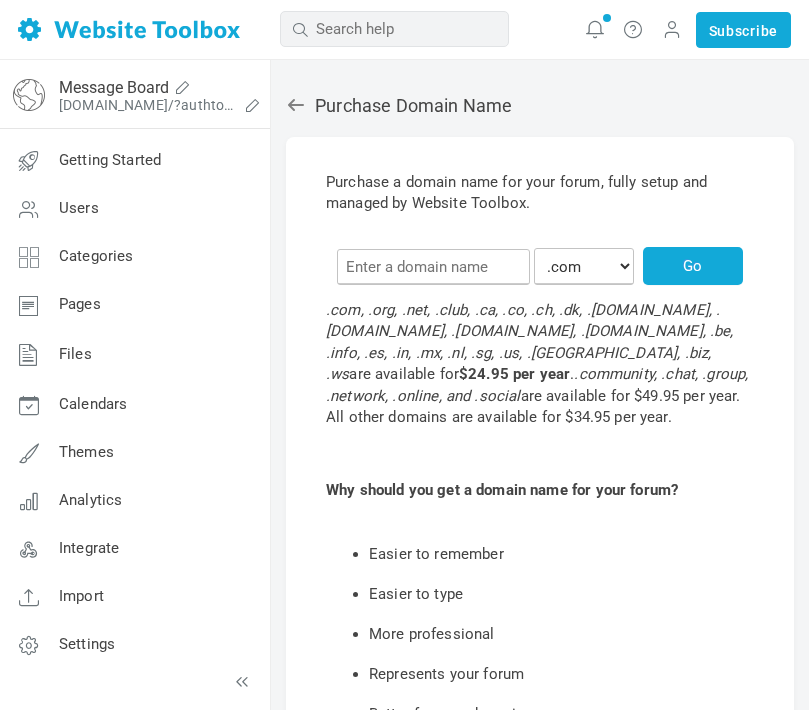 scroll, scrollTop: 0, scrollLeft: 0, axis: both 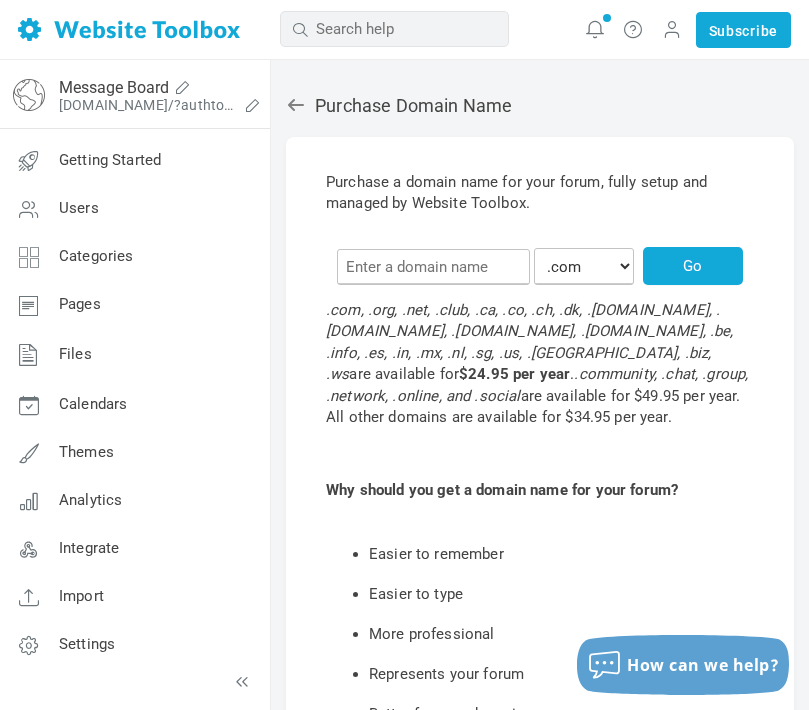 click at bounding box center [433, 267] 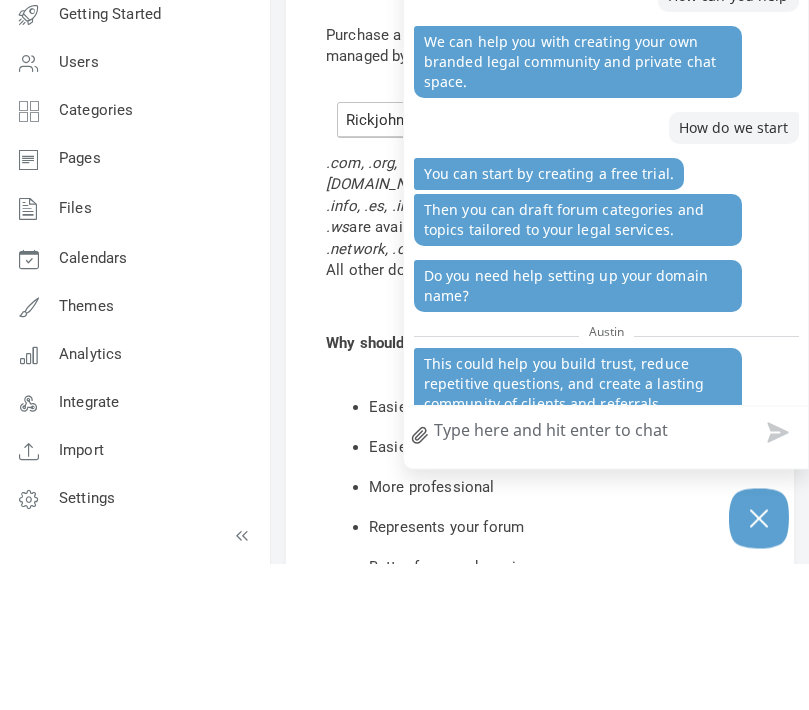 scroll, scrollTop: 1076, scrollLeft: 0, axis: vertical 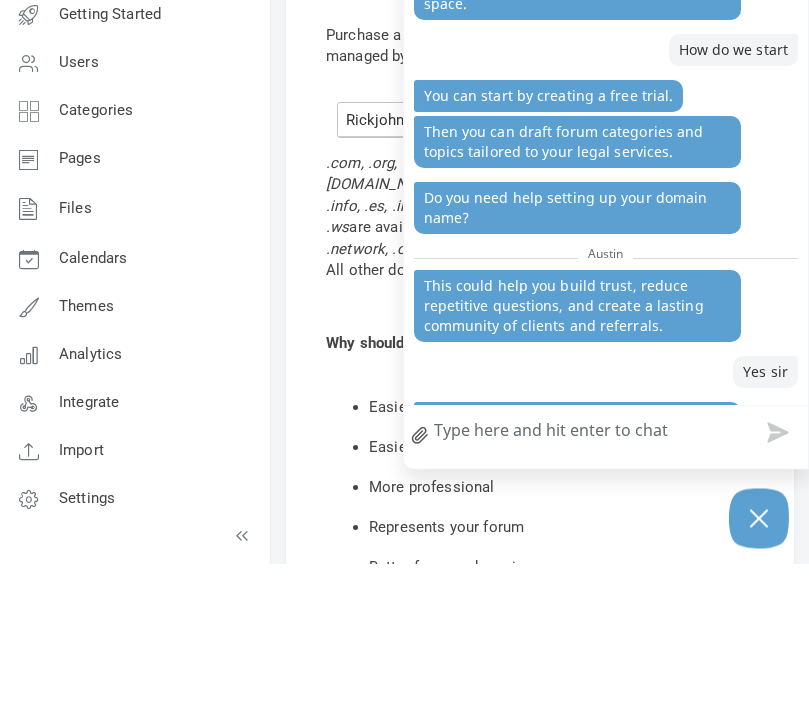 type on "Rickjohnshonlawfirm" 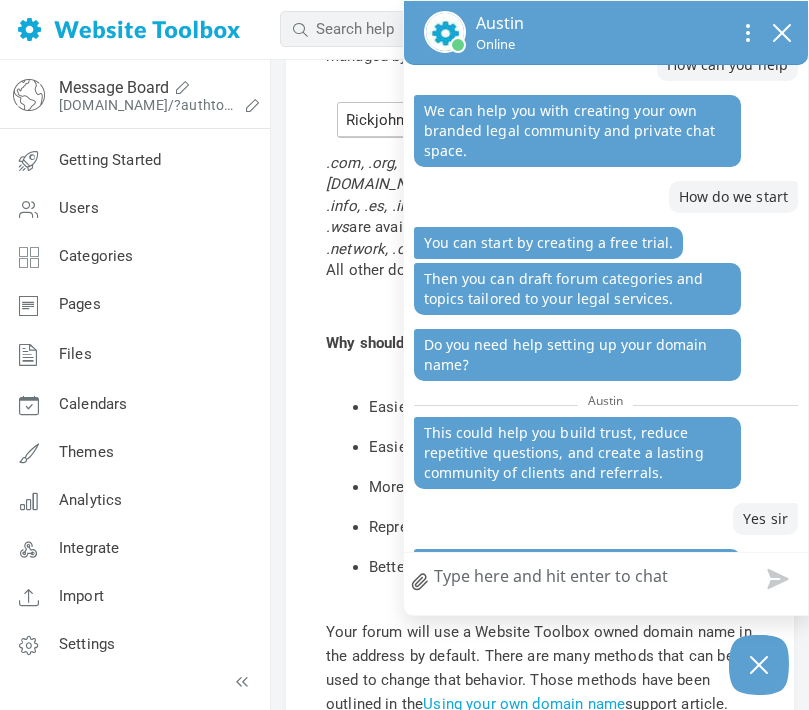 scroll, scrollTop: 1161, scrollLeft: 0, axis: vertical 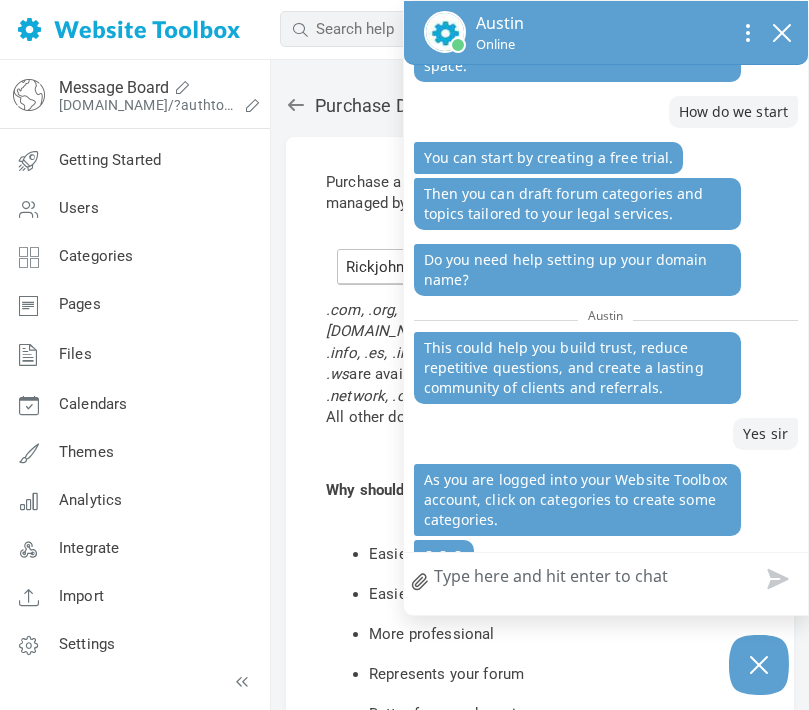 click on "How can we help?" at bounding box center (606, 579) 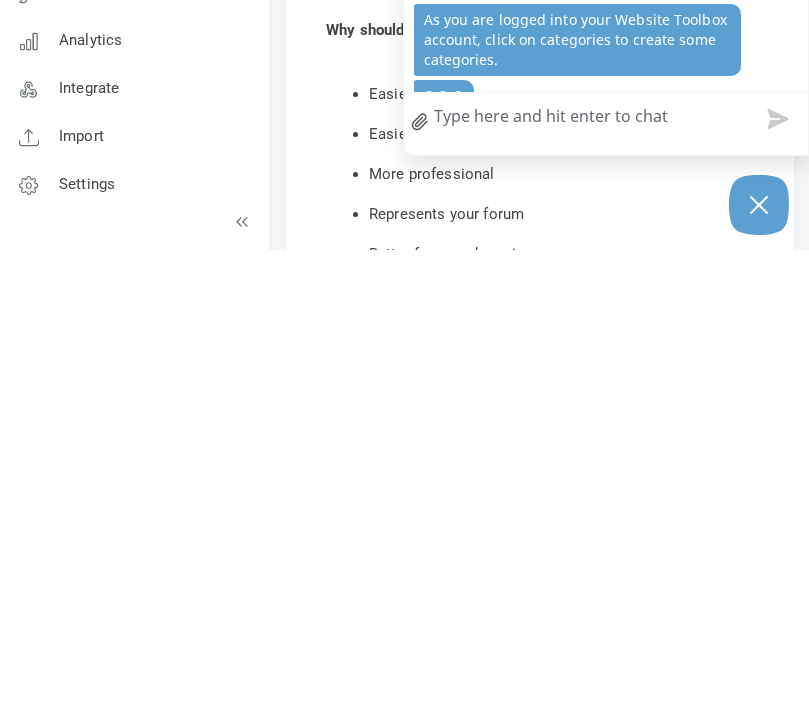 type on "O" 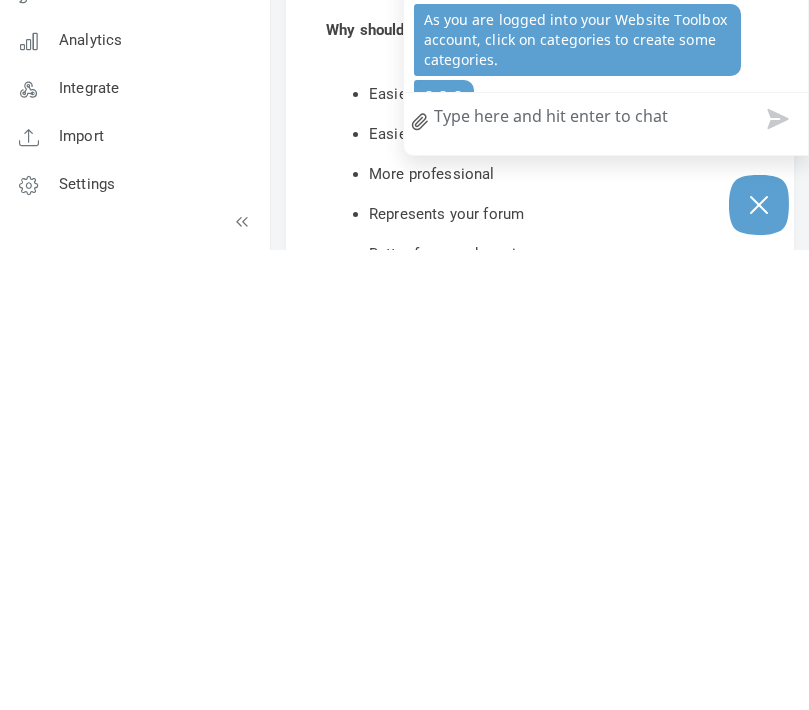 type on "O" 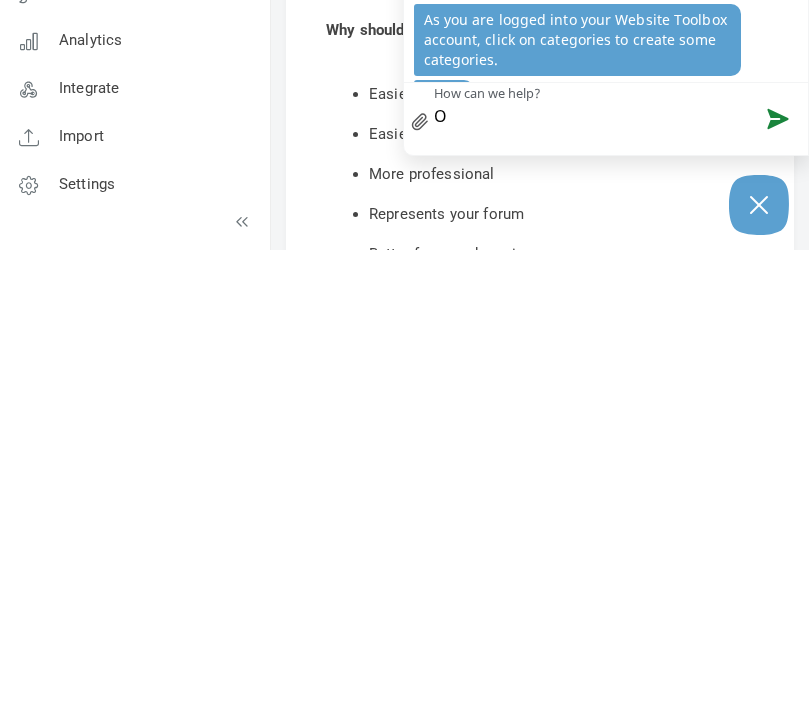 type on "Ok" 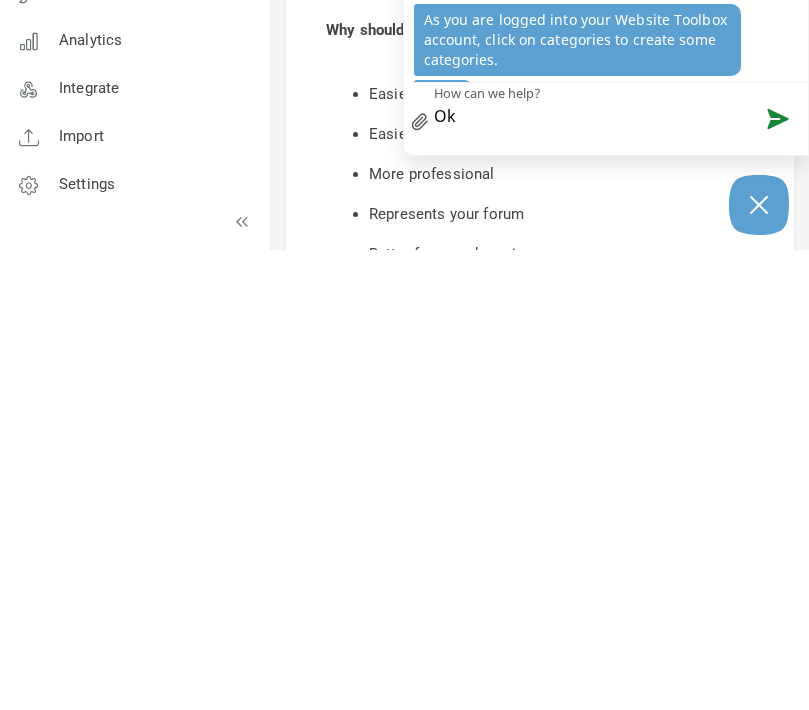 scroll, scrollTop: 1171, scrollLeft: 0, axis: vertical 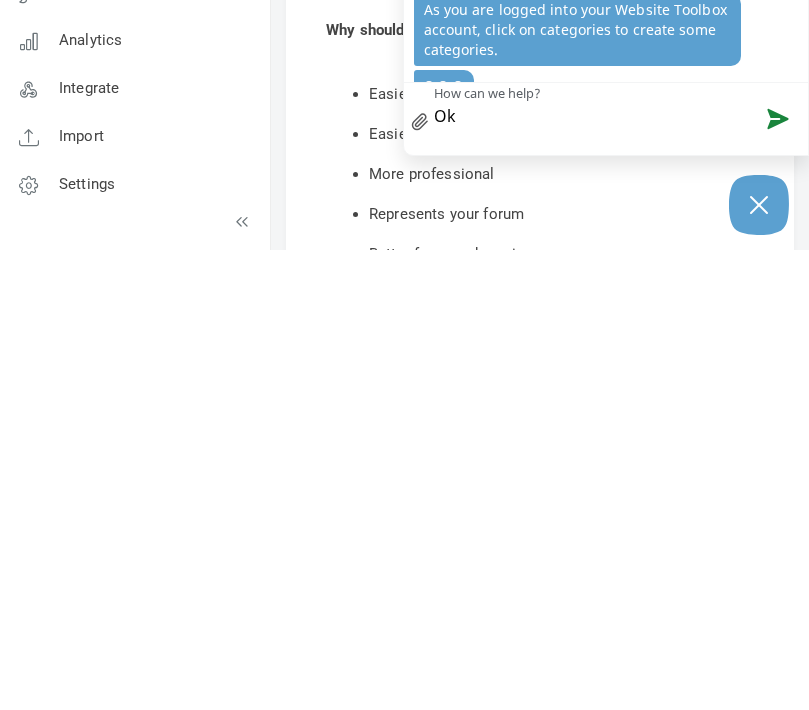 type on "Oka" 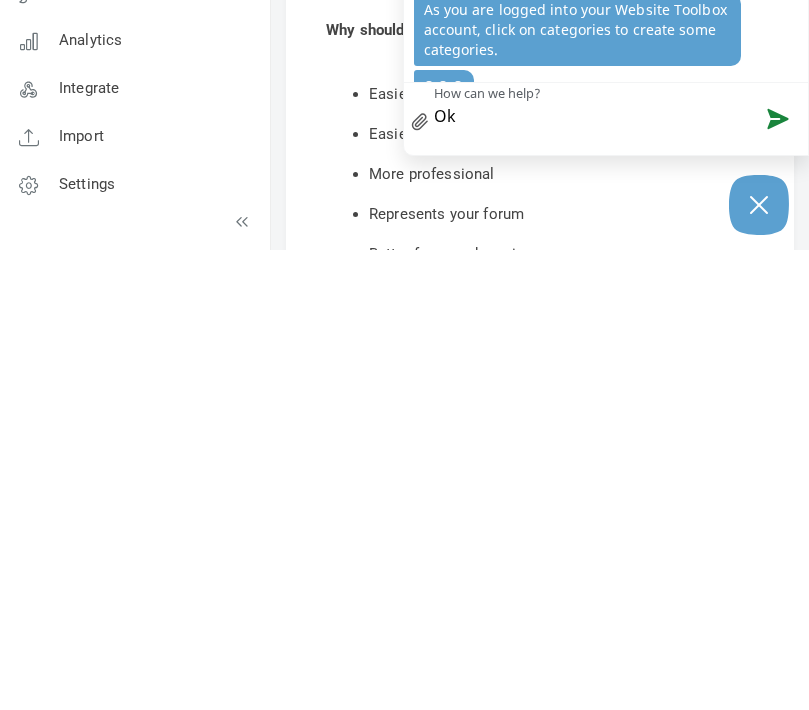 type on "Oka" 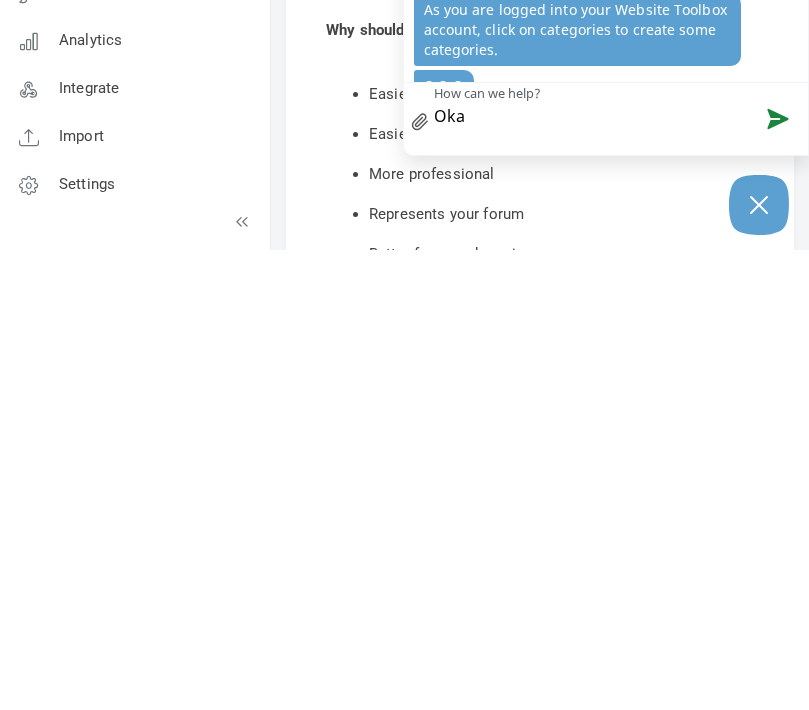 type on "Okay" 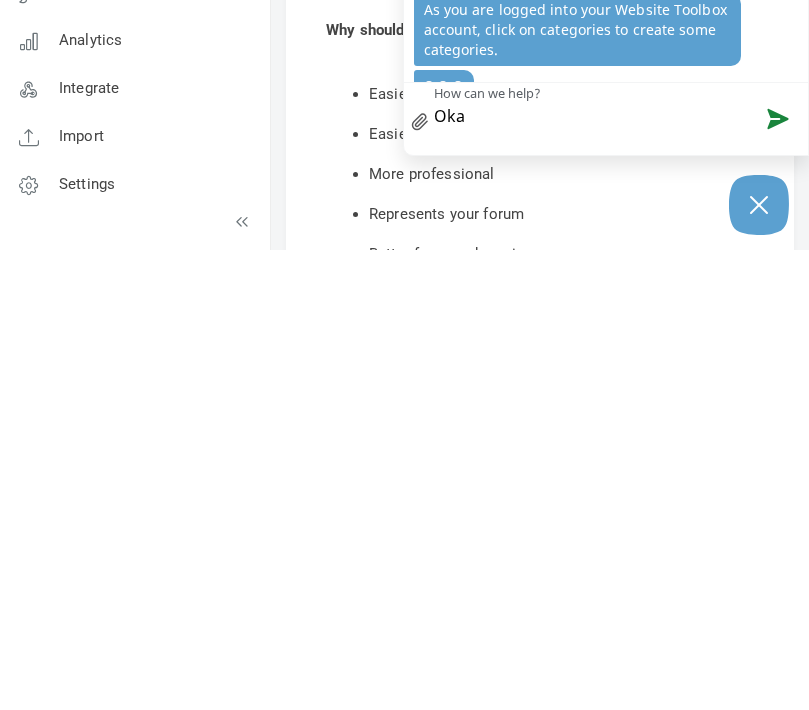type on "Okay" 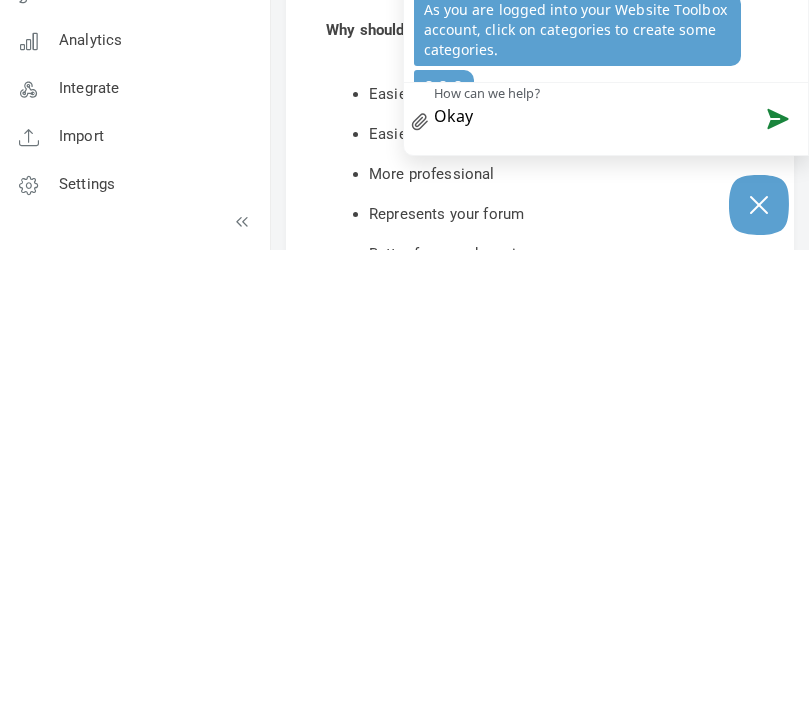 type on "Okay" 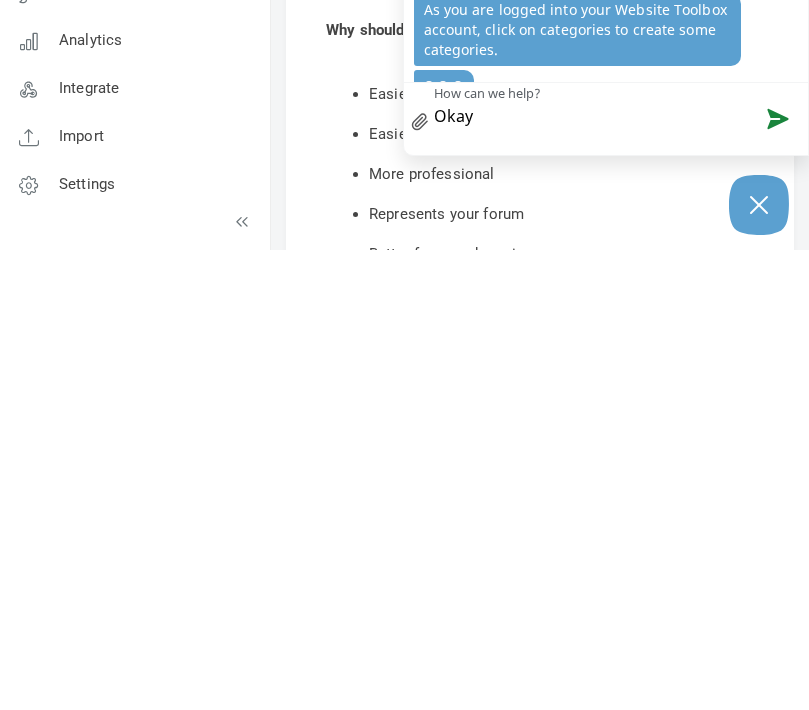 type on "Okay" 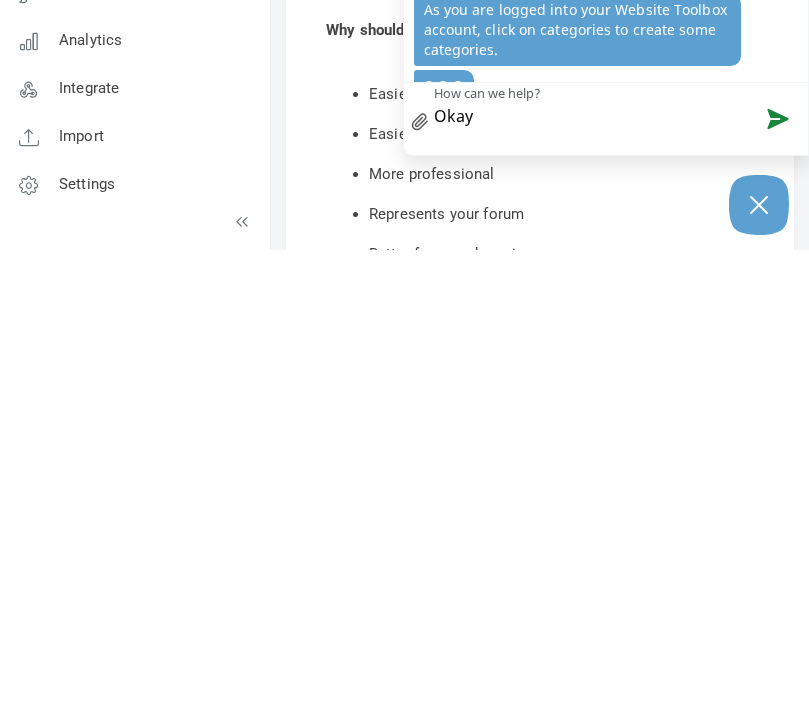 type on "Okay s" 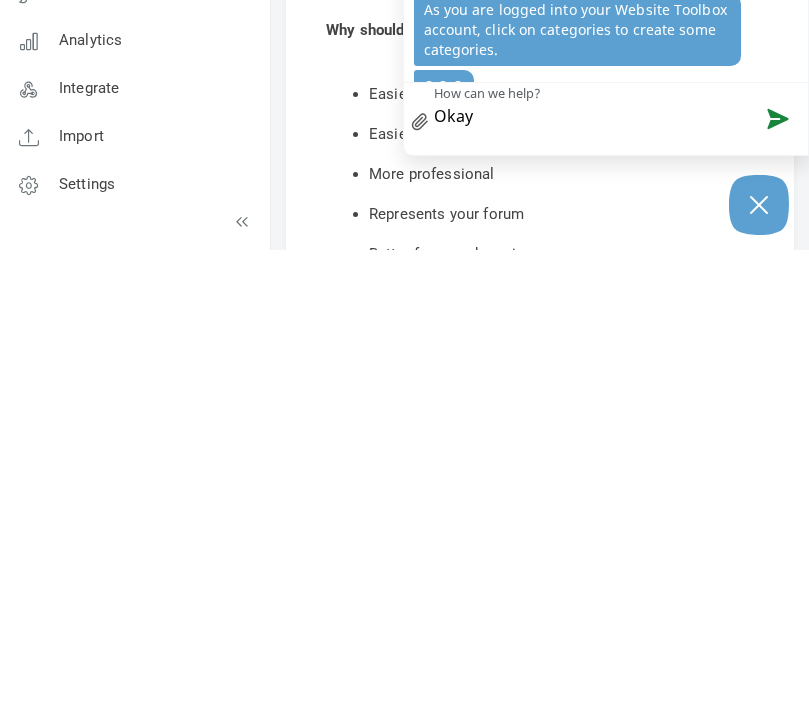 type on "Okay s" 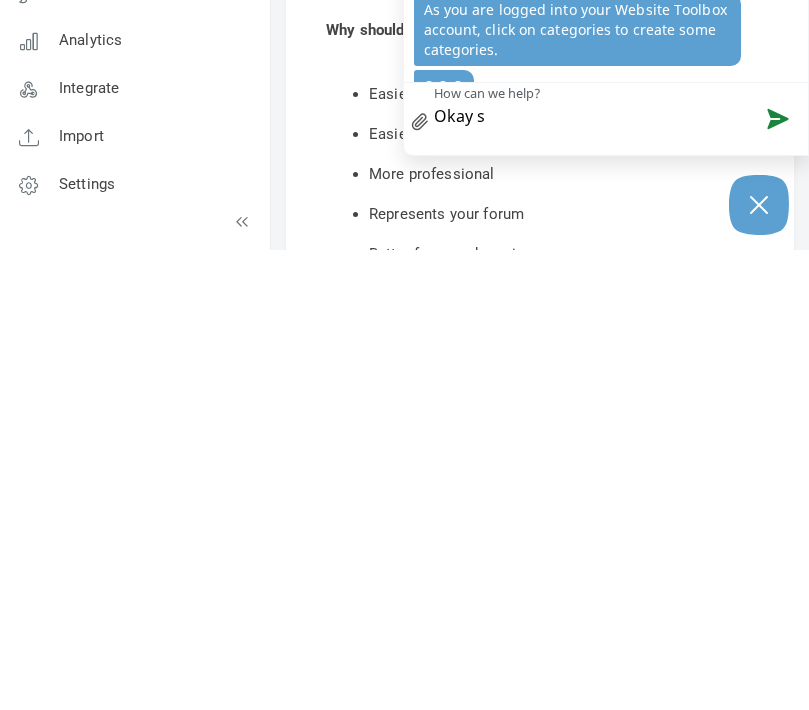 type on "Okay si" 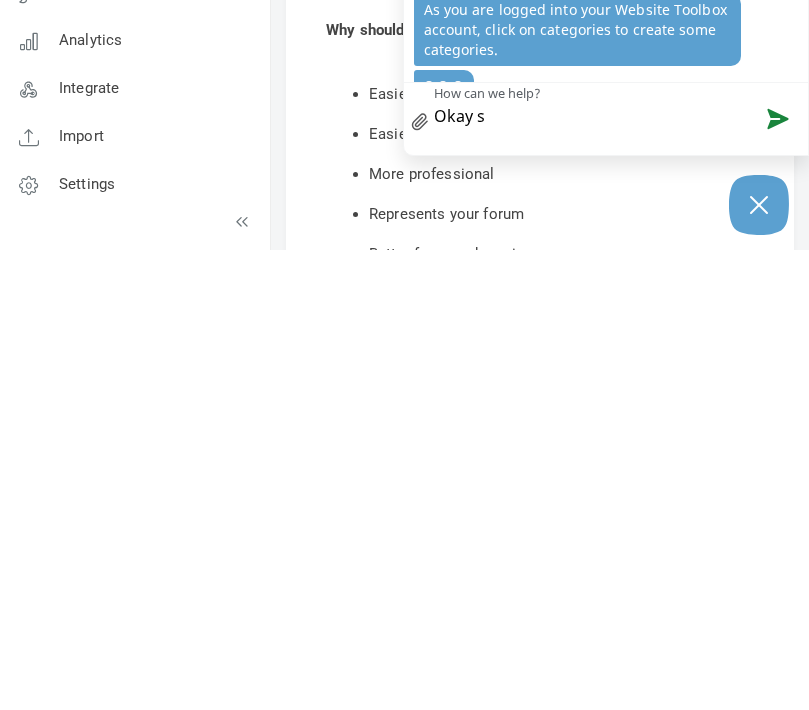 type on "Okay si" 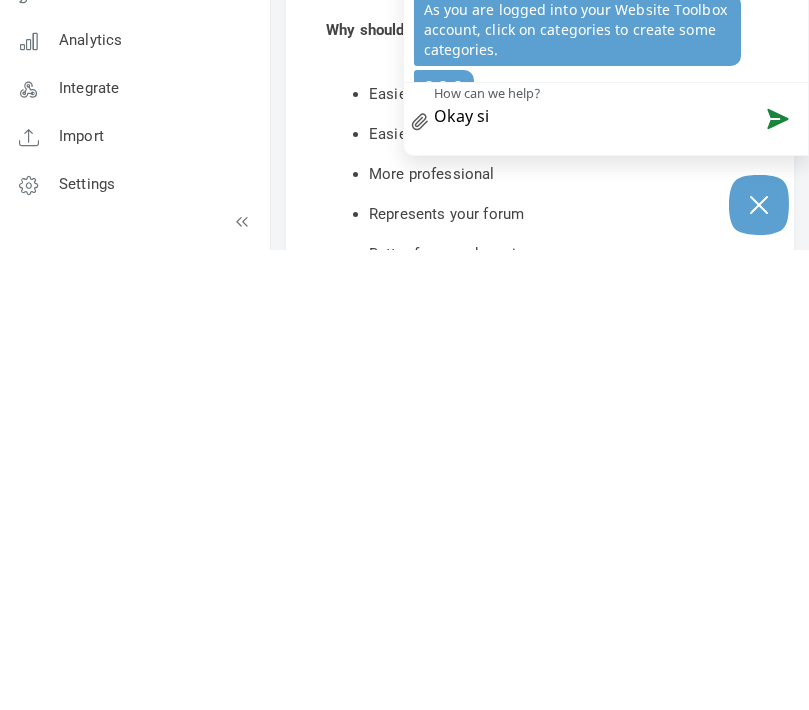 type on "Okay sir" 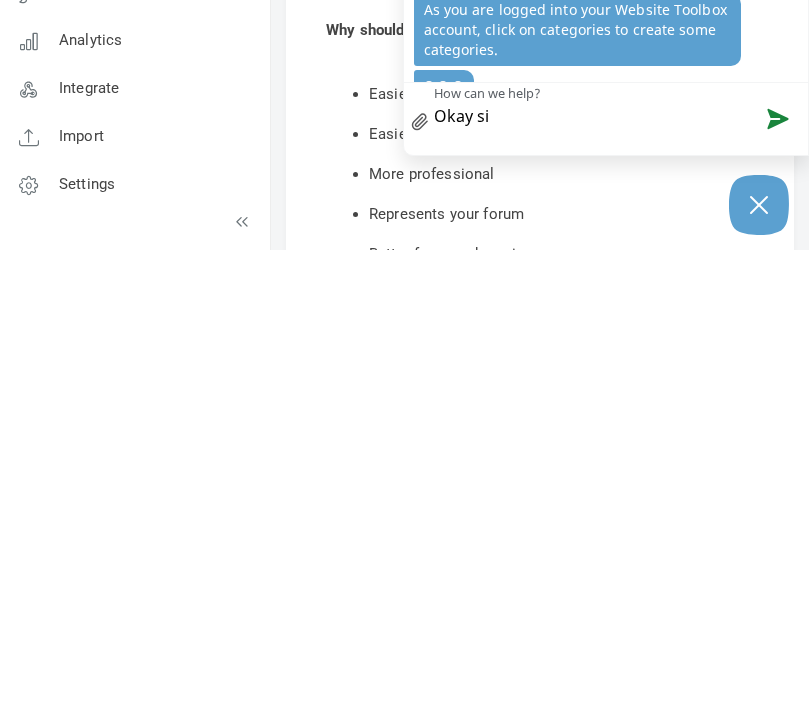type on "Okay sir" 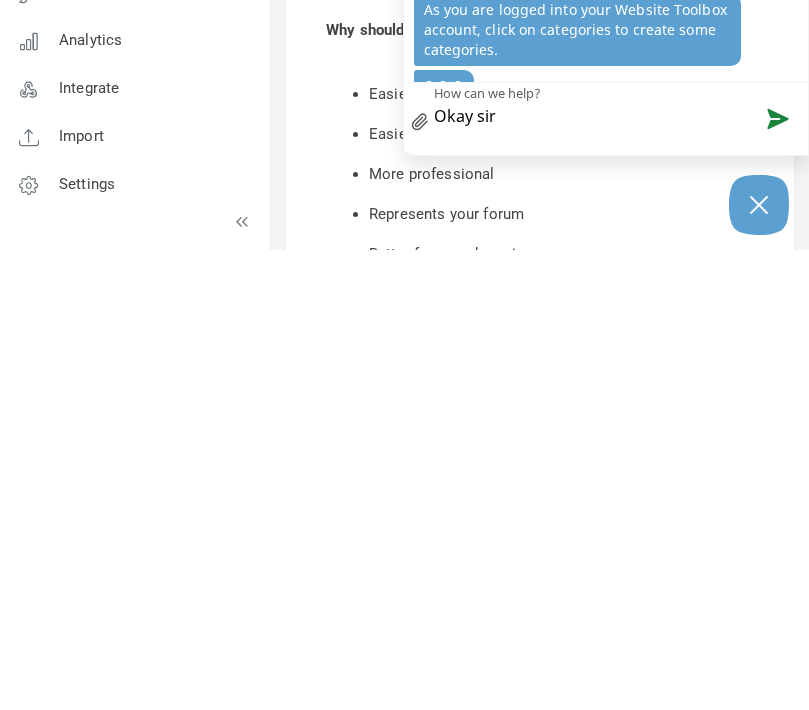 type on "Okay sirb" 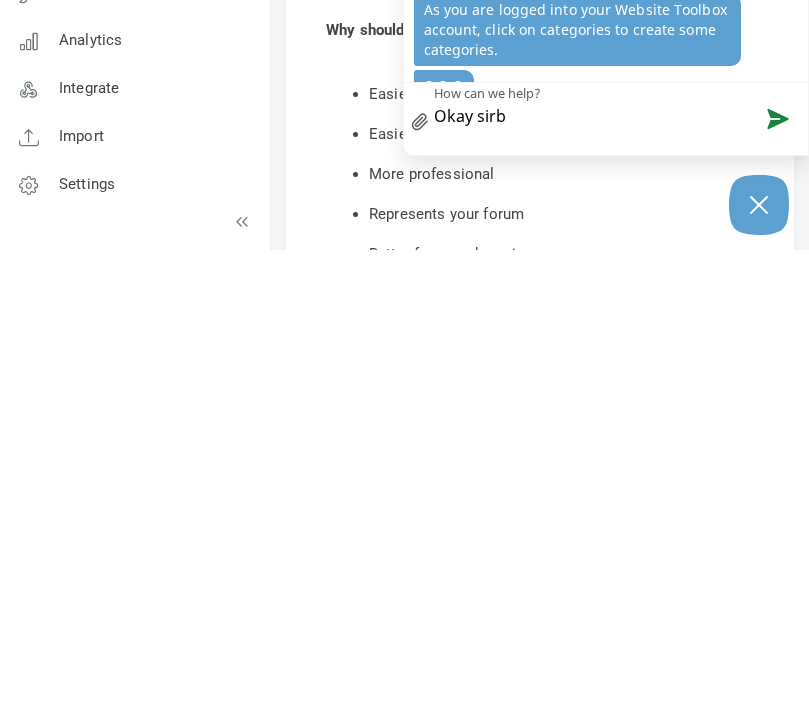 type 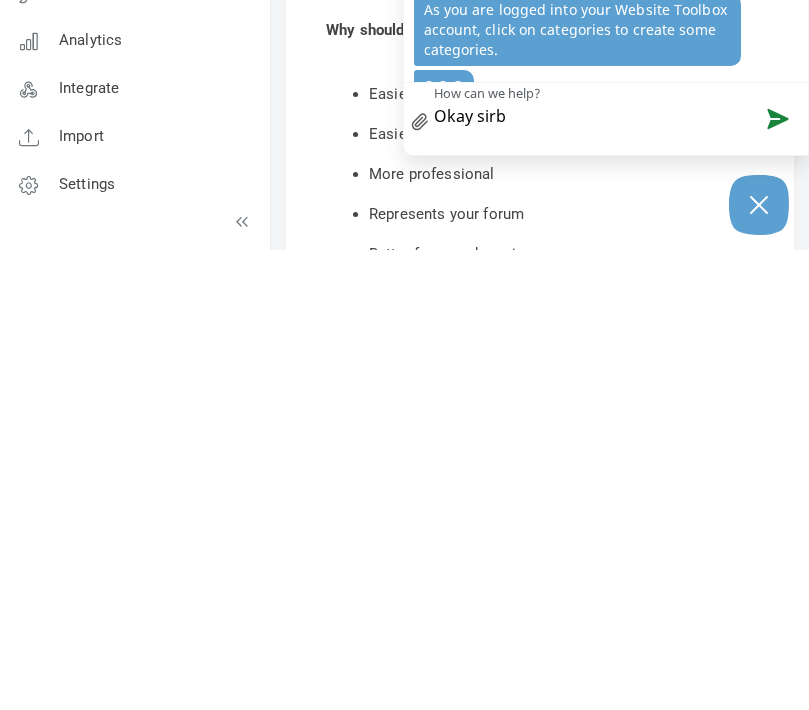 type 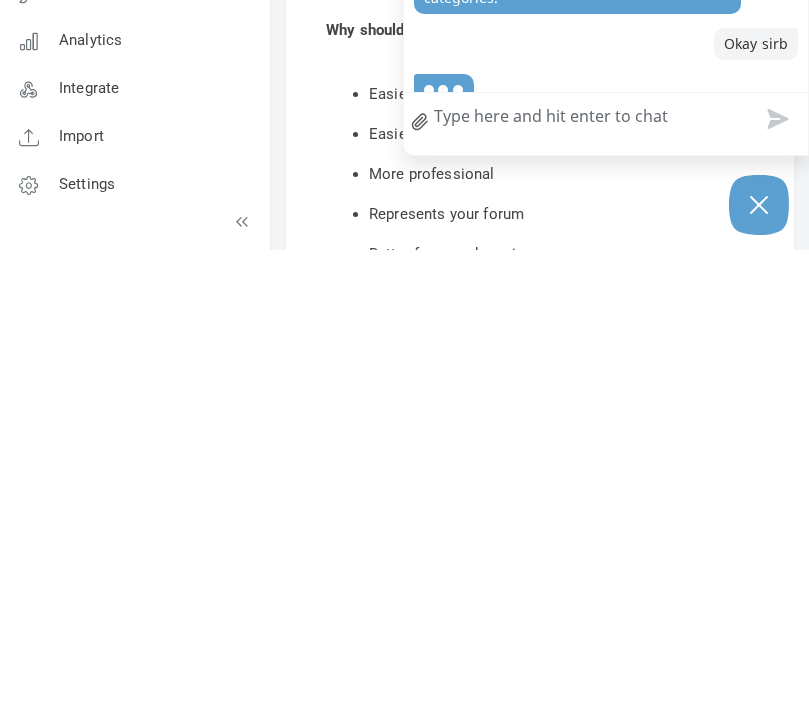 scroll, scrollTop: 1217, scrollLeft: 0, axis: vertical 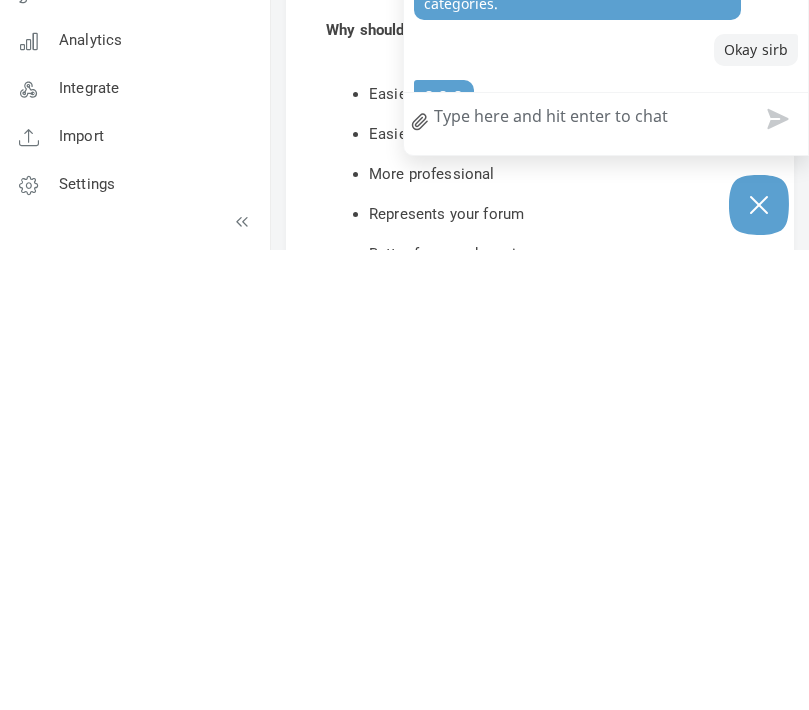 click on "Better for search engines" at bounding box center (553, 714) 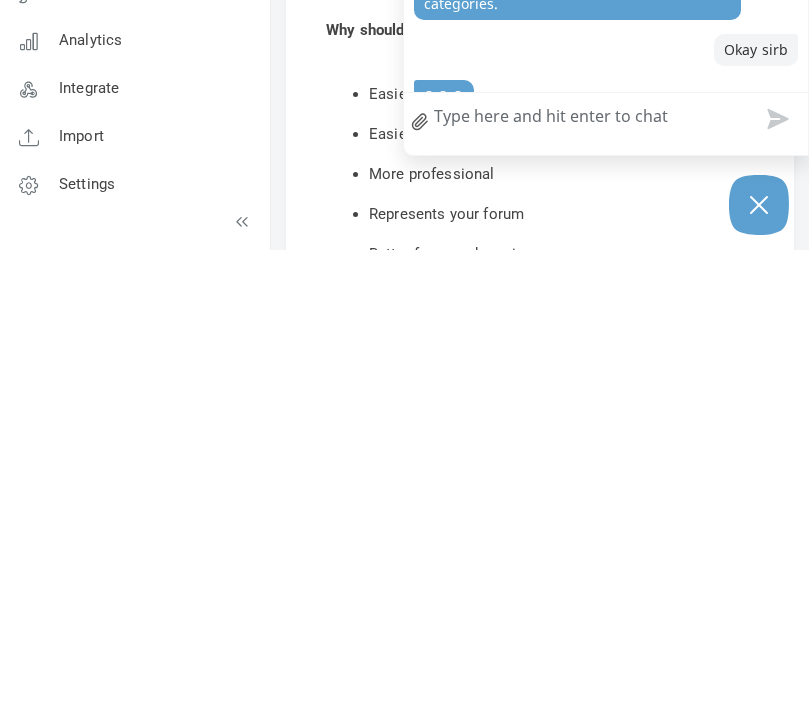 scroll, scrollTop: 460, scrollLeft: 0, axis: vertical 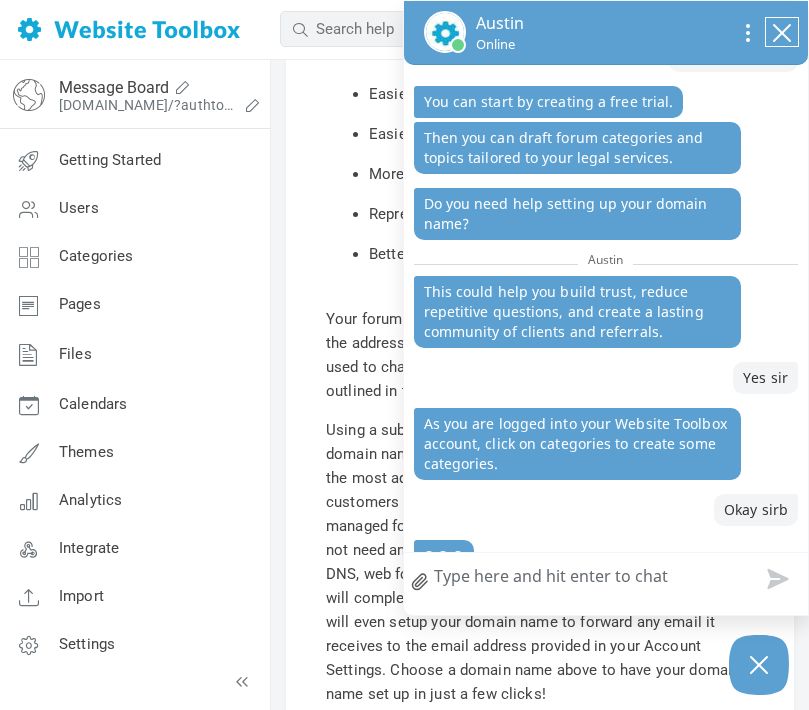 click 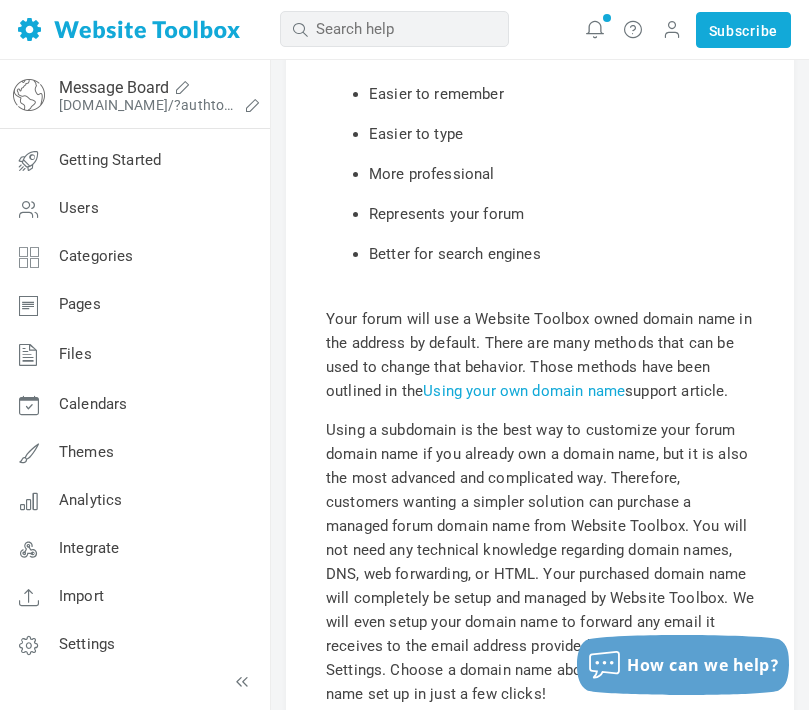 scroll, scrollTop: 1129, scrollLeft: 0, axis: vertical 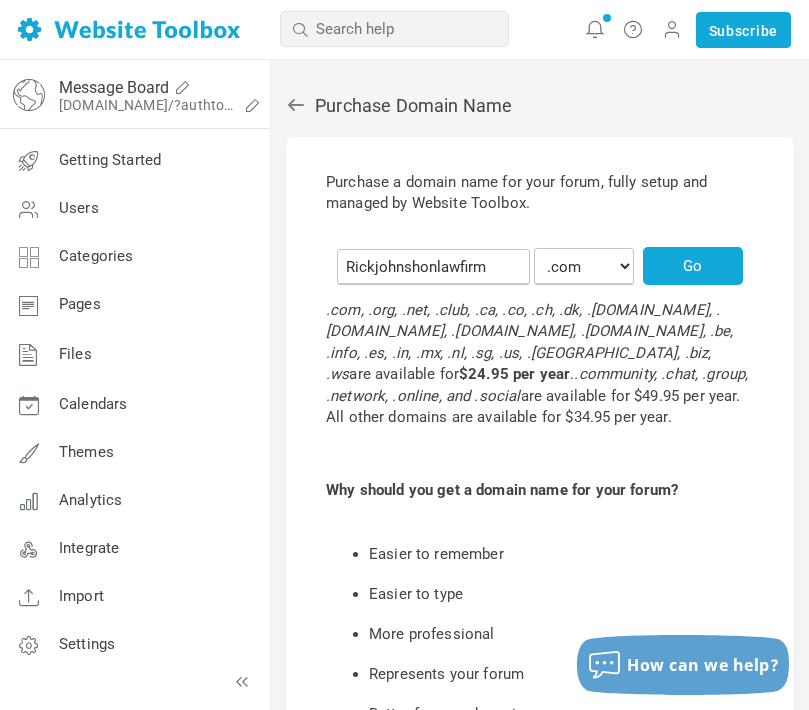 click on "Go" at bounding box center (693, 266) 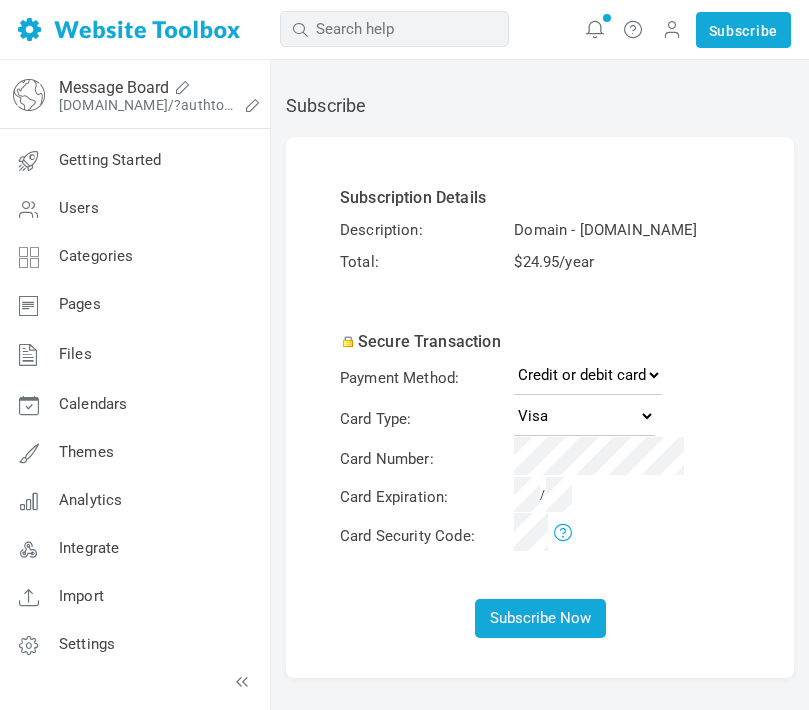 scroll, scrollTop: 0, scrollLeft: 0, axis: both 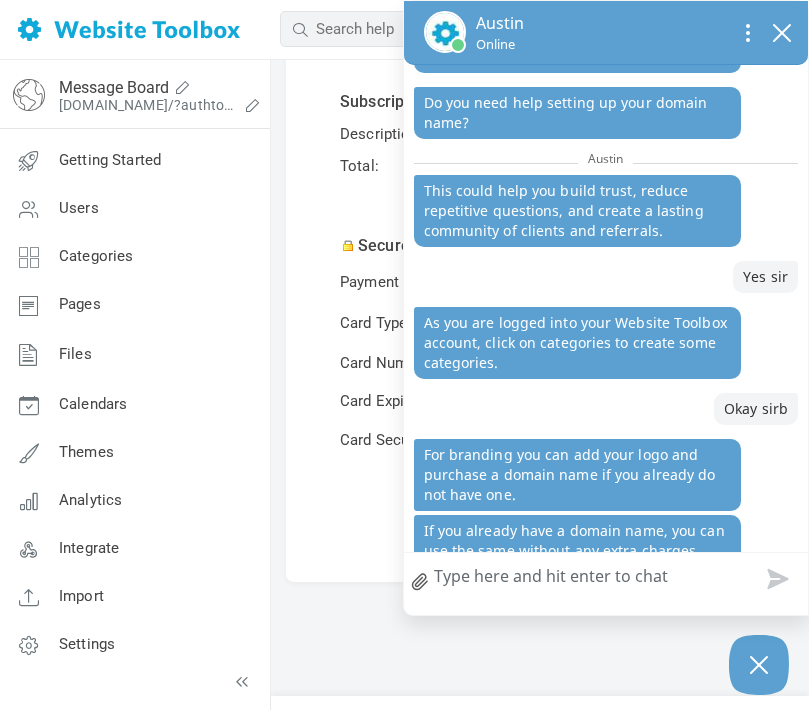 click on "How can we help?" at bounding box center [606, 579] 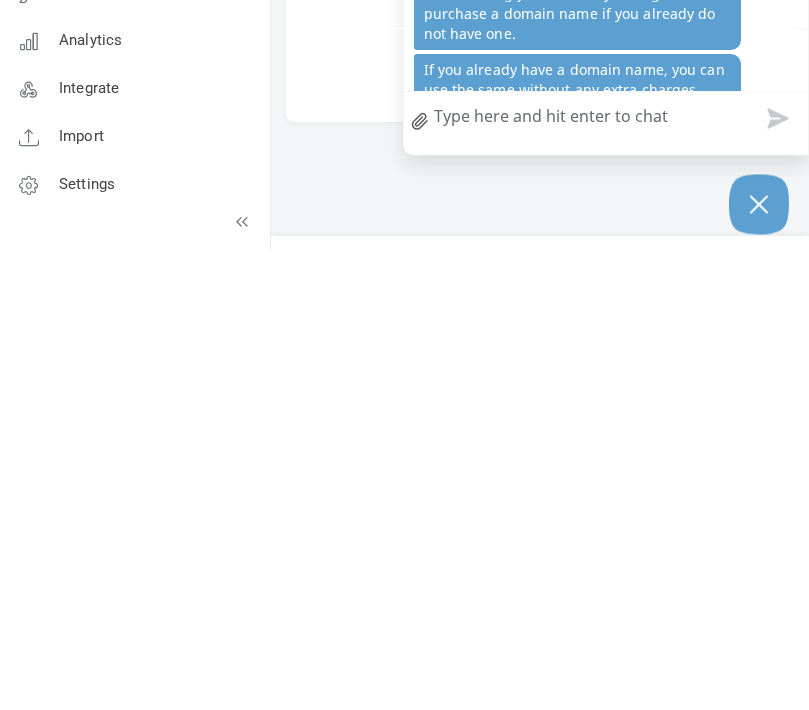 type on "A" 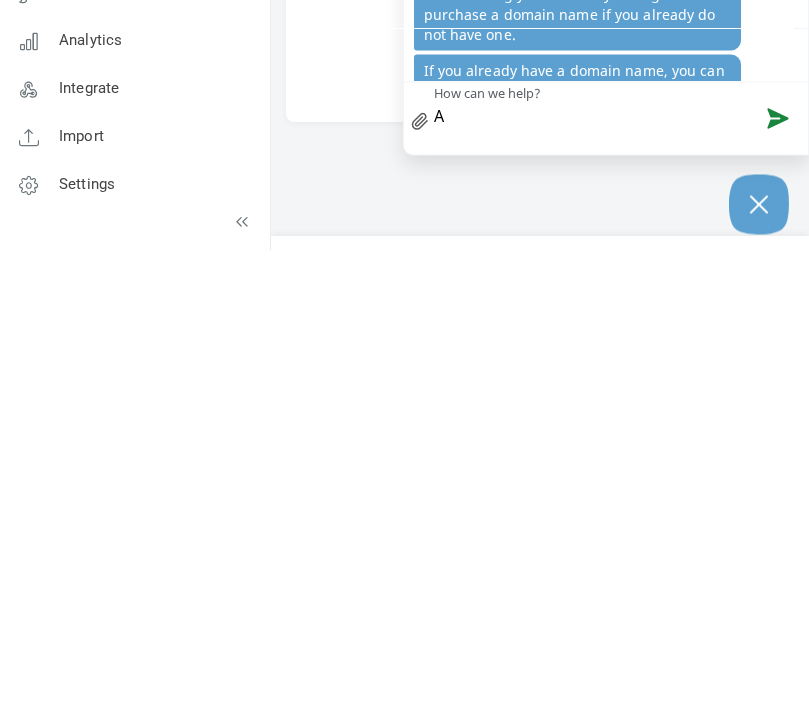 type on "Al" 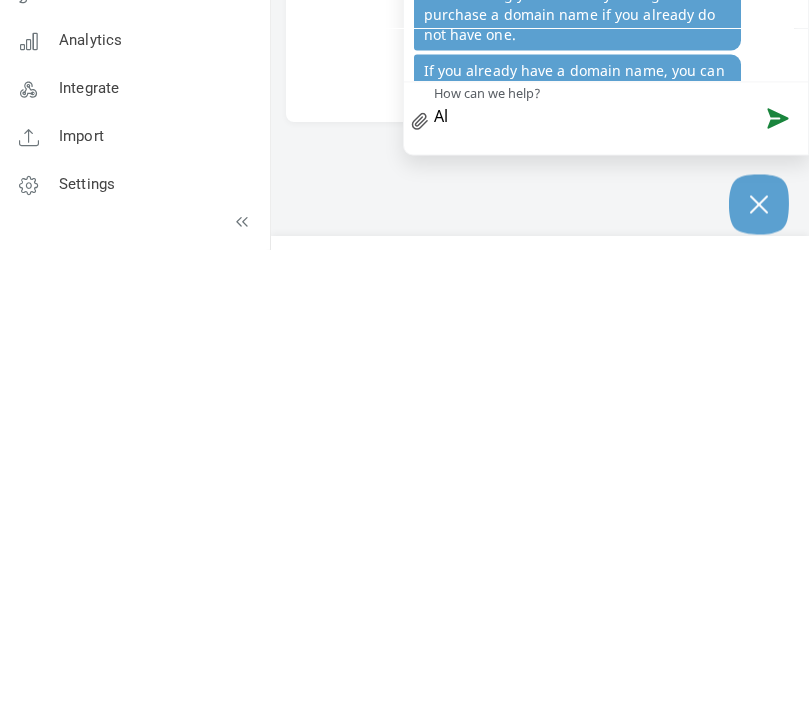 scroll, scrollTop: 1328, scrollLeft: 0, axis: vertical 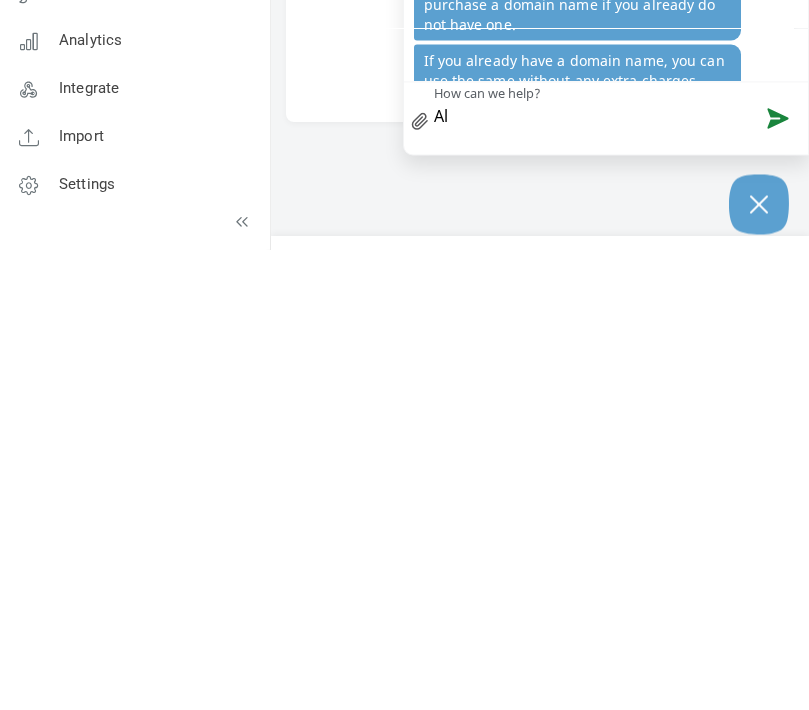 type on "Alr" 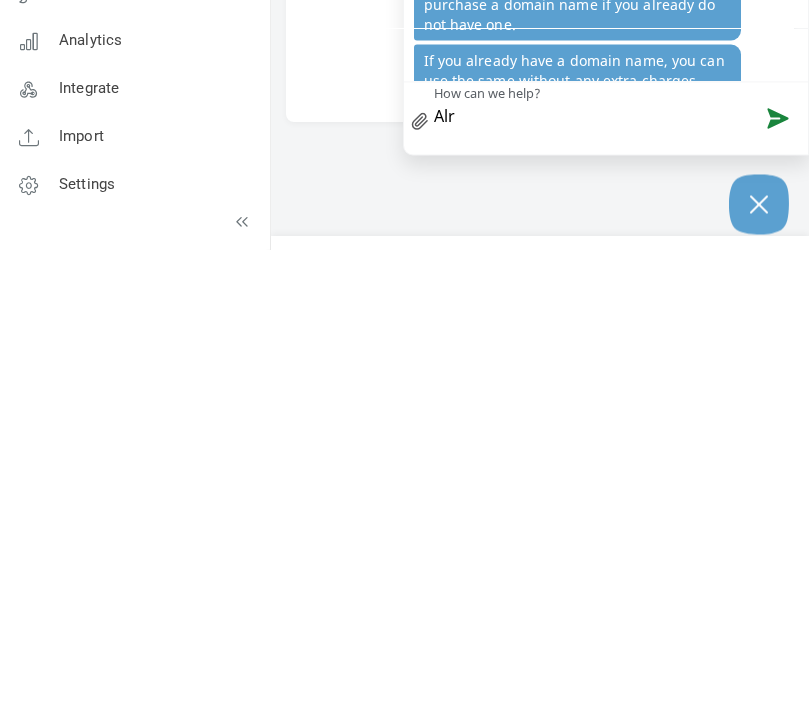 type on "Alri" 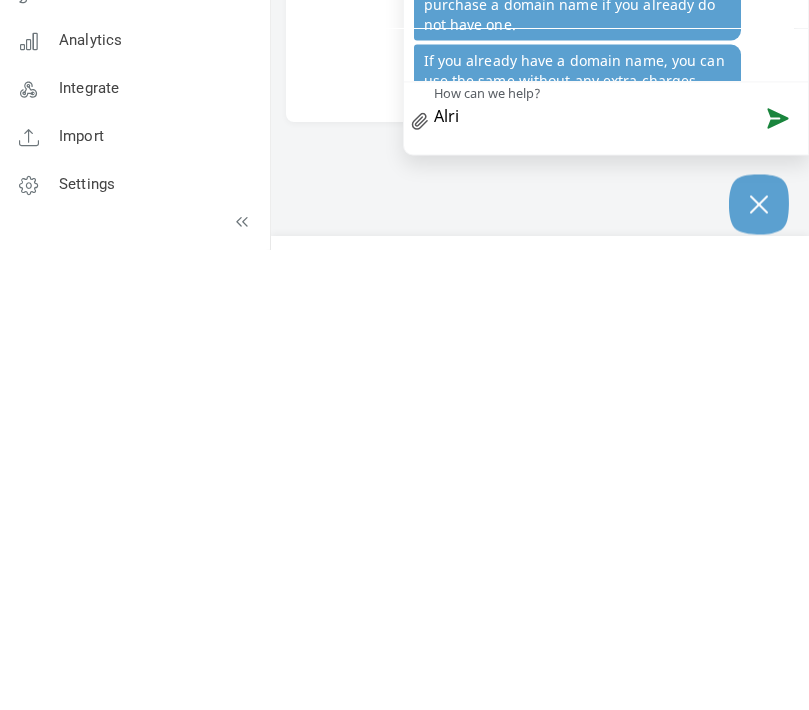type on "Alri" 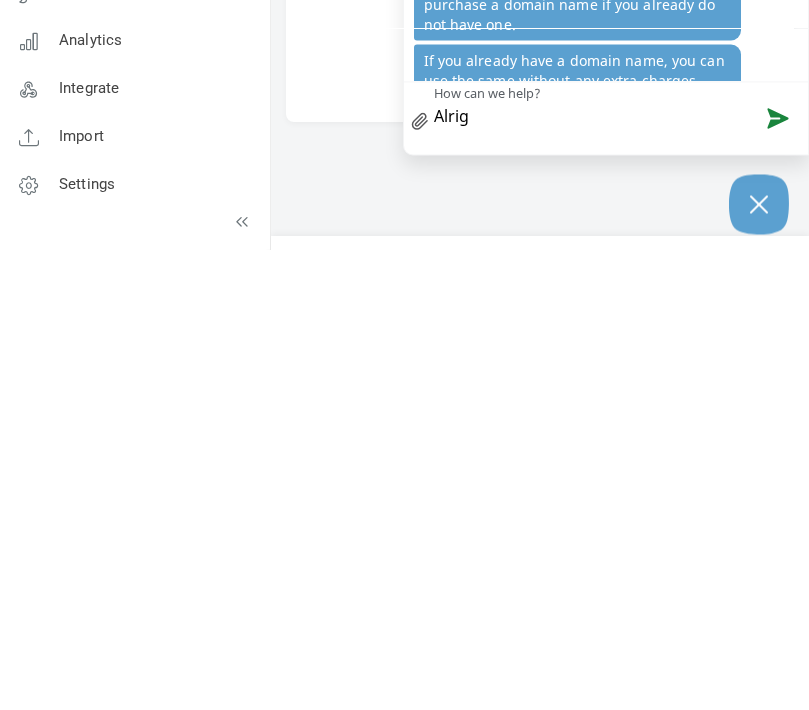 type on "Alrig" 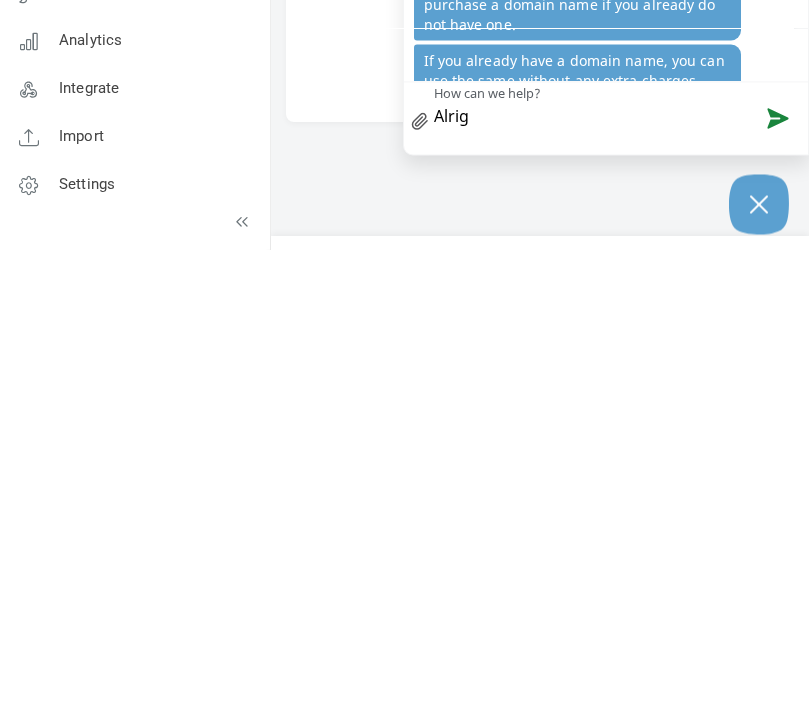 type on "Alrigh" 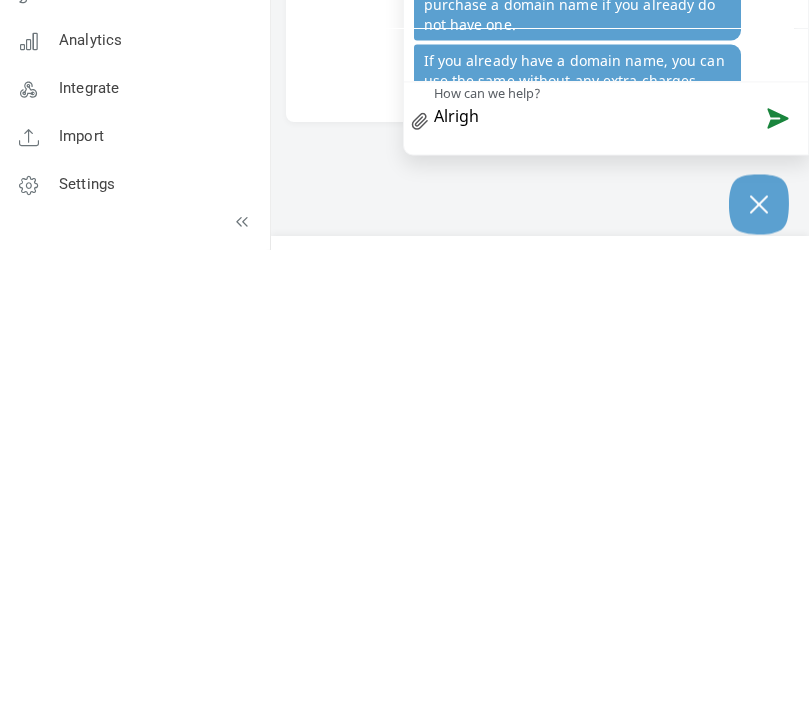 type on "Alrigh" 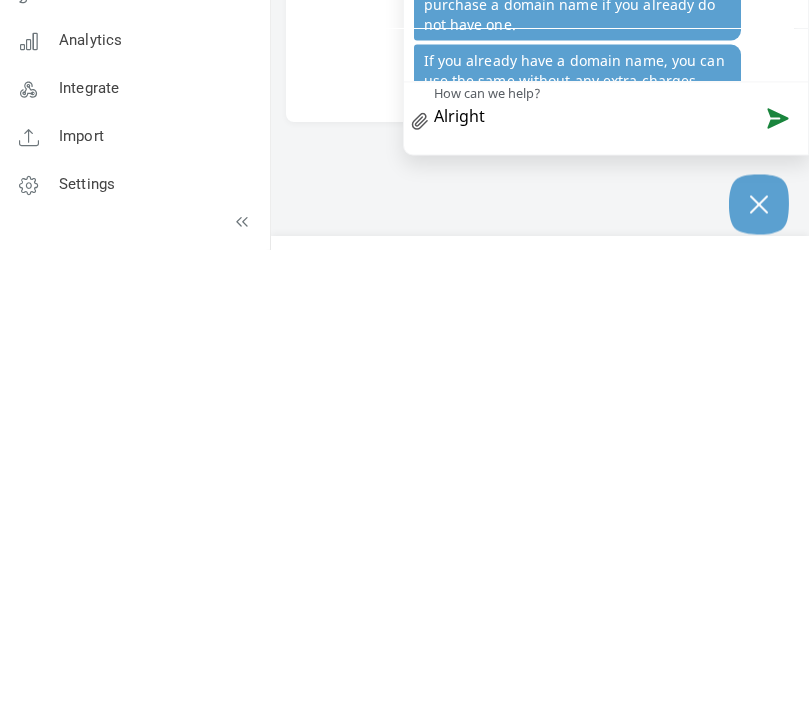 type on "Alright" 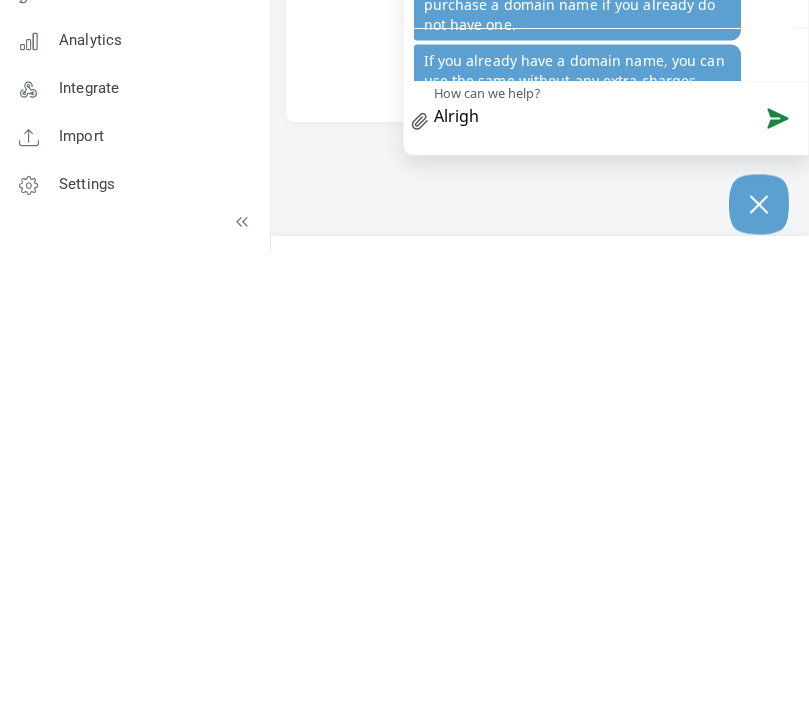 type on "Alrigh" 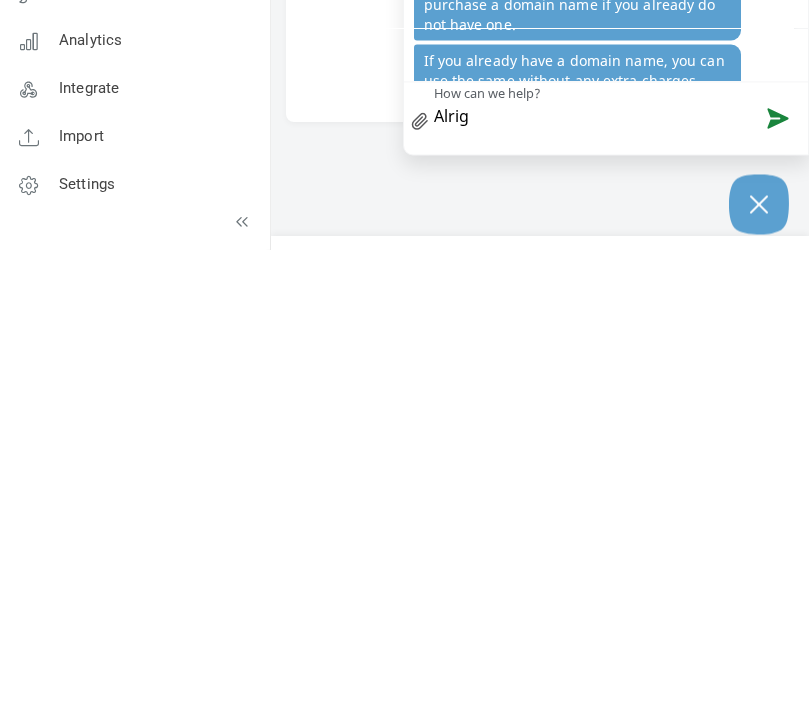 type on "Alri" 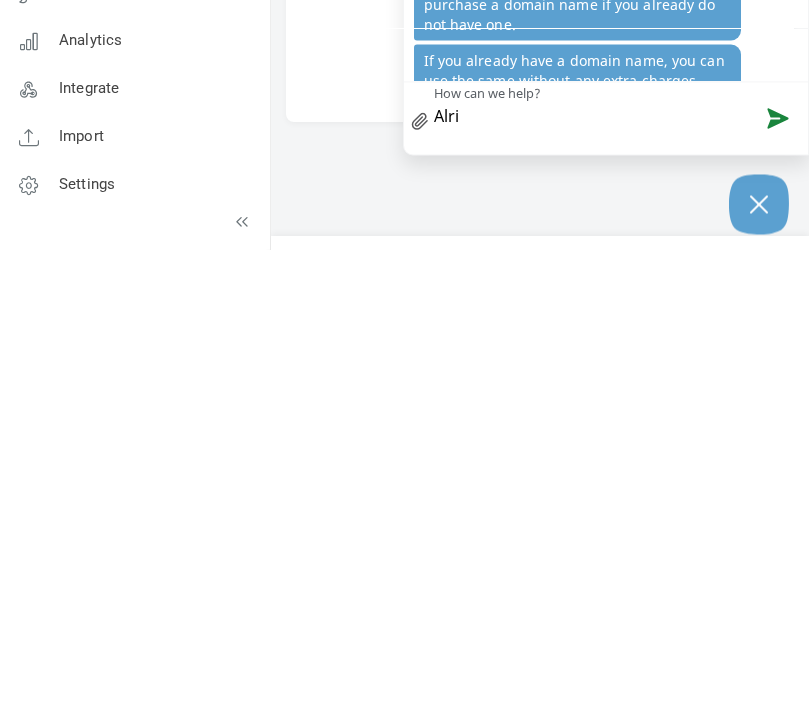 type on "Alr" 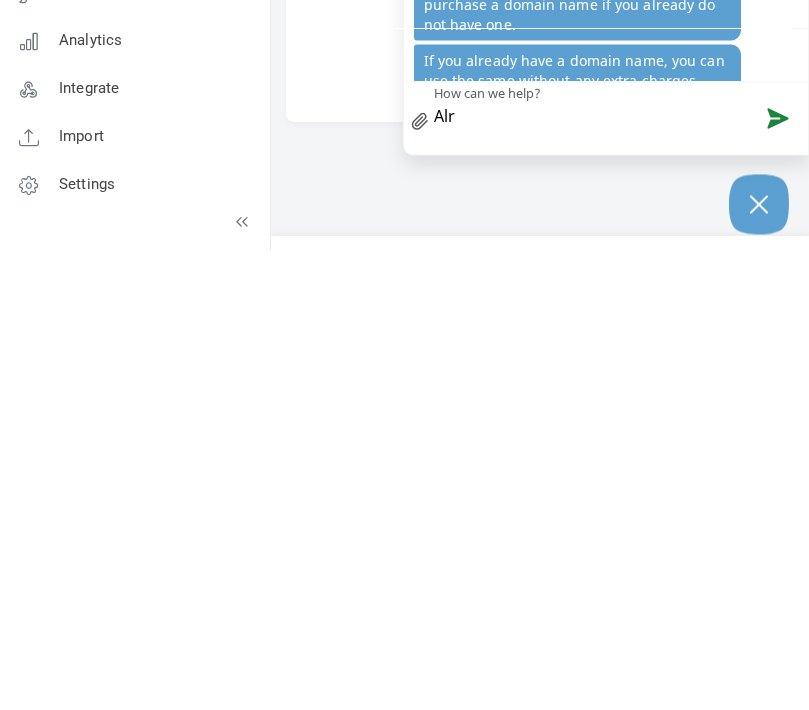 type on "Al" 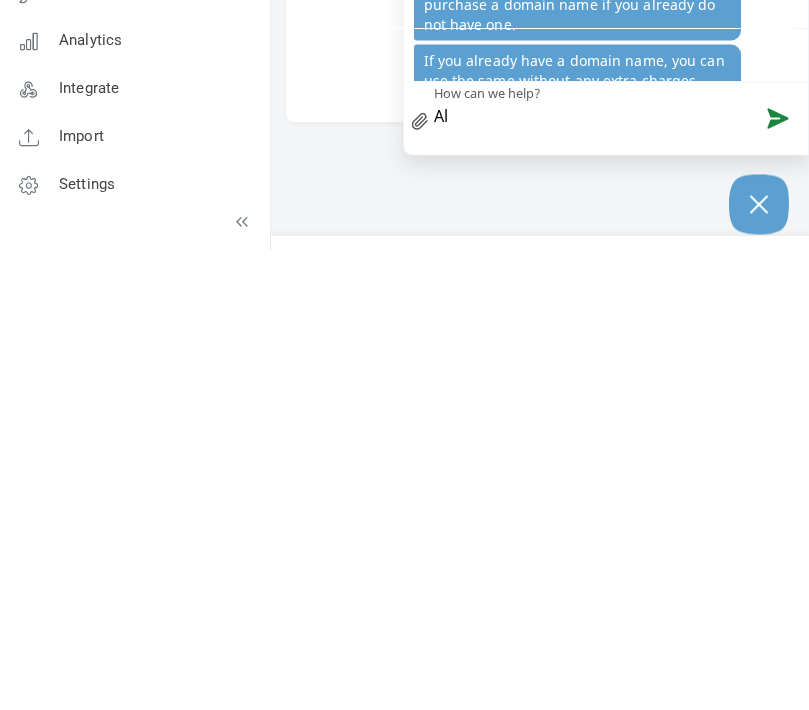 type on "A" 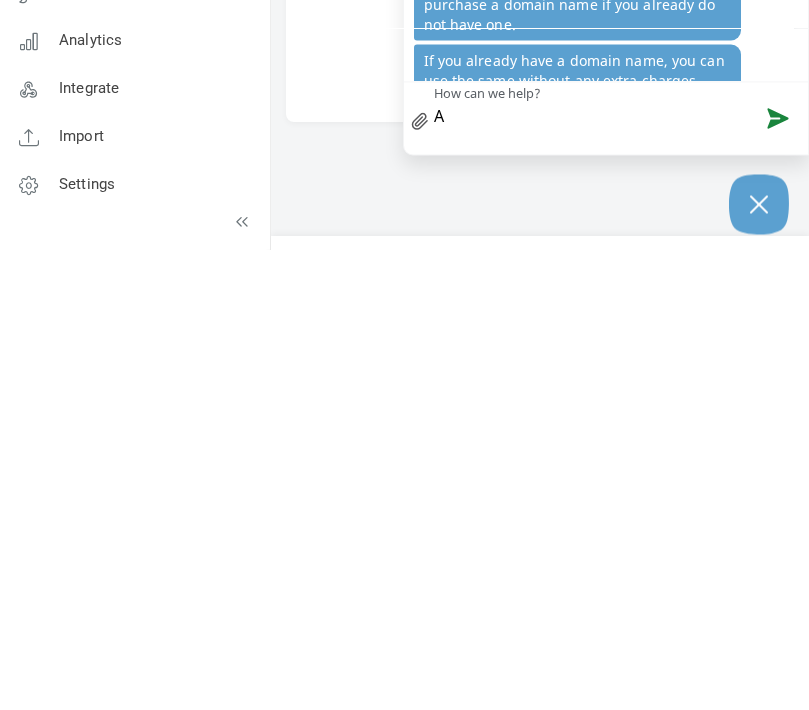 type 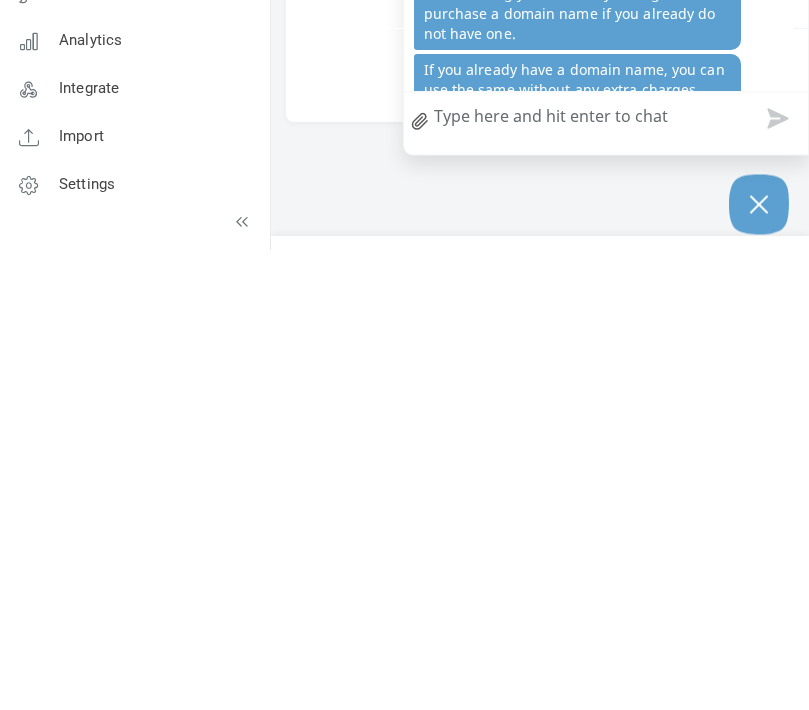 type on "H" 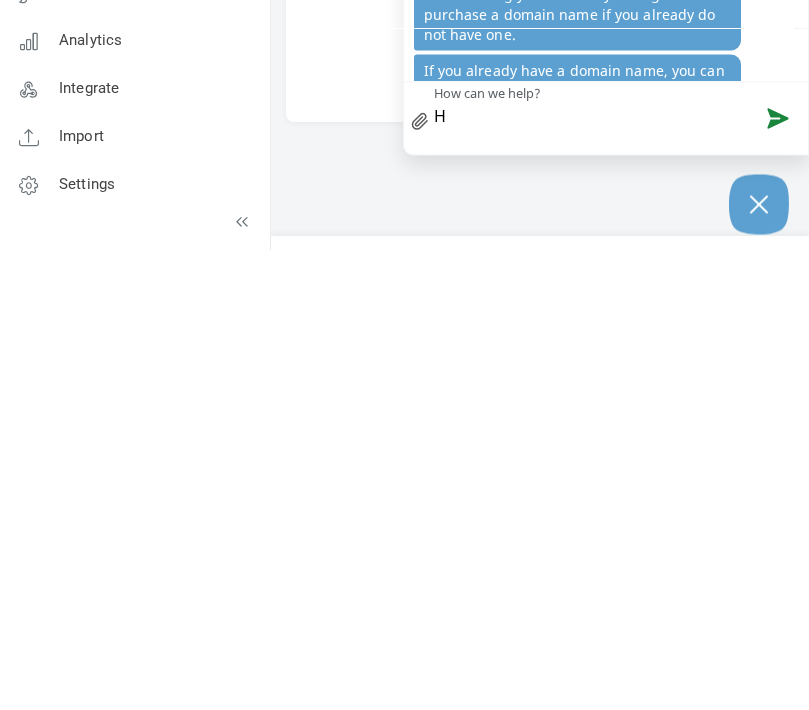 type on "Ho" 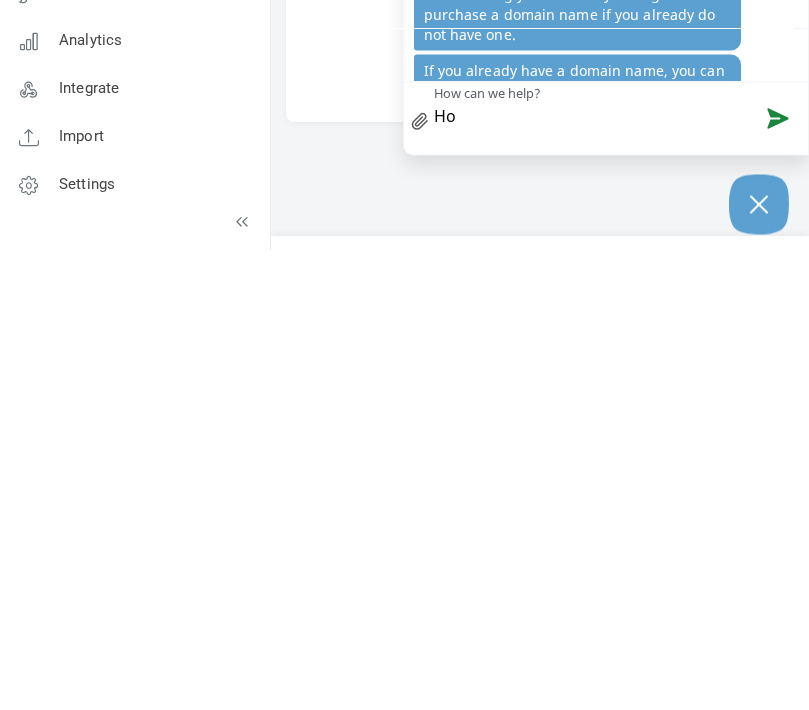 scroll, scrollTop: 1328, scrollLeft: 0, axis: vertical 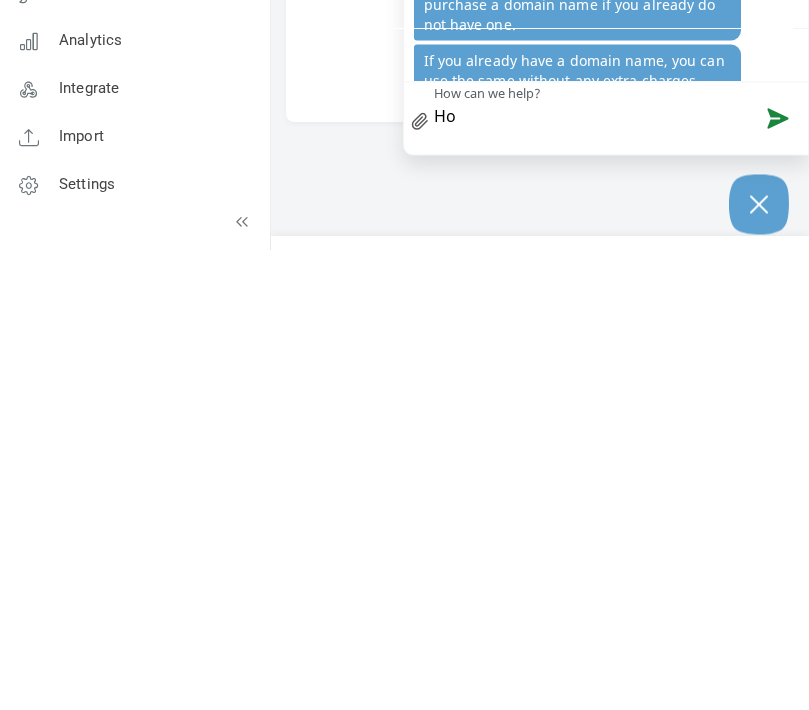type on "How" 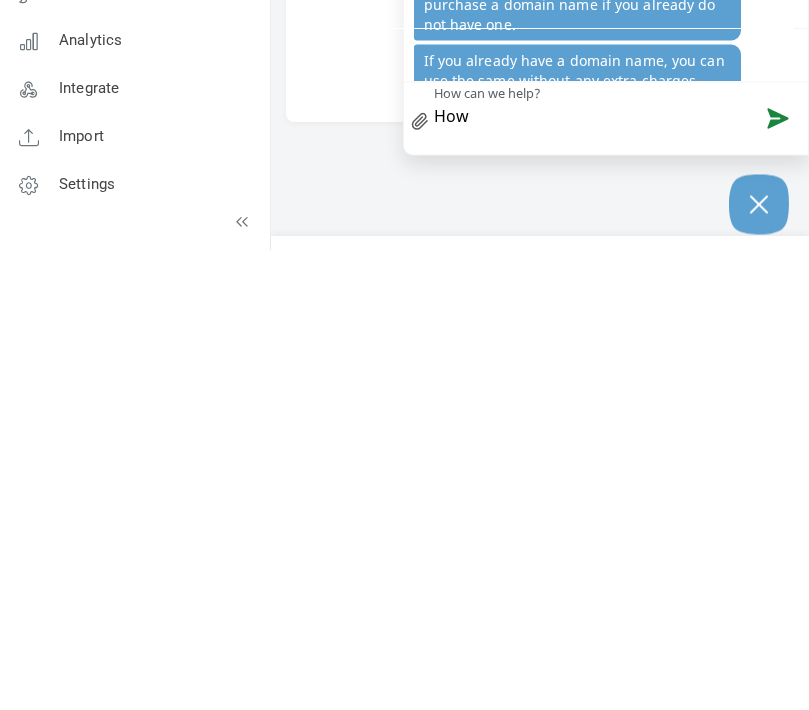 type on "How" 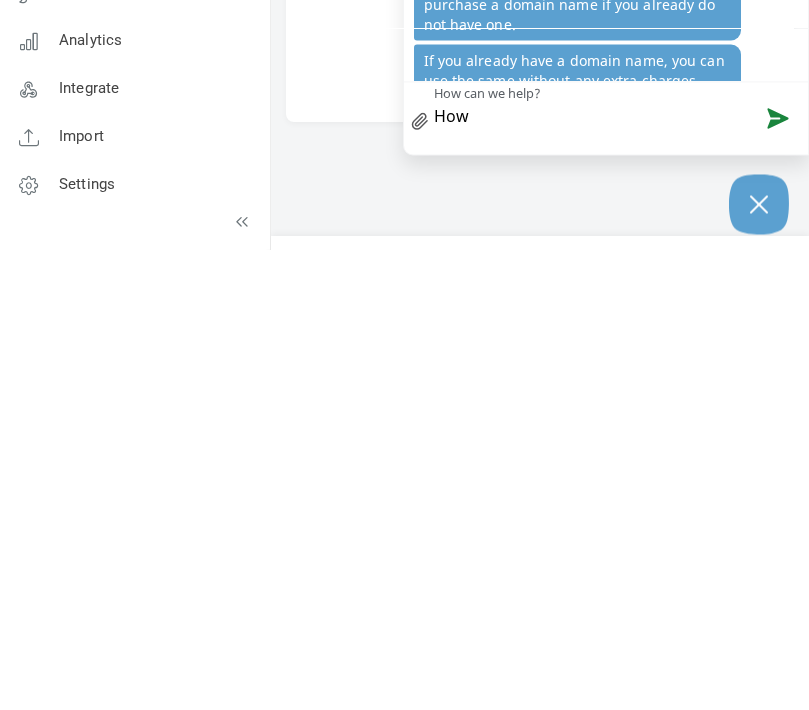 type on "How" 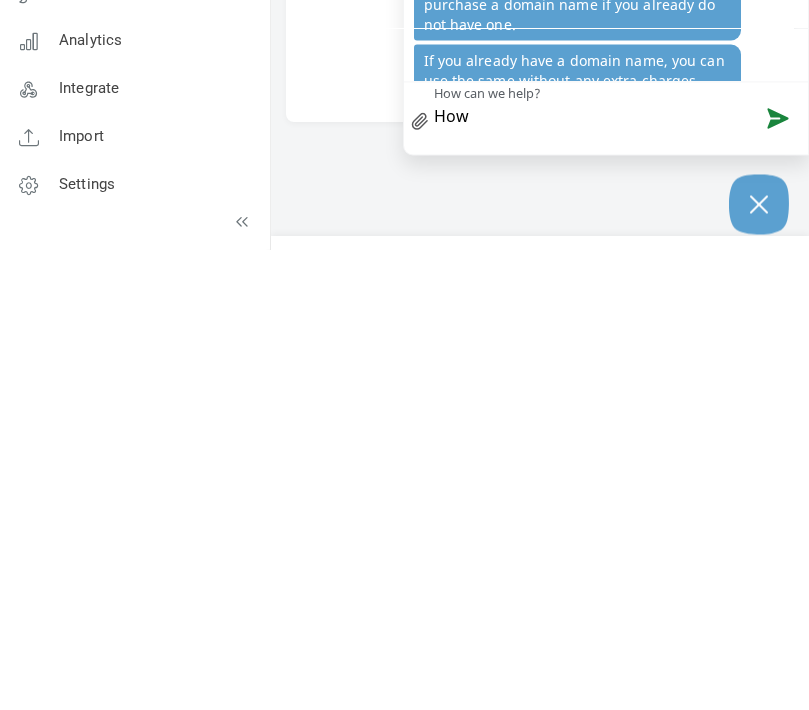 type on "How d" 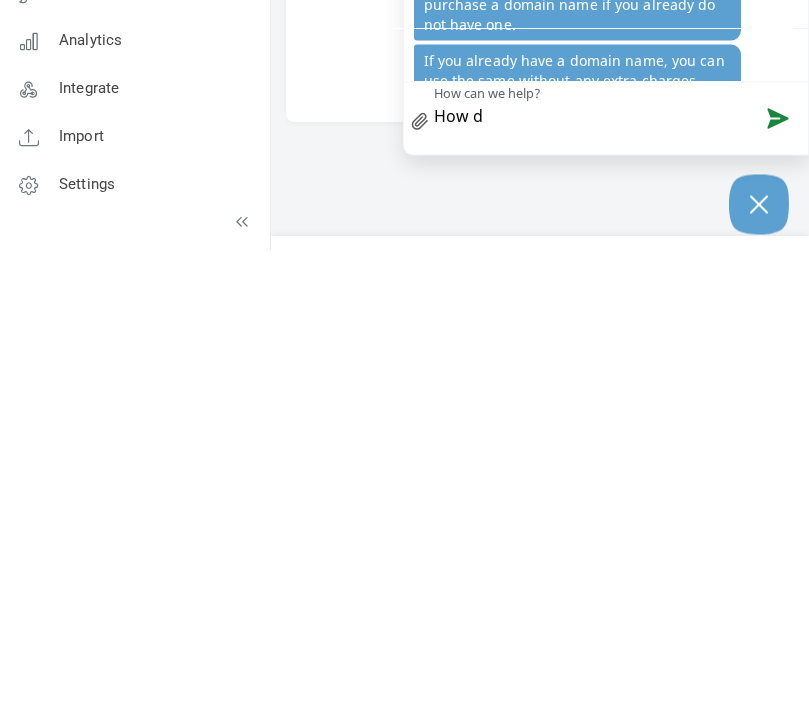type on "How d" 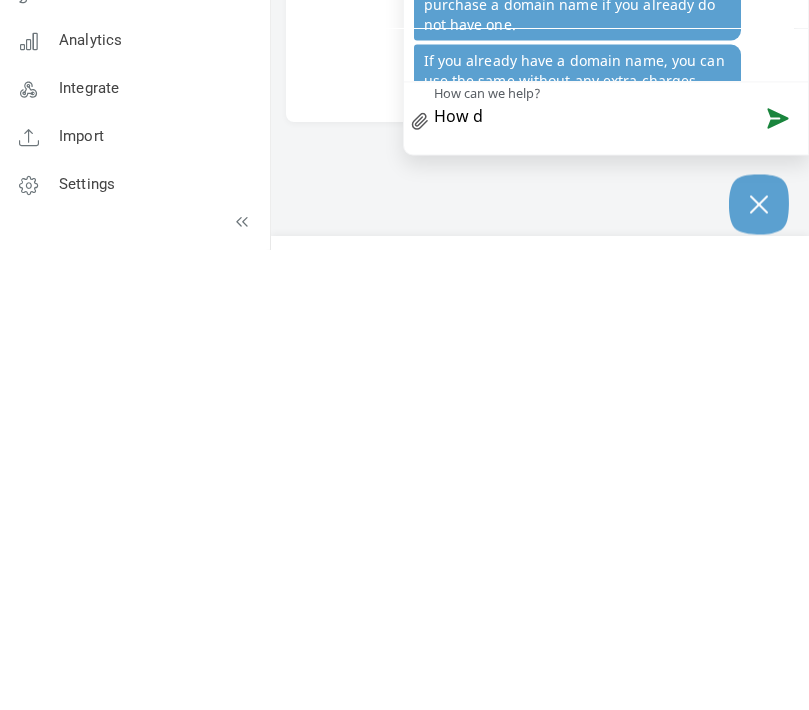 type on "How do" 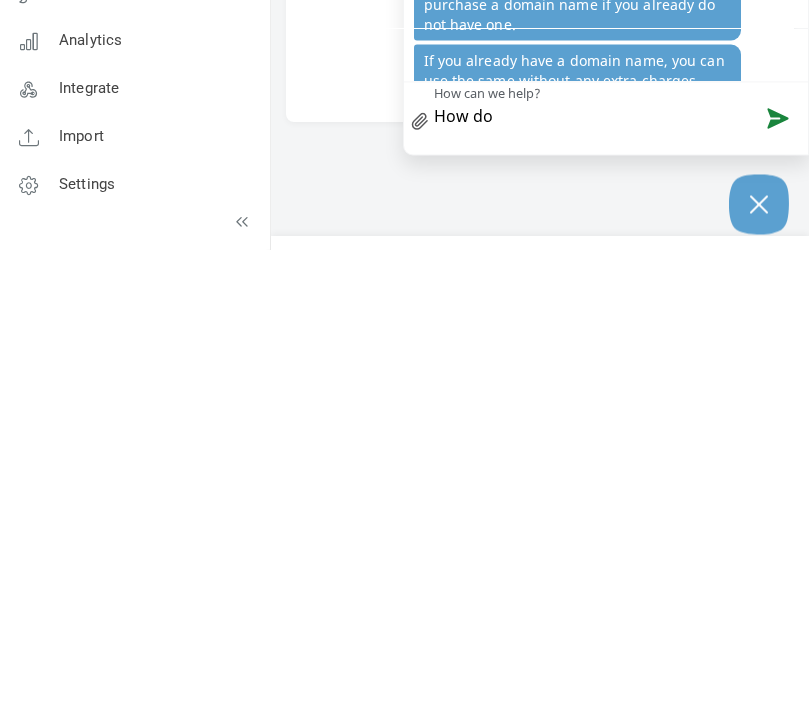 type on "How do" 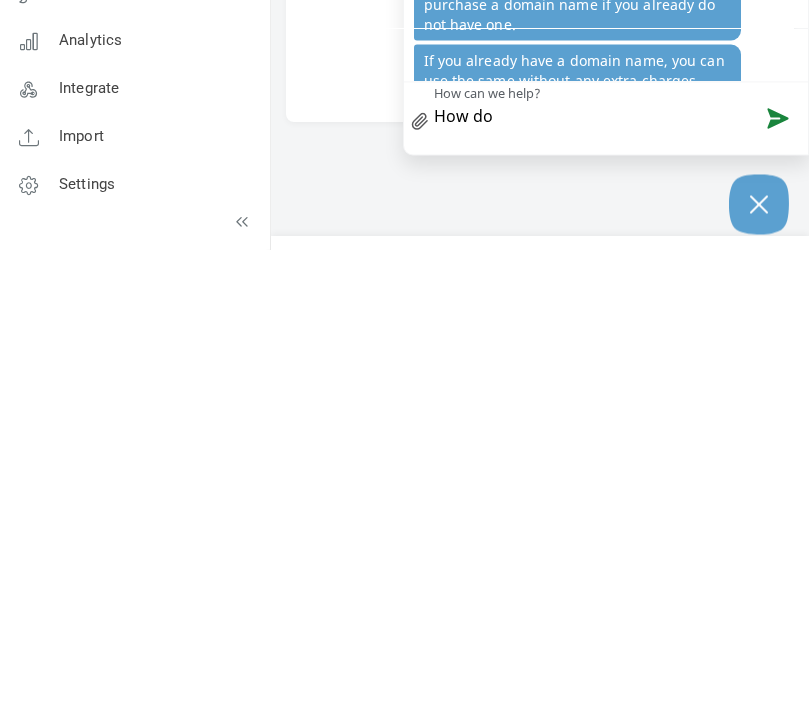 type on "How do" 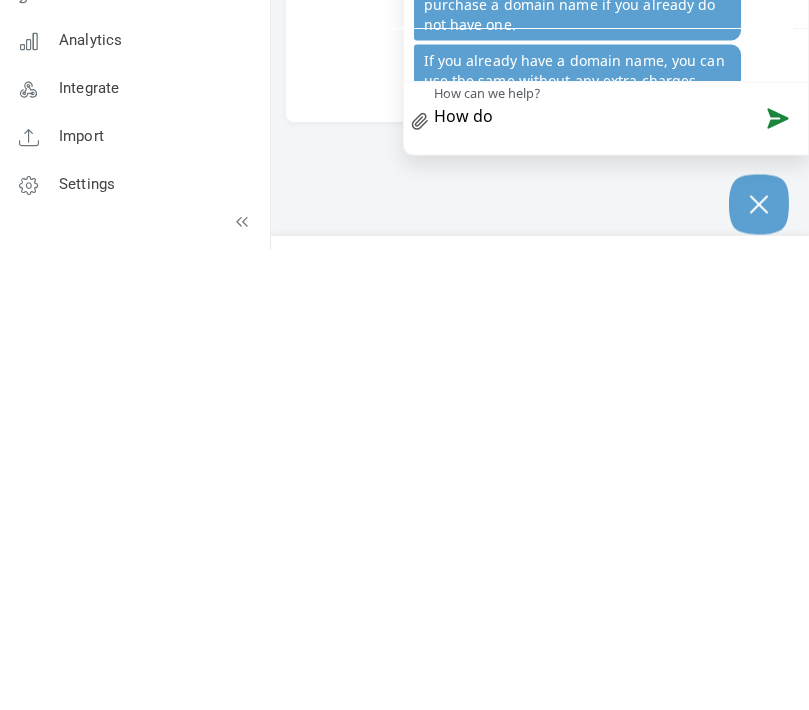 type on "How do i" 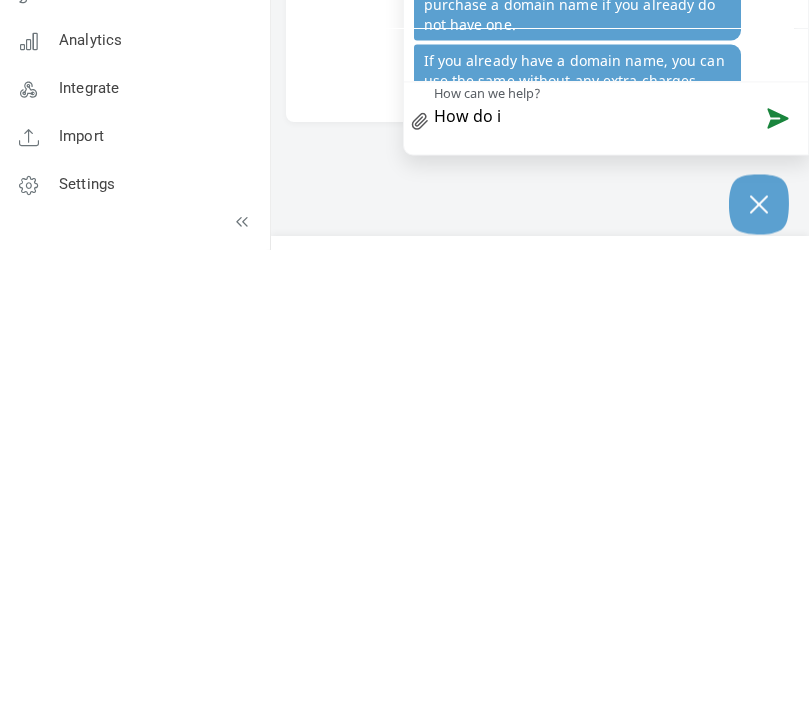 type on "How do I" 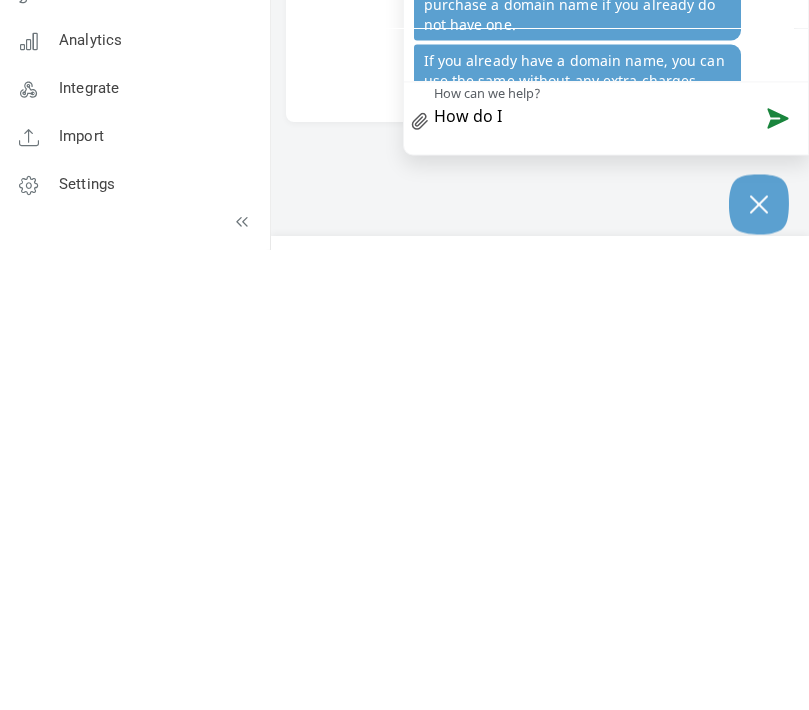 type on "How do I" 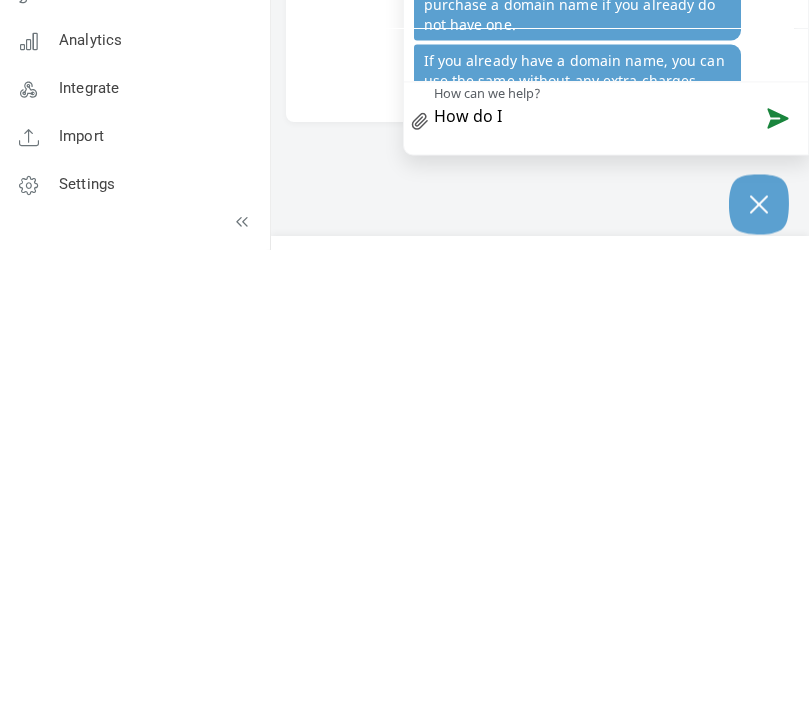 type on "How do I a" 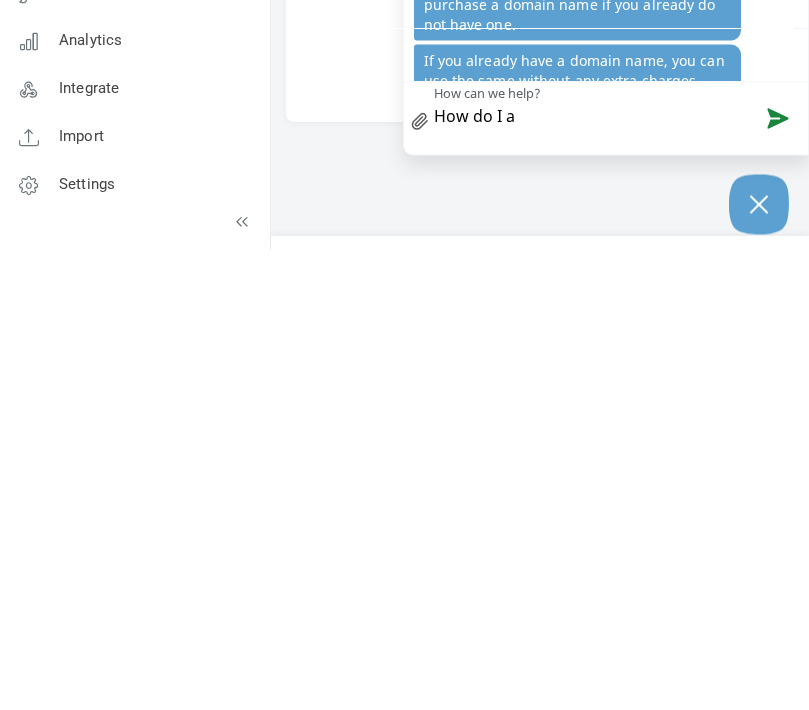 type on "How do I ad" 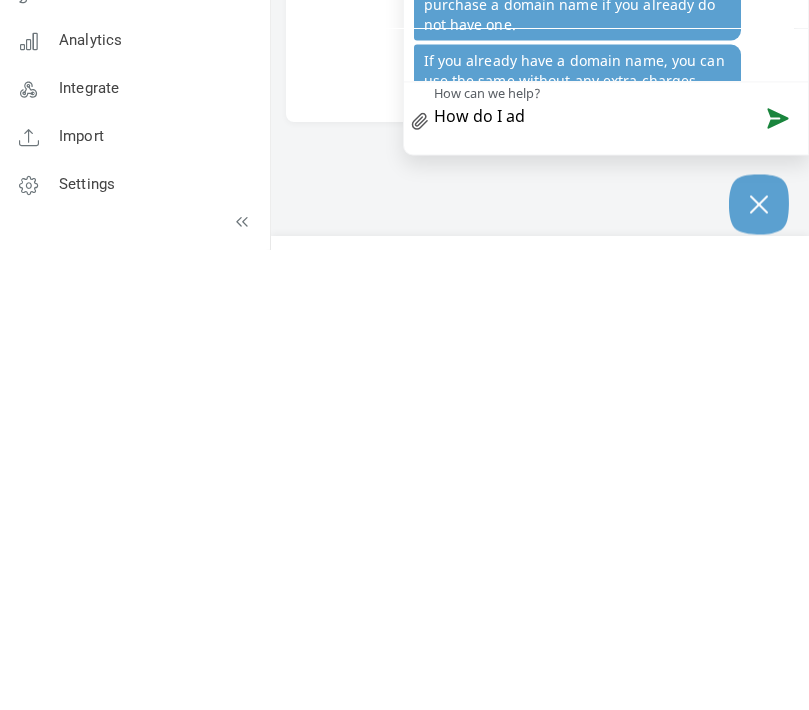 type on "How do I add" 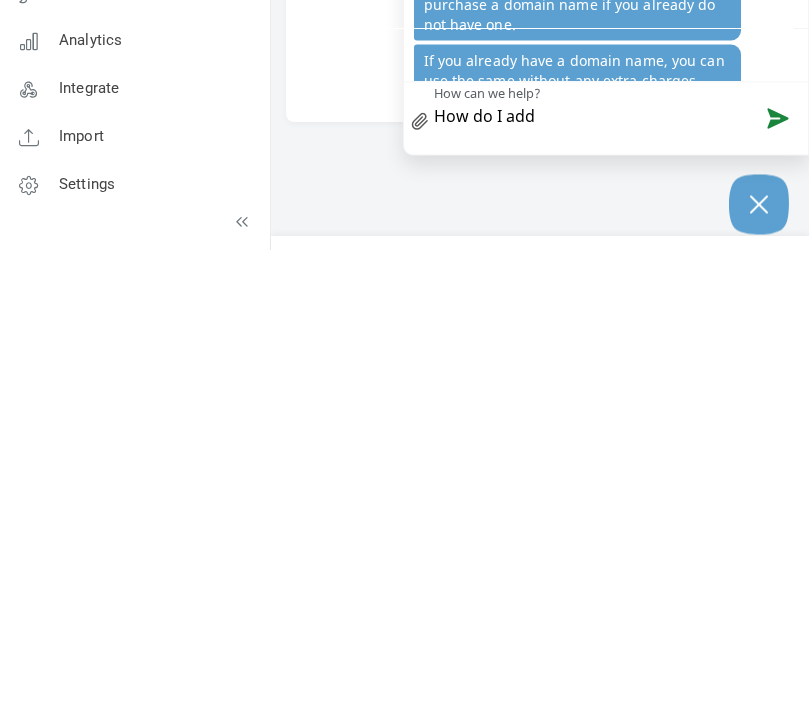 type on "How do I add" 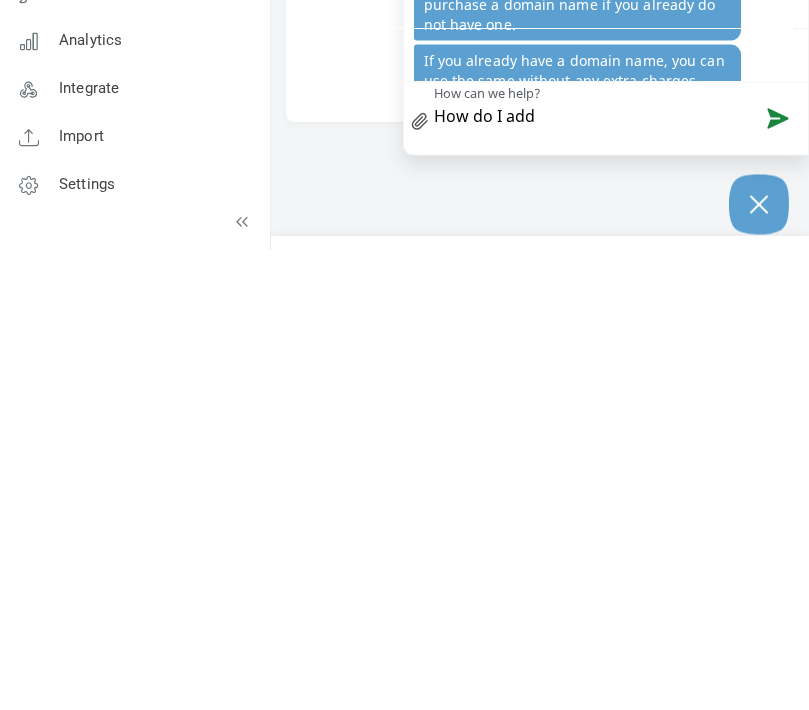 scroll, scrollTop: 1359, scrollLeft: 0, axis: vertical 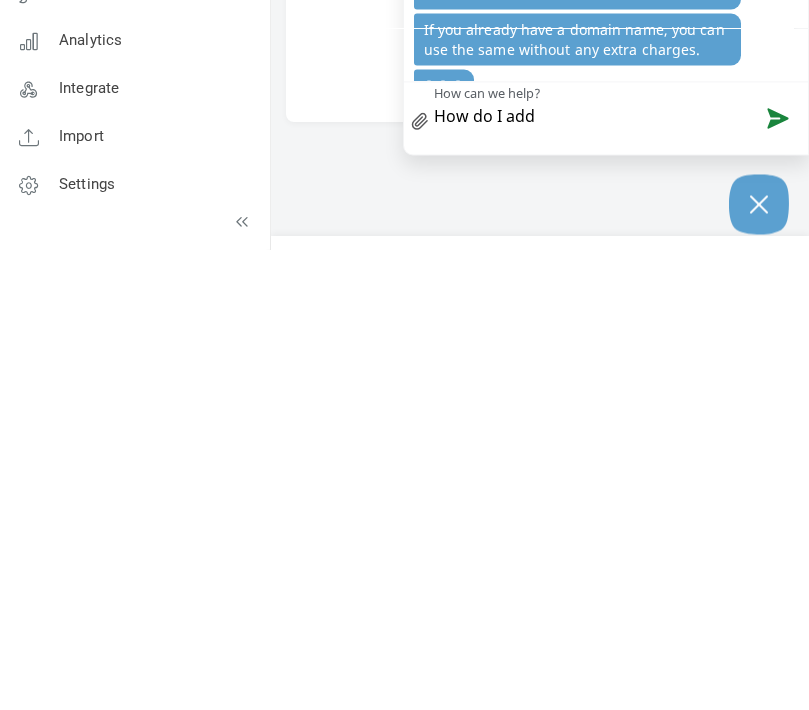 type on "How do I add f" 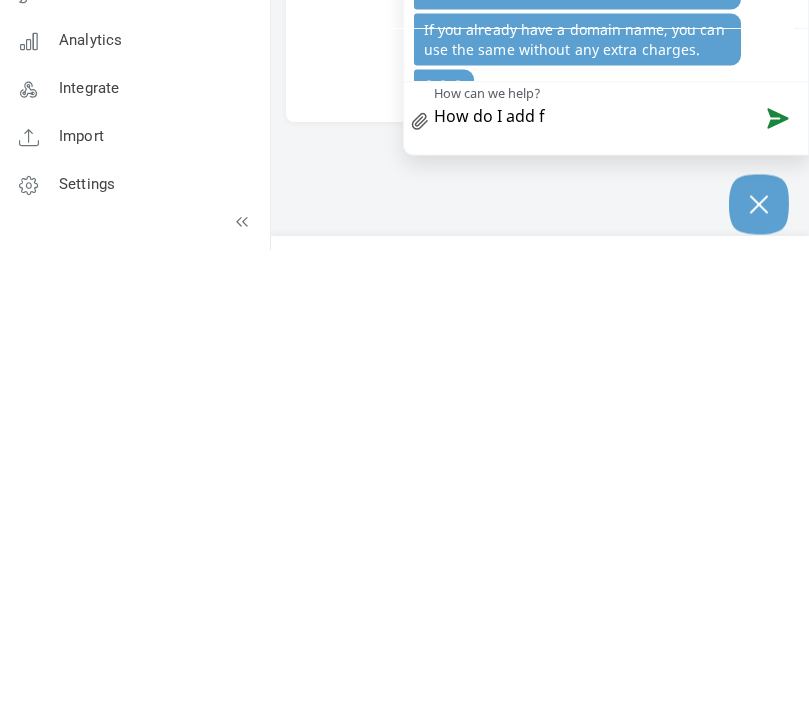 type on "How do I add f" 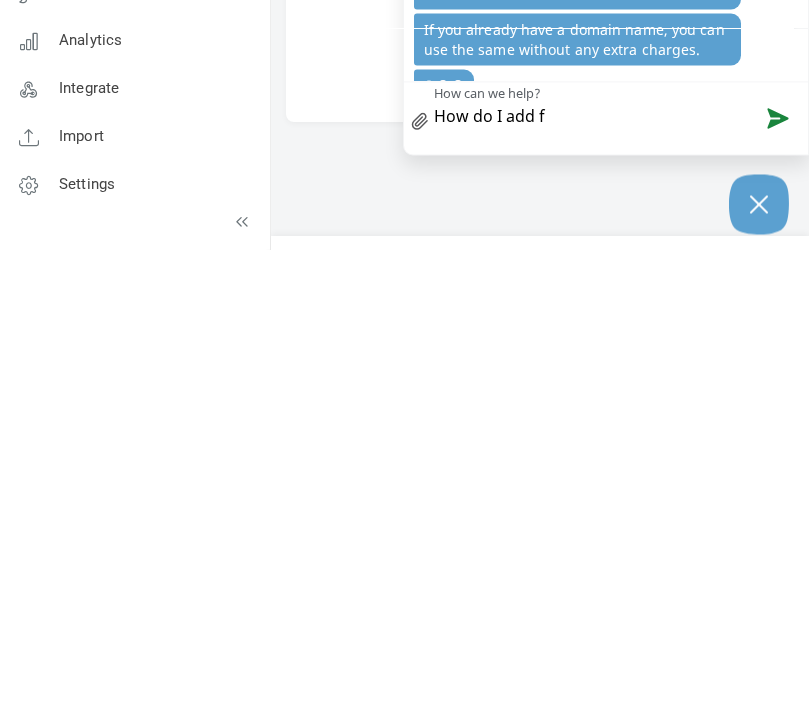 type on "How do I add fr" 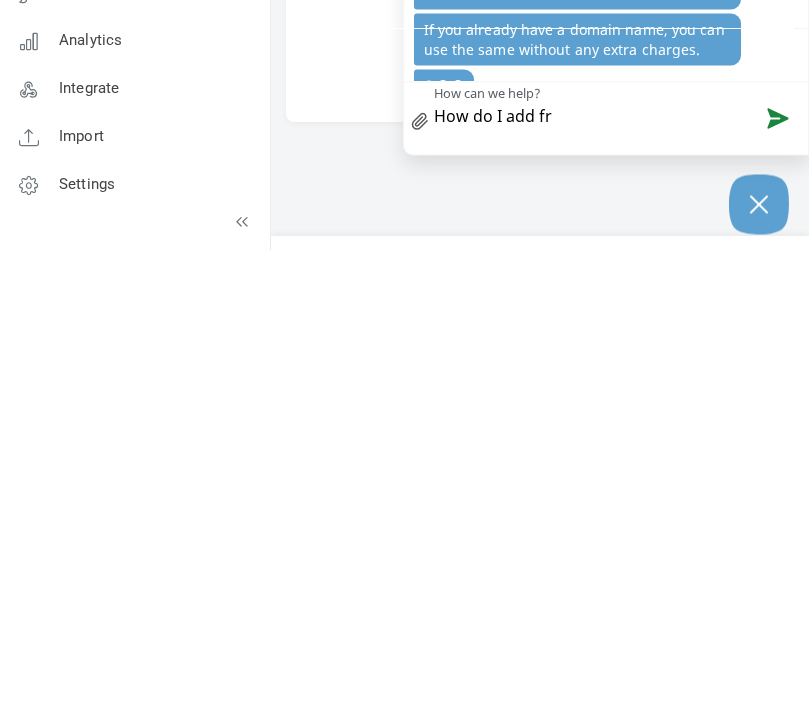 type on "How do I add fro" 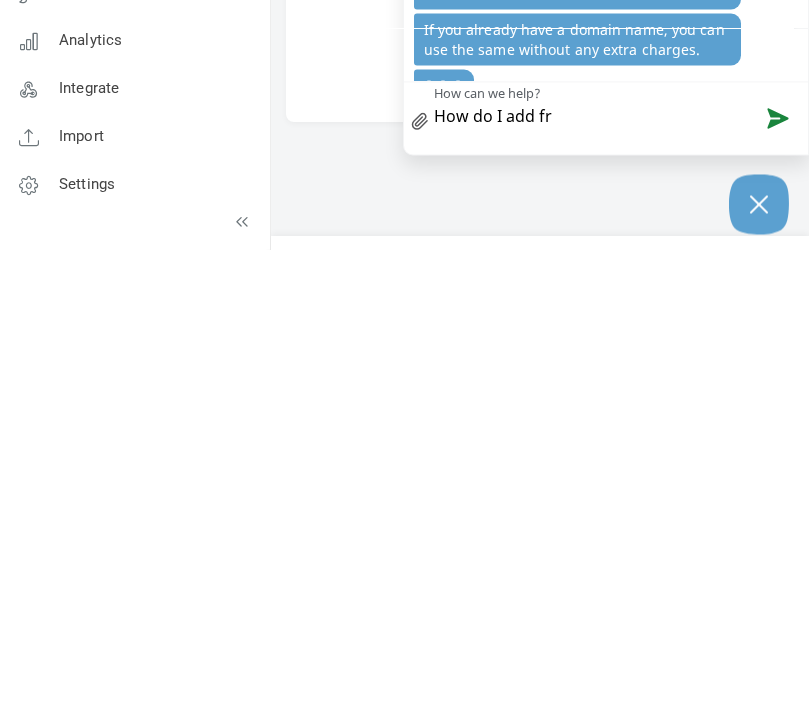 type on "How do I add fro" 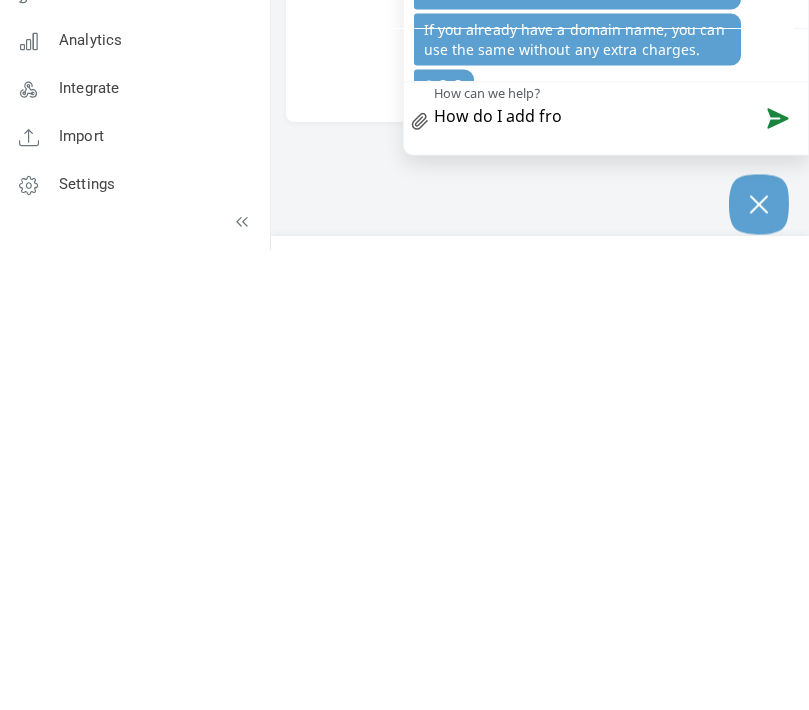 type on "How do I add from" 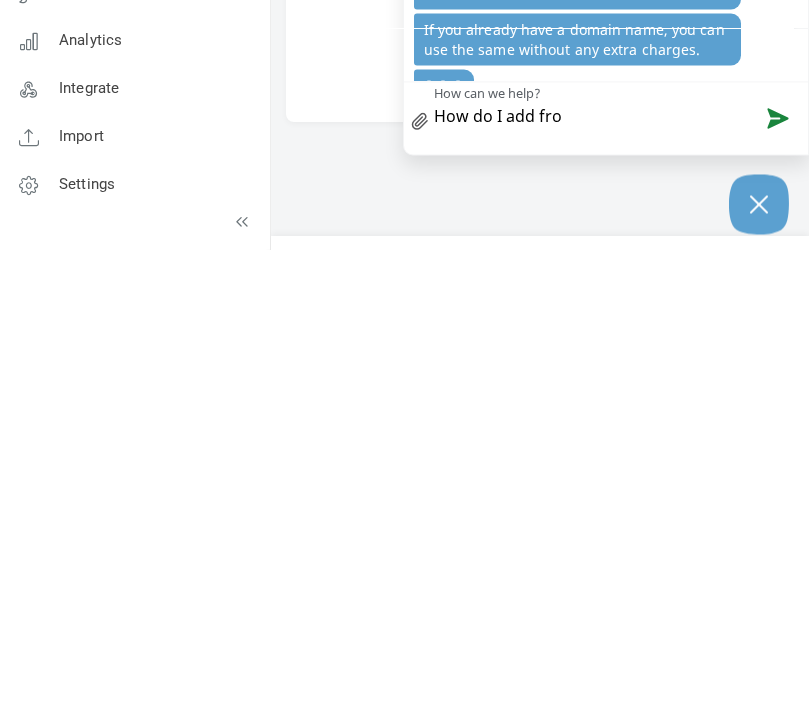 type on "How do I add from" 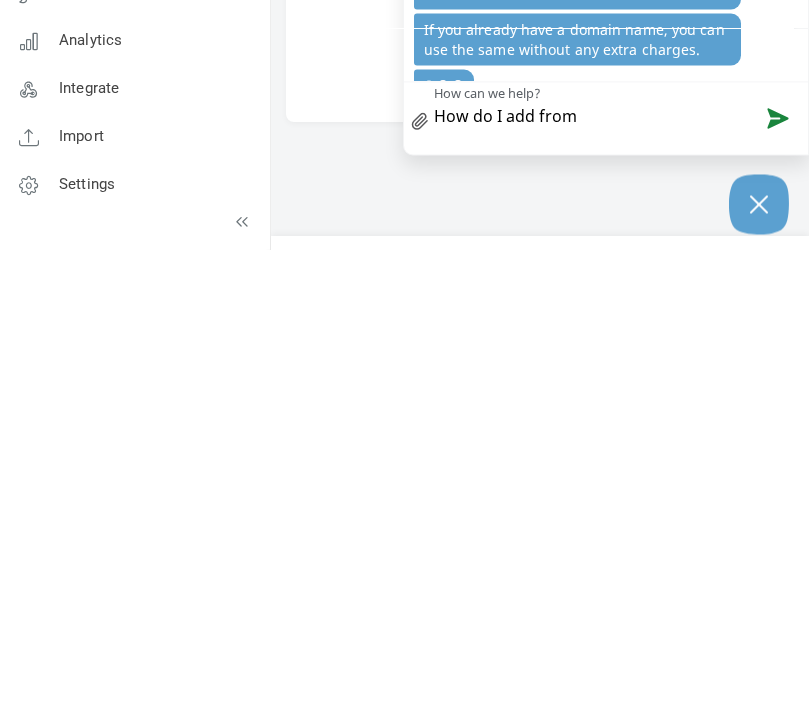 type on "How do I add from" 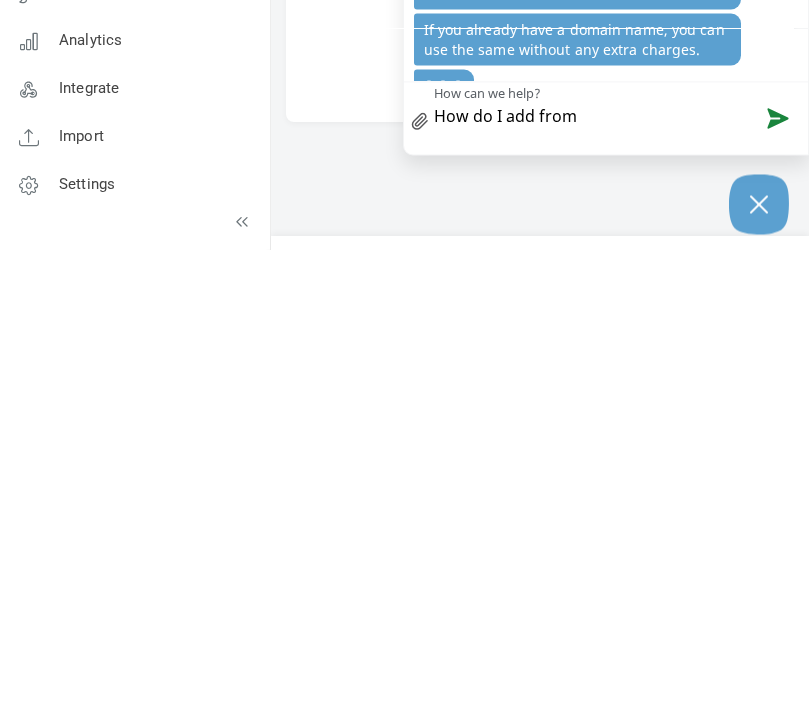 type on "How do I add from c" 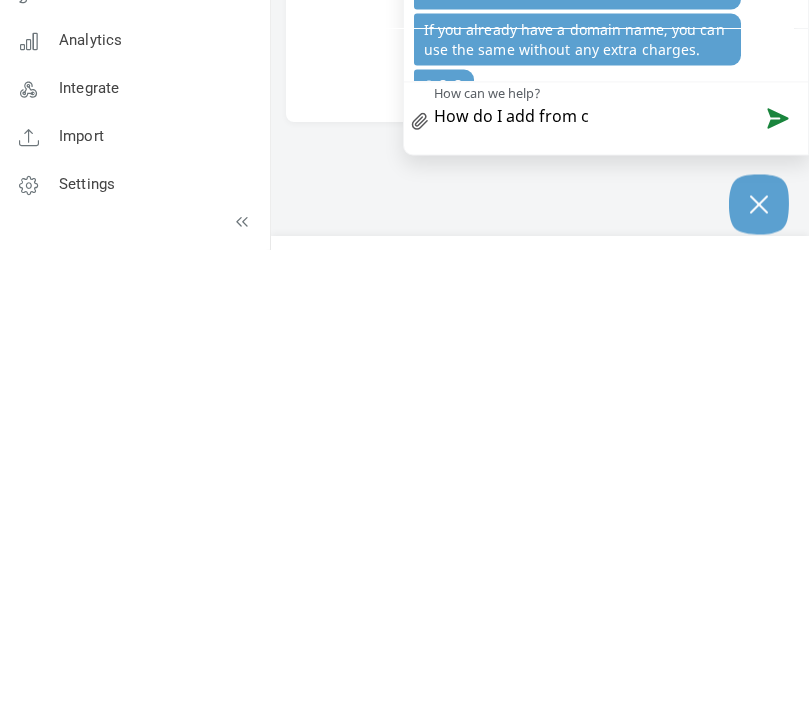 type on "How do I add from ca" 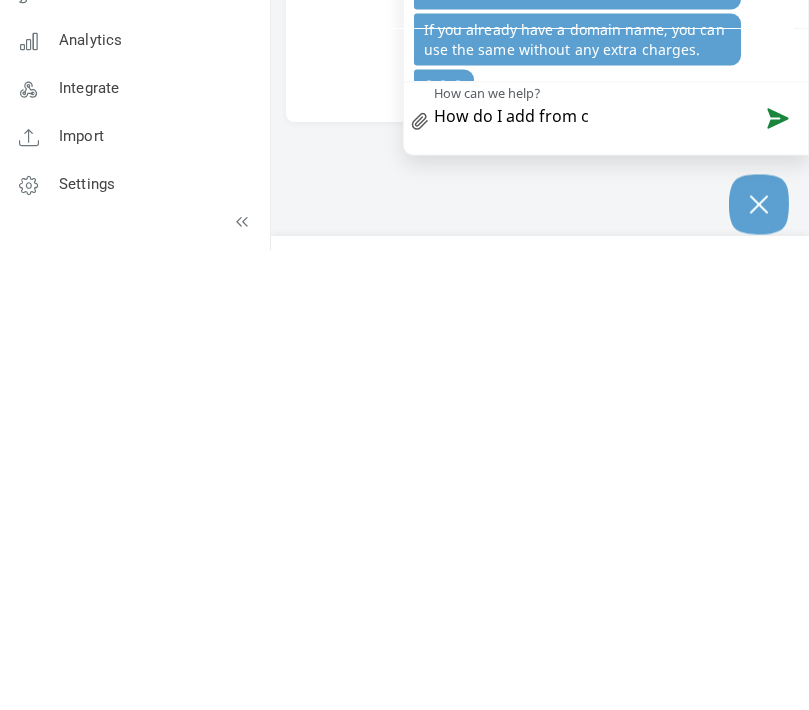 type on "How do I add from ca" 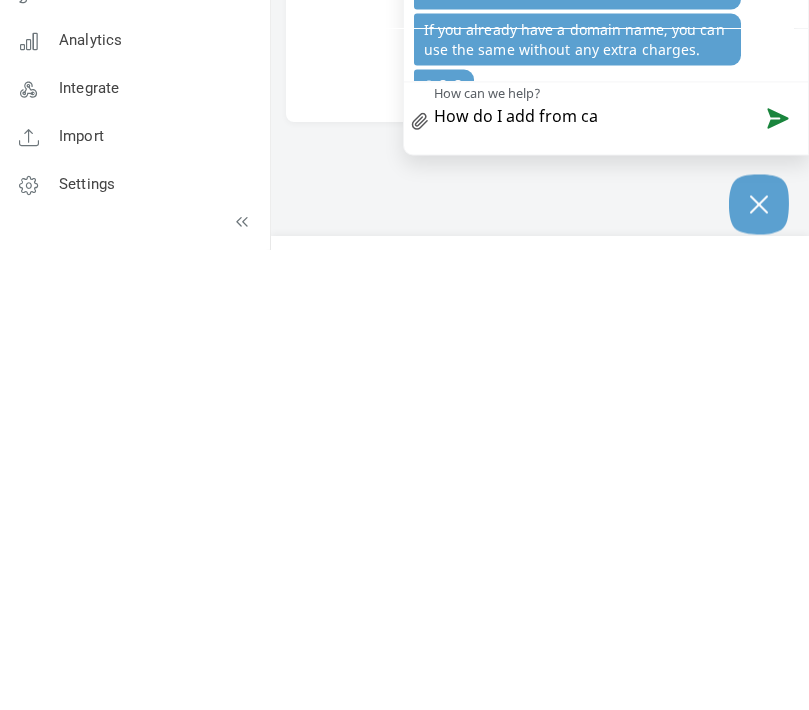 type on "How do I add from cat" 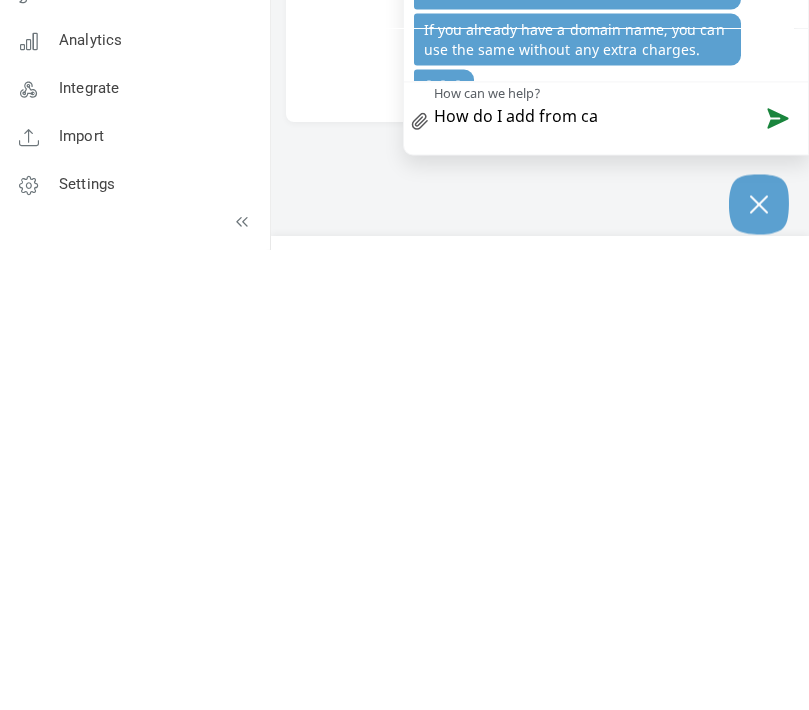 type on "How do I add from cat" 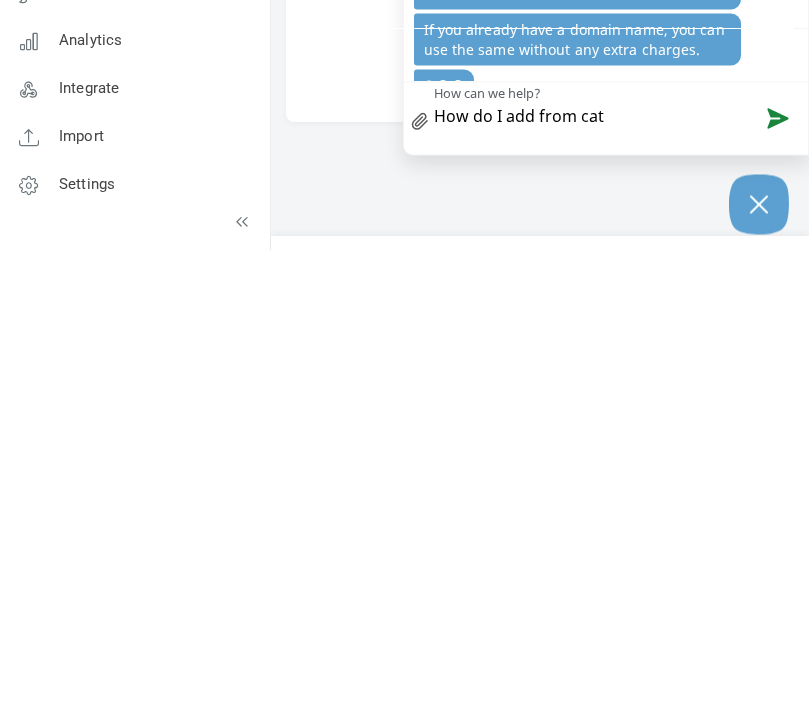 type on "How do I add from catr" 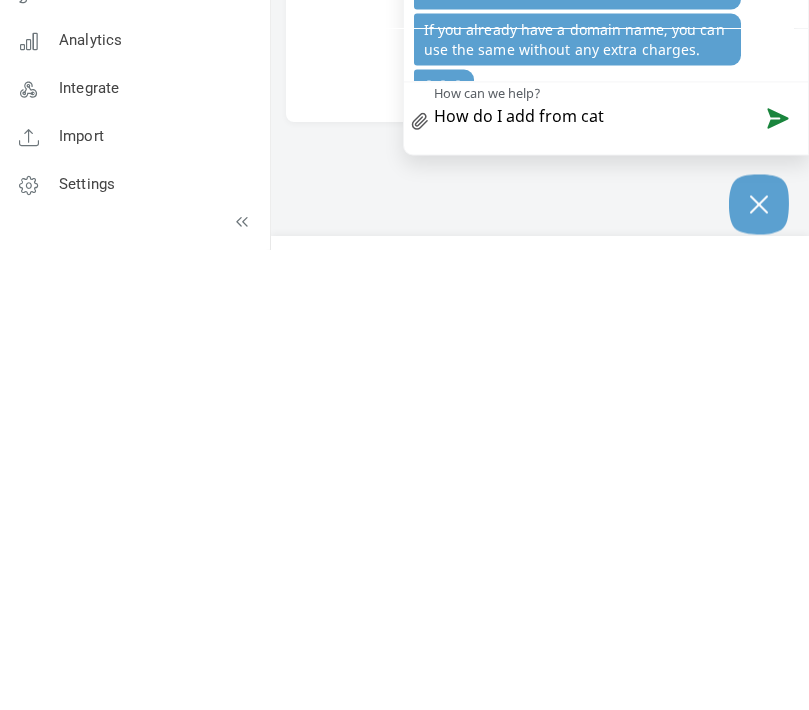 type on "How do I add from catr" 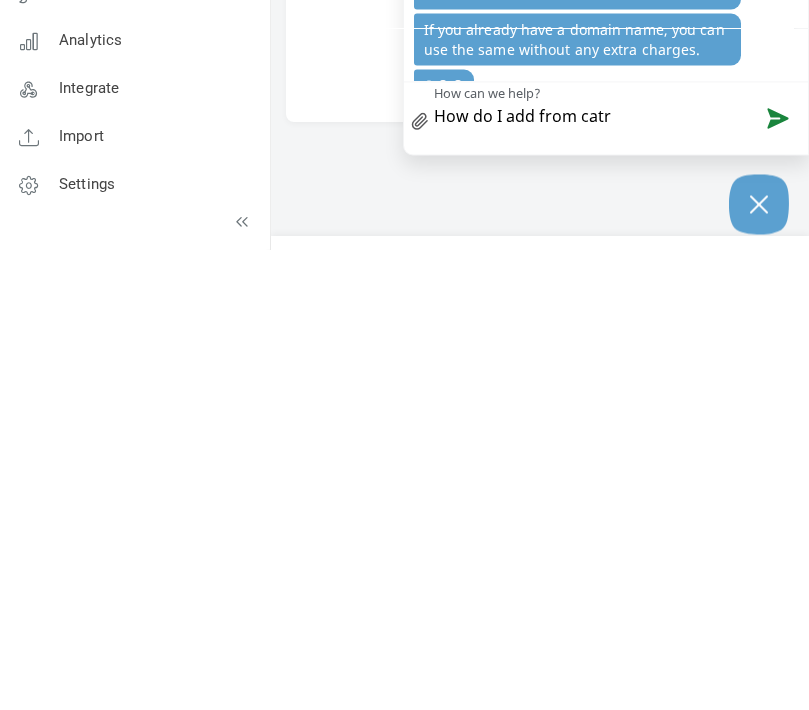 type on "How do I add from cat" 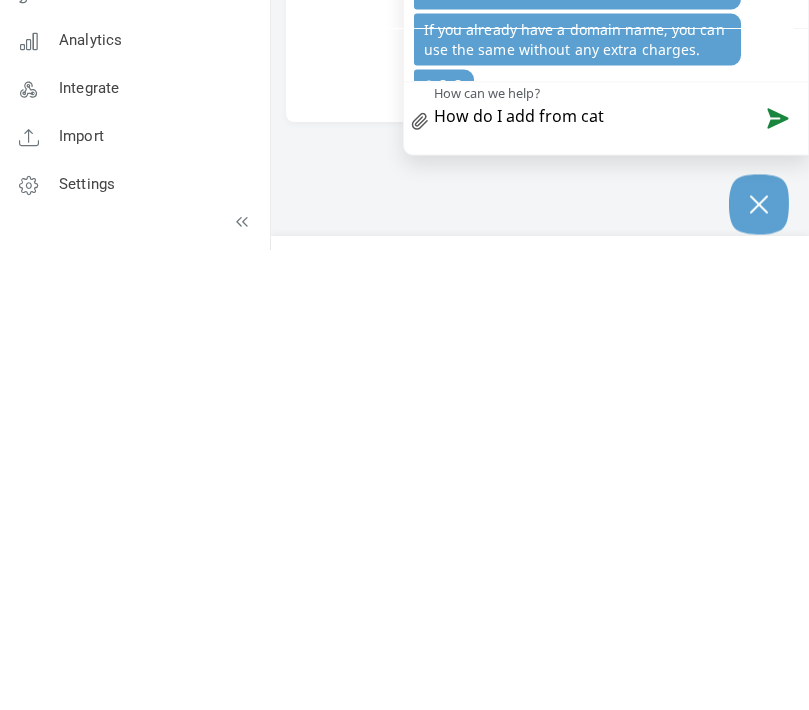 type on "How do I add from cate" 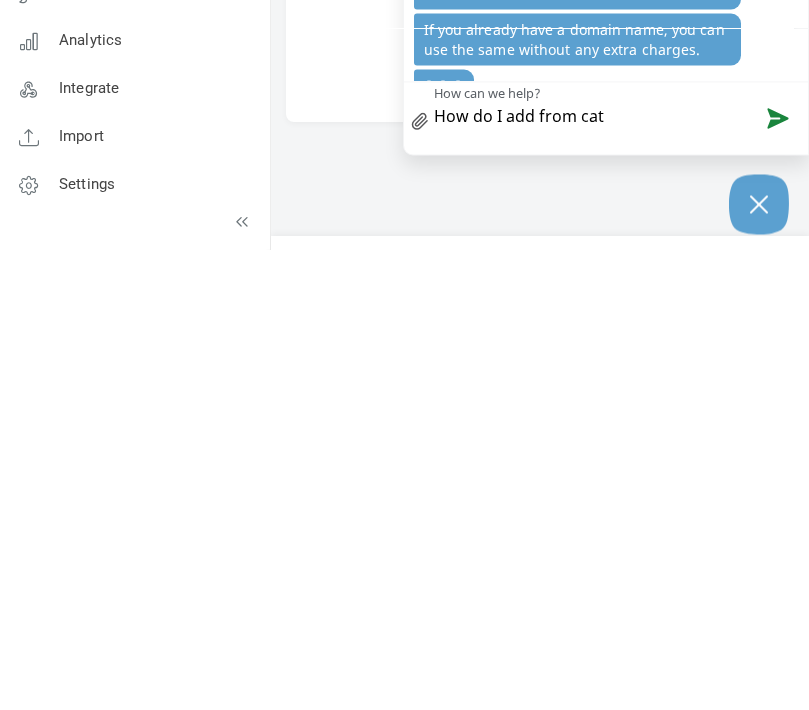 type on "How do I add from cate" 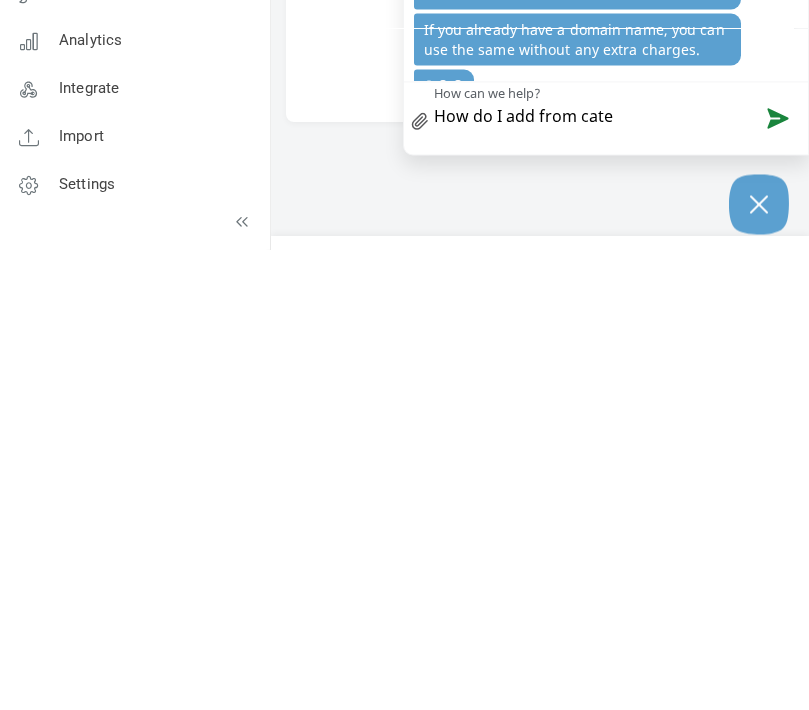 type on "How do I add from categ" 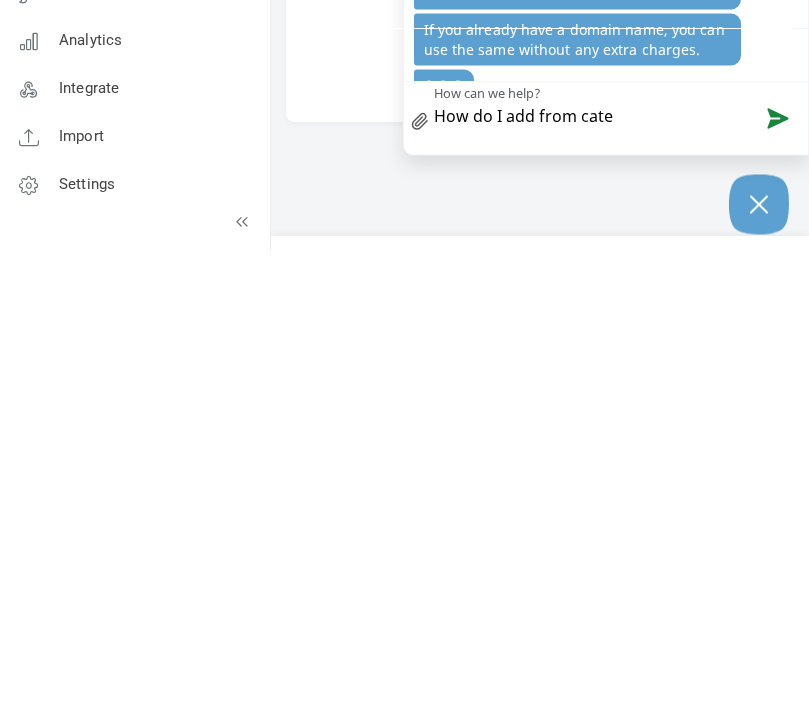 type on "How do I add from categ" 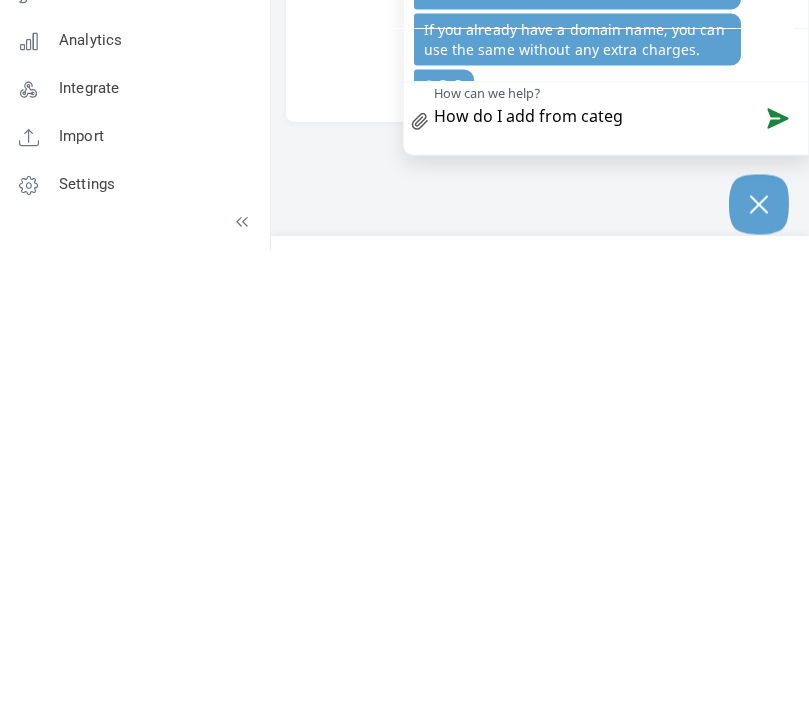 type on "How do I add from categories" 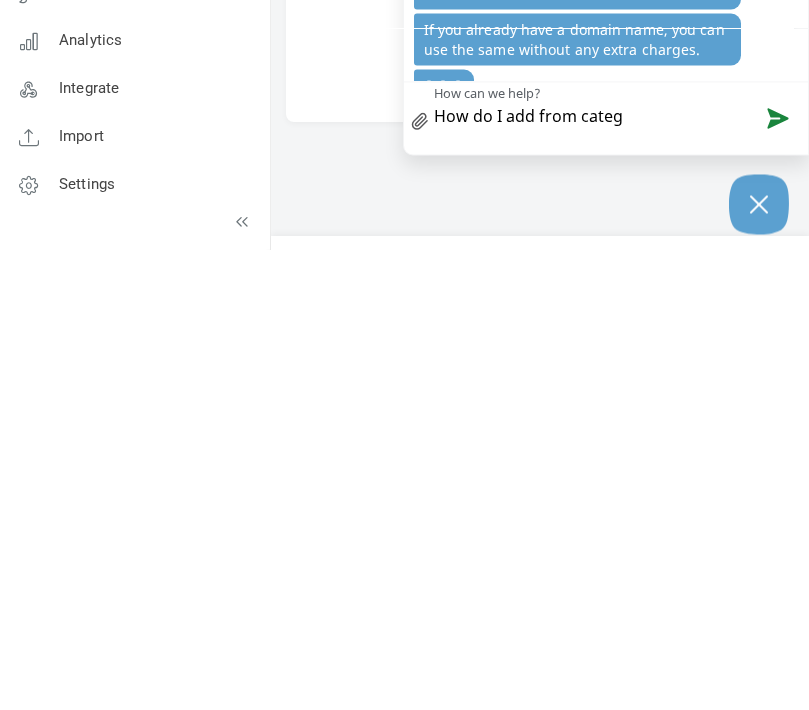 type on "How do I add from categories" 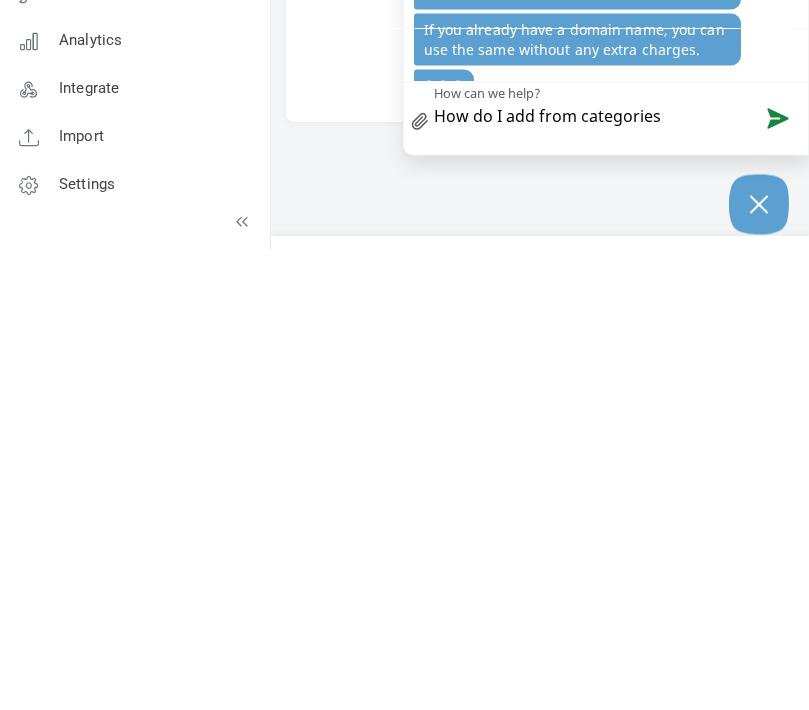 type on "How do I add from categories" 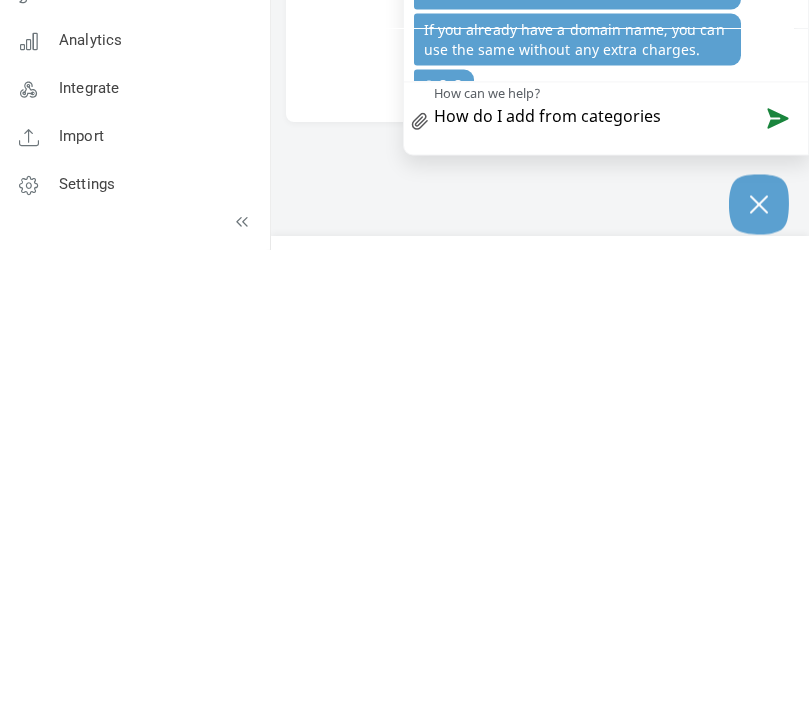 type 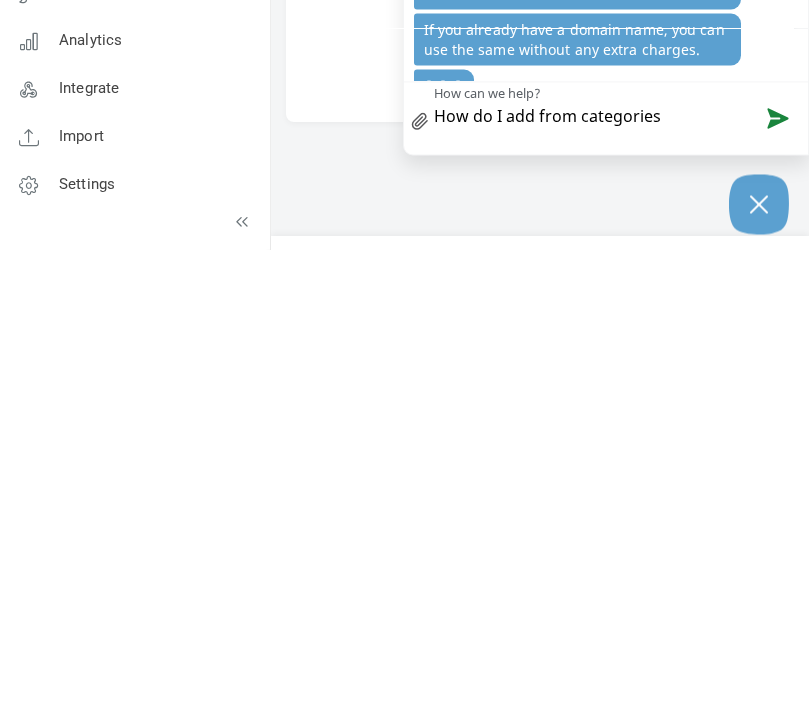 type 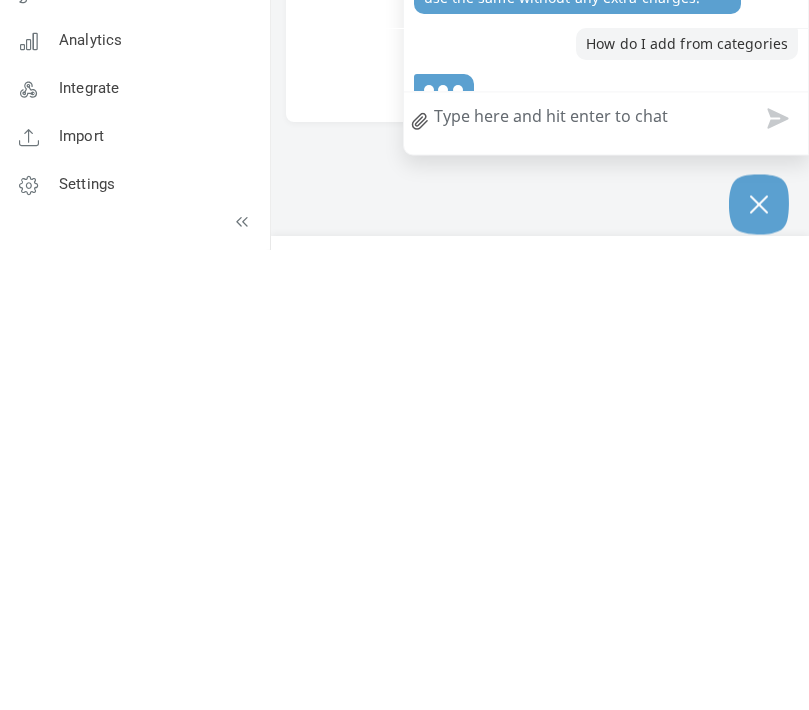 scroll, scrollTop: 1405, scrollLeft: 0, axis: vertical 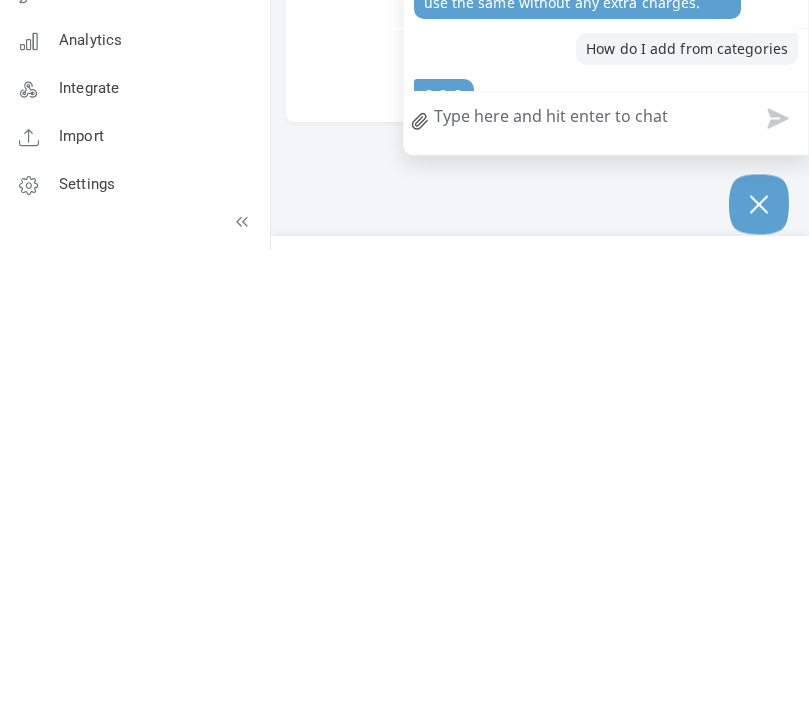 click on "Subscribe
Subscription Details
Description:
Domain - rickjohnshonlawfirm.com
Total:
$ 24.95 /year
Secure Transaction
Payment Method:
Credit or debit card PayPal
Card Type:
Visa
MasterCard
American Express
Discover
Card Number:
Card Expiration:
/
Card Security Code:
Subscribe Now
American Express
The card security code is the four digits located on the front of the card, on the right side.
Visa, MasterCard, or Discover" at bounding box center [540, 338] 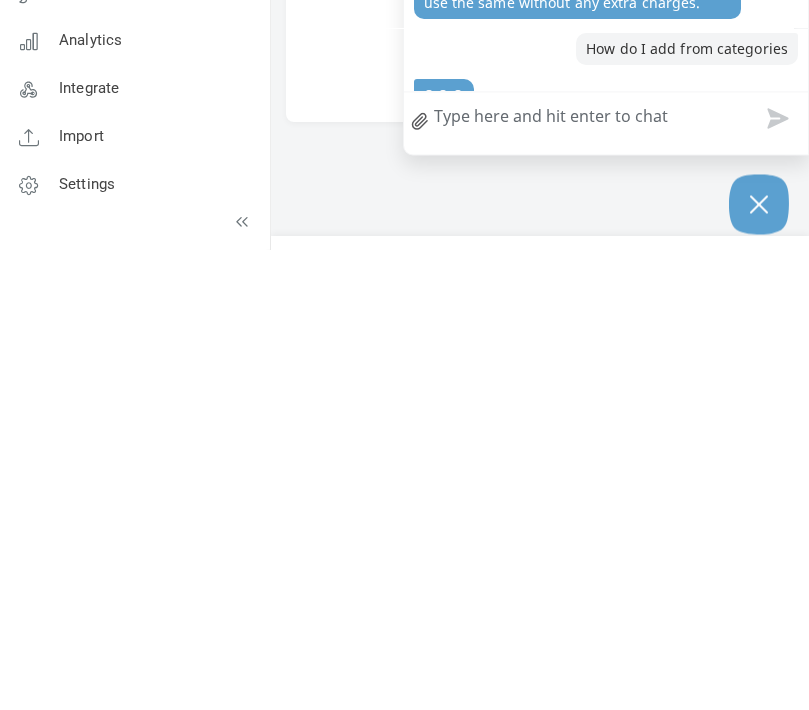 scroll, scrollTop: 132, scrollLeft: 0, axis: vertical 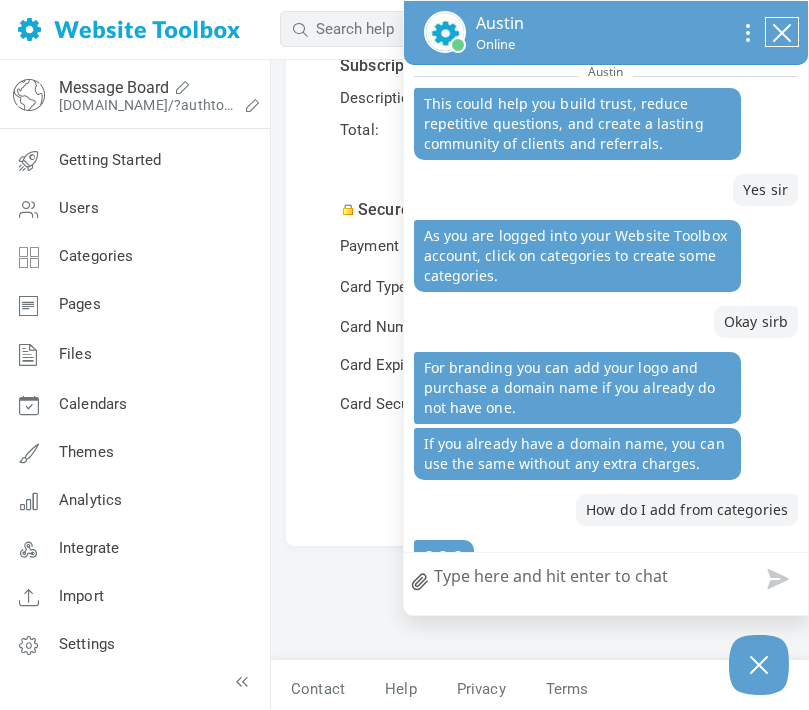 click at bounding box center [782, 32] 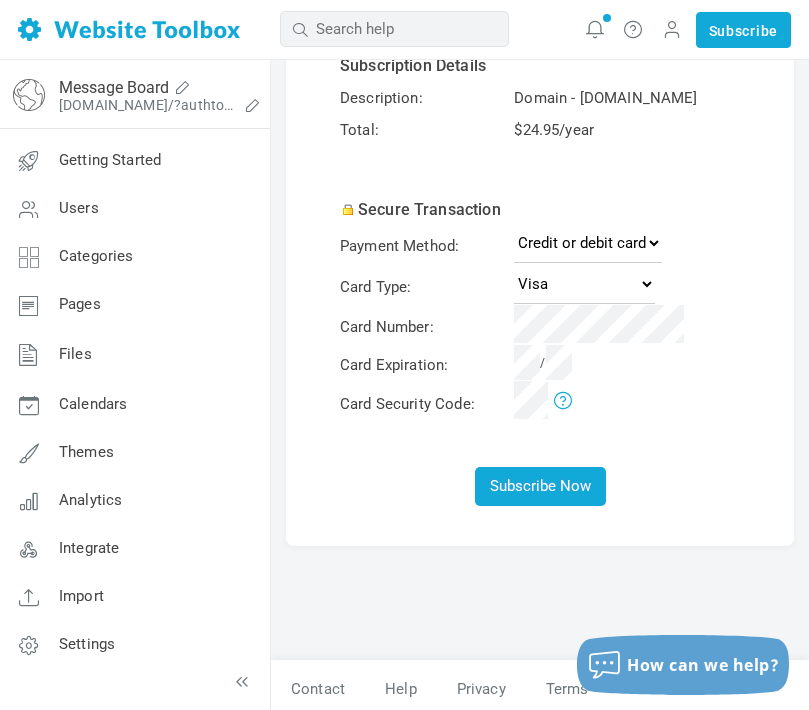 scroll, scrollTop: 1300, scrollLeft: 0, axis: vertical 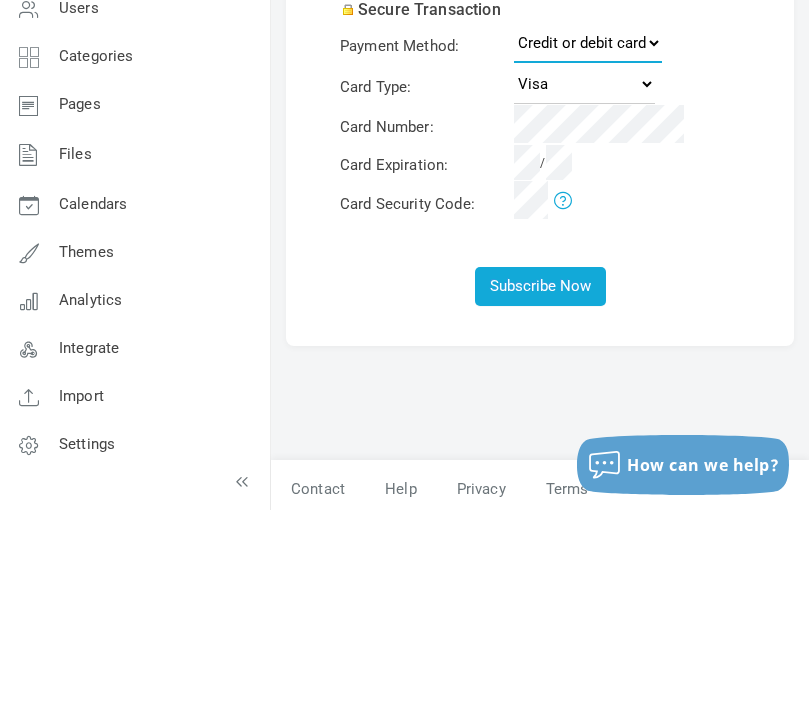 click on "Credit or debit card PayPal" at bounding box center (588, 243) 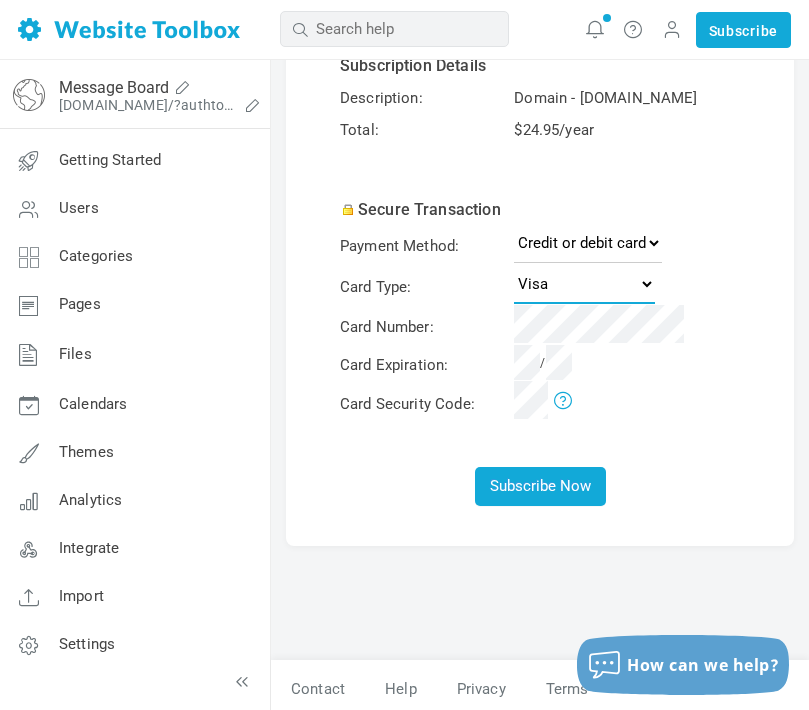 click on "Visa
MasterCard
American Express
Discover" at bounding box center [584, 284] 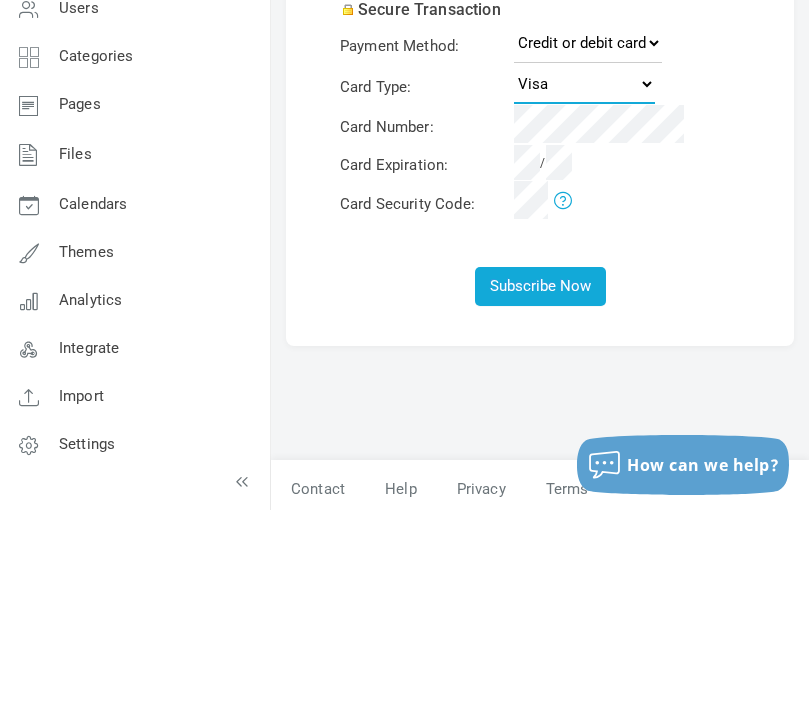 click on "Visa
MasterCard
American Express
Discover" at bounding box center [584, 284] 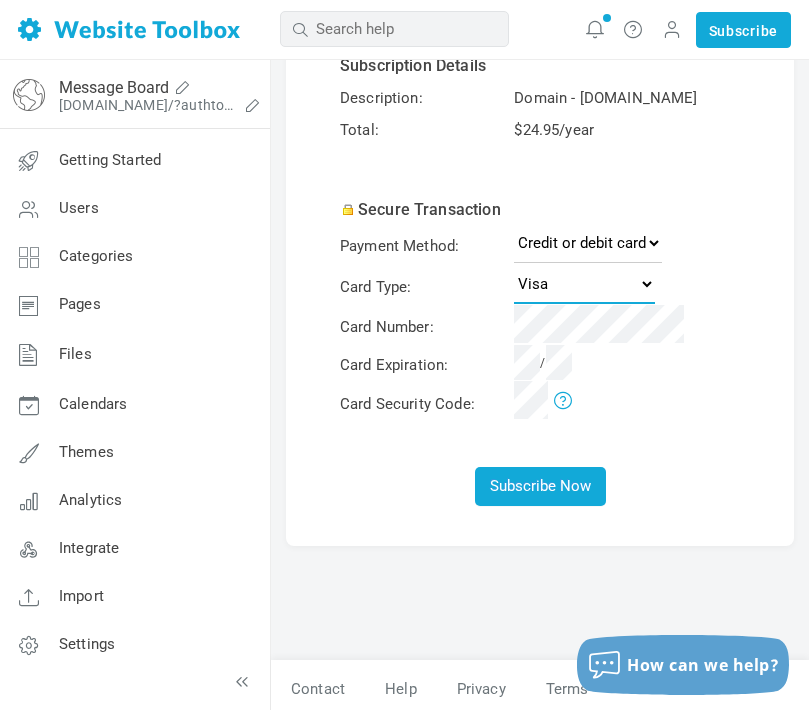 select on "Amex" 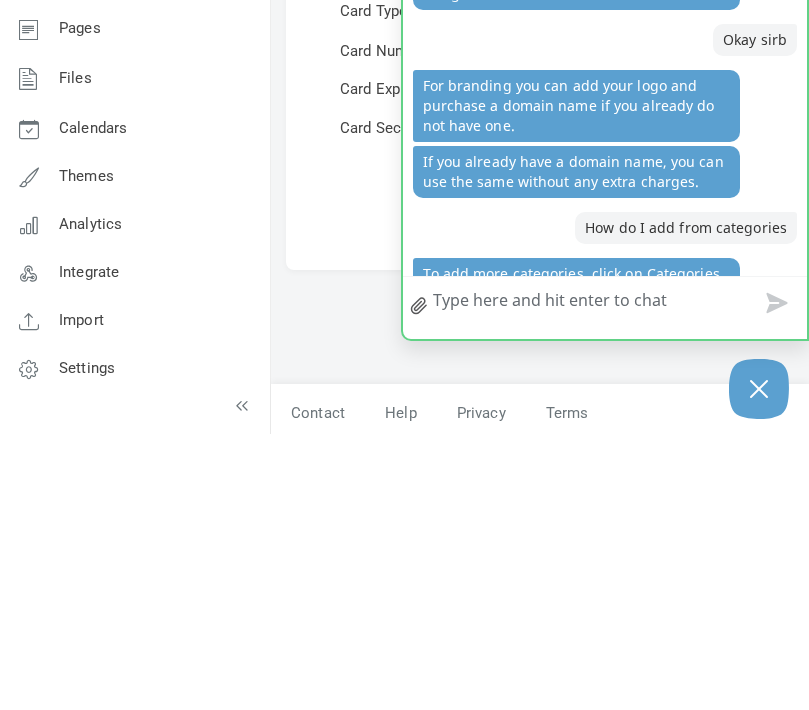 click on "How do I add from categories" at bounding box center (686, 504) 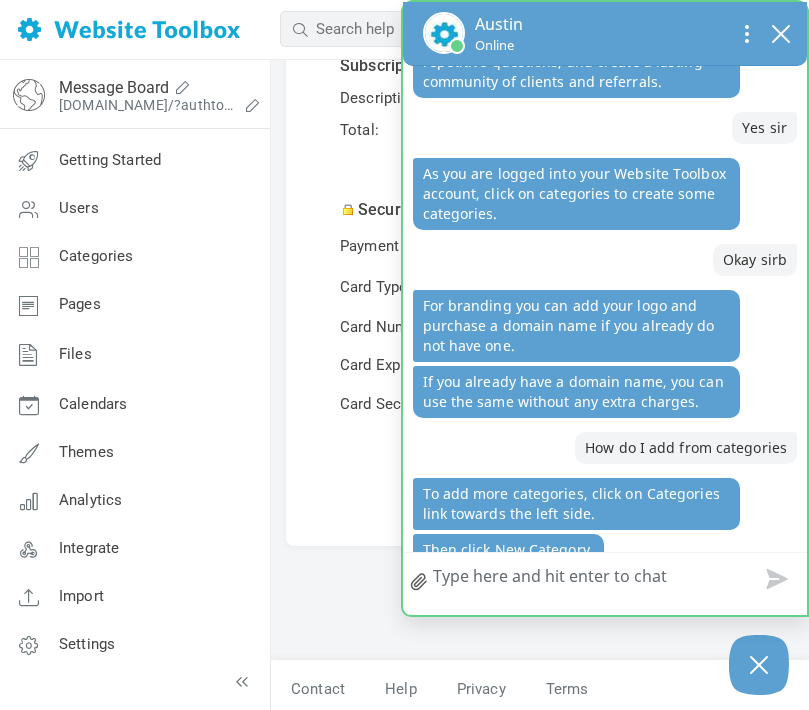 scroll, scrollTop: 1467, scrollLeft: 0, axis: vertical 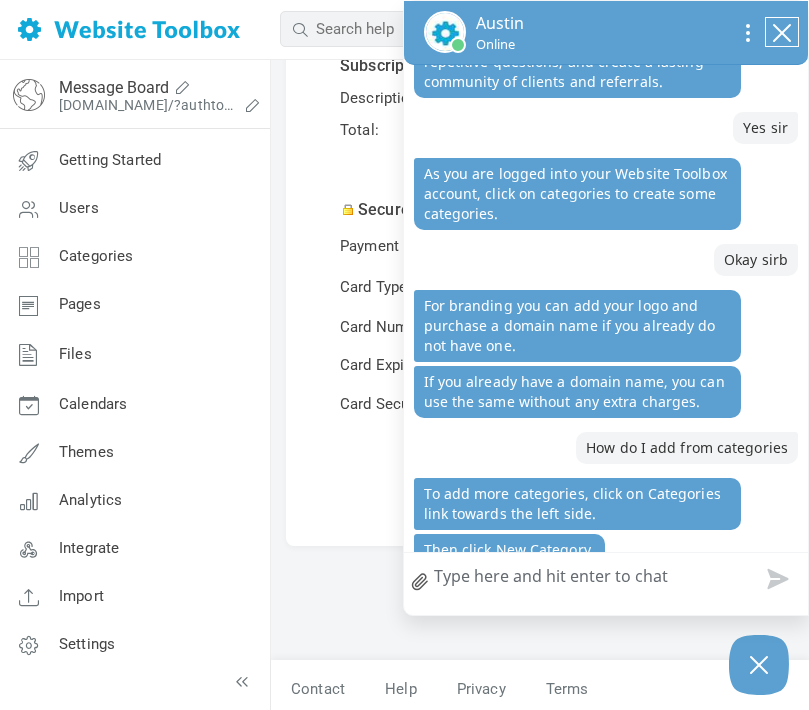 click 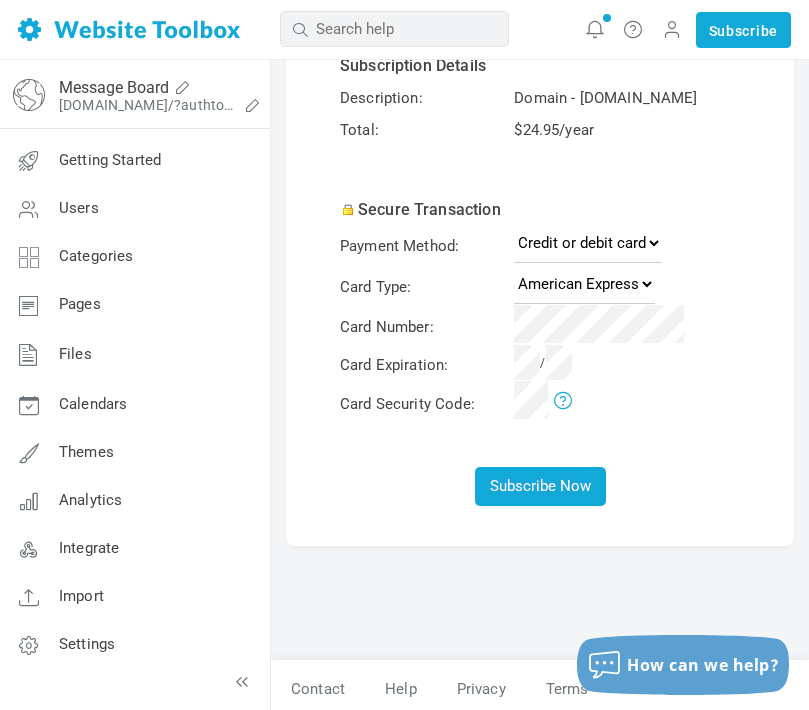 scroll, scrollTop: 1360, scrollLeft: 0, axis: vertical 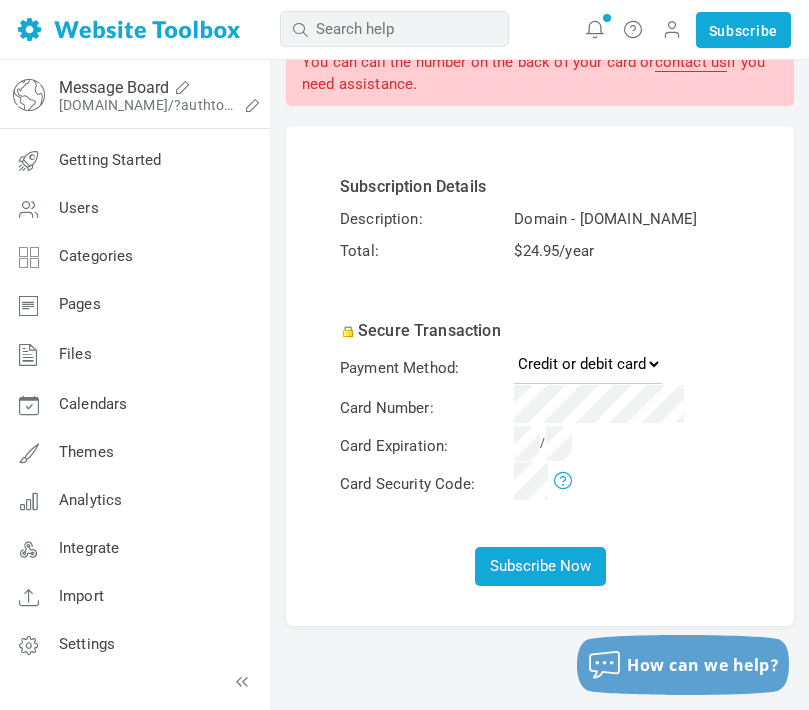 click on "Categories" at bounding box center [134, 257] 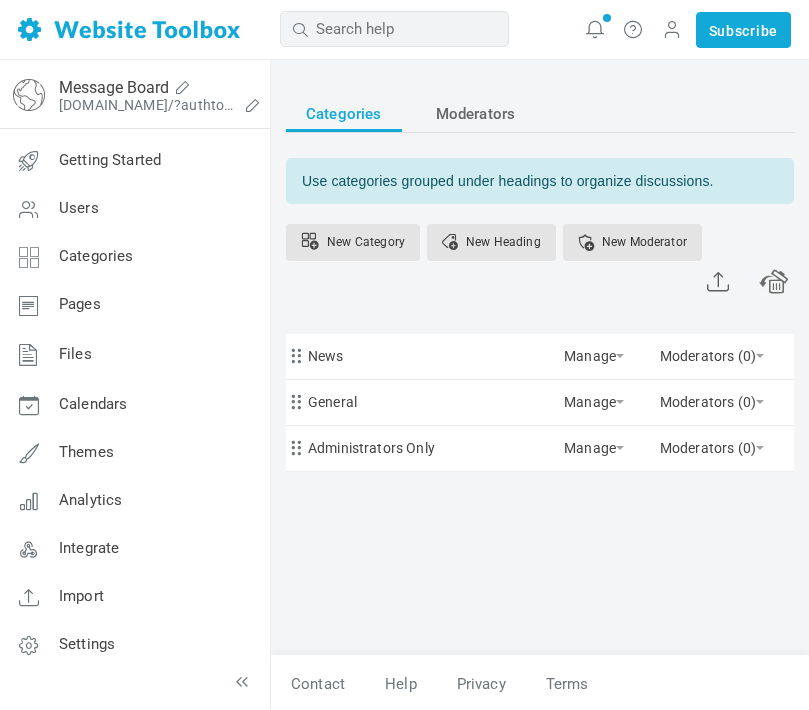 scroll, scrollTop: 0, scrollLeft: 0, axis: both 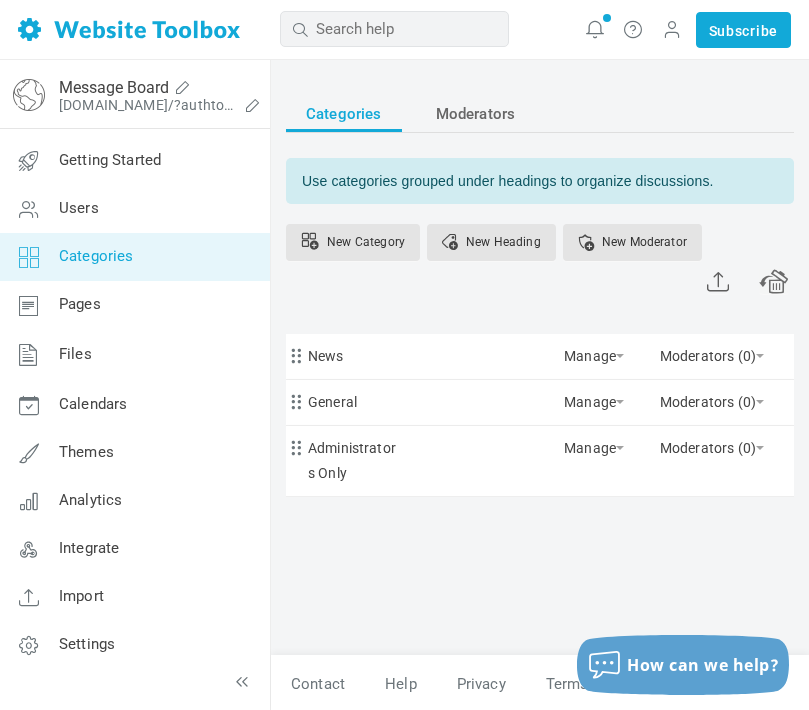 click on "New Category" at bounding box center [353, 242] 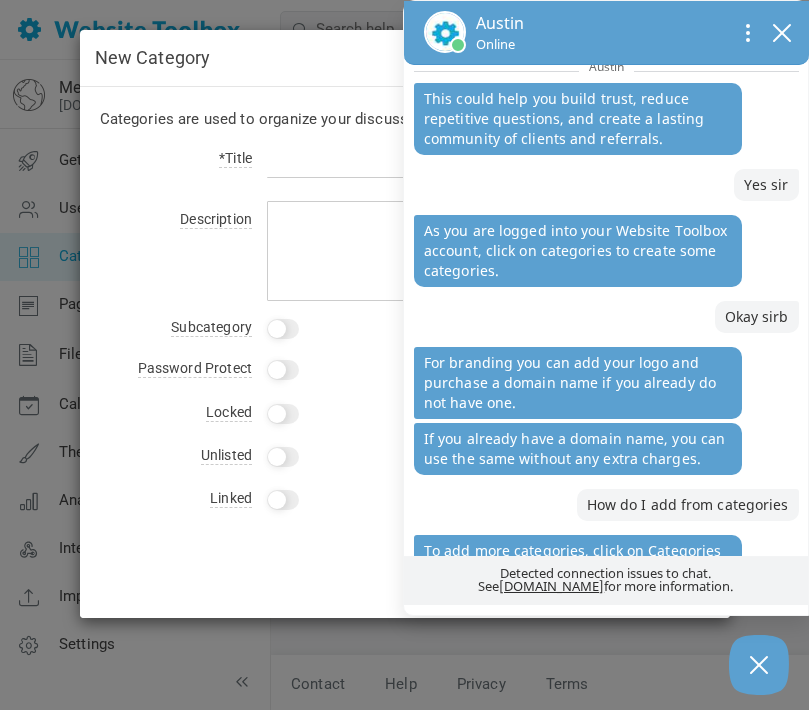scroll, scrollTop: 1542, scrollLeft: 0, axis: vertical 